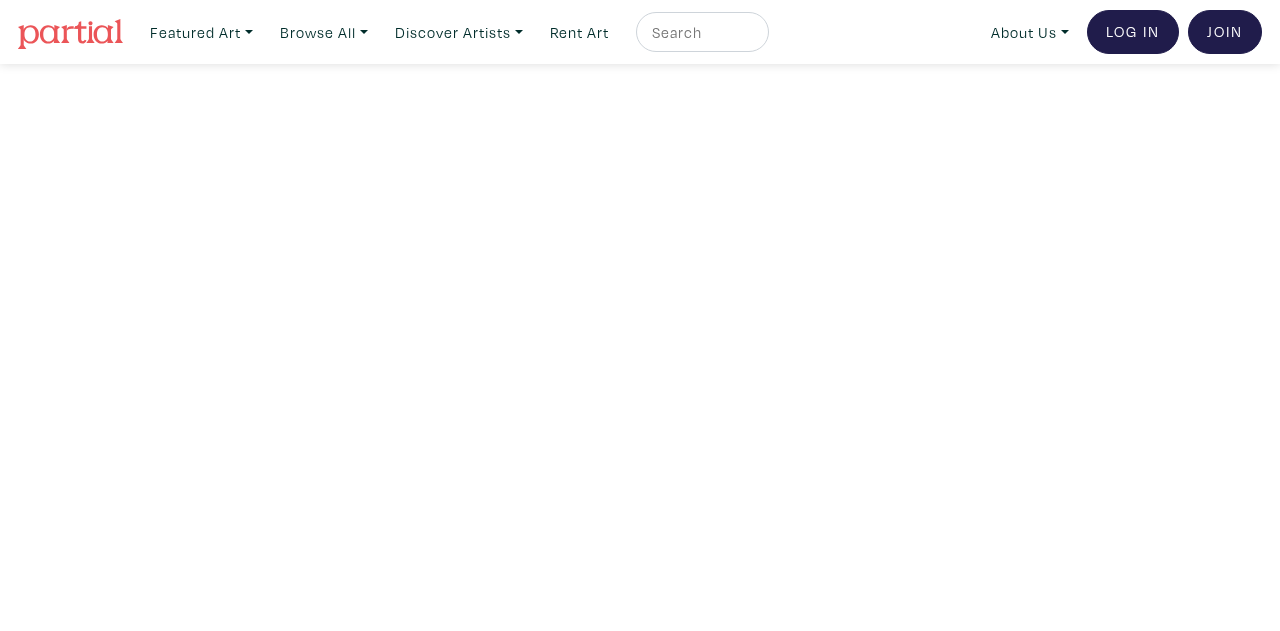 scroll, scrollTop: 0, scrollLeft: 0, axis: both 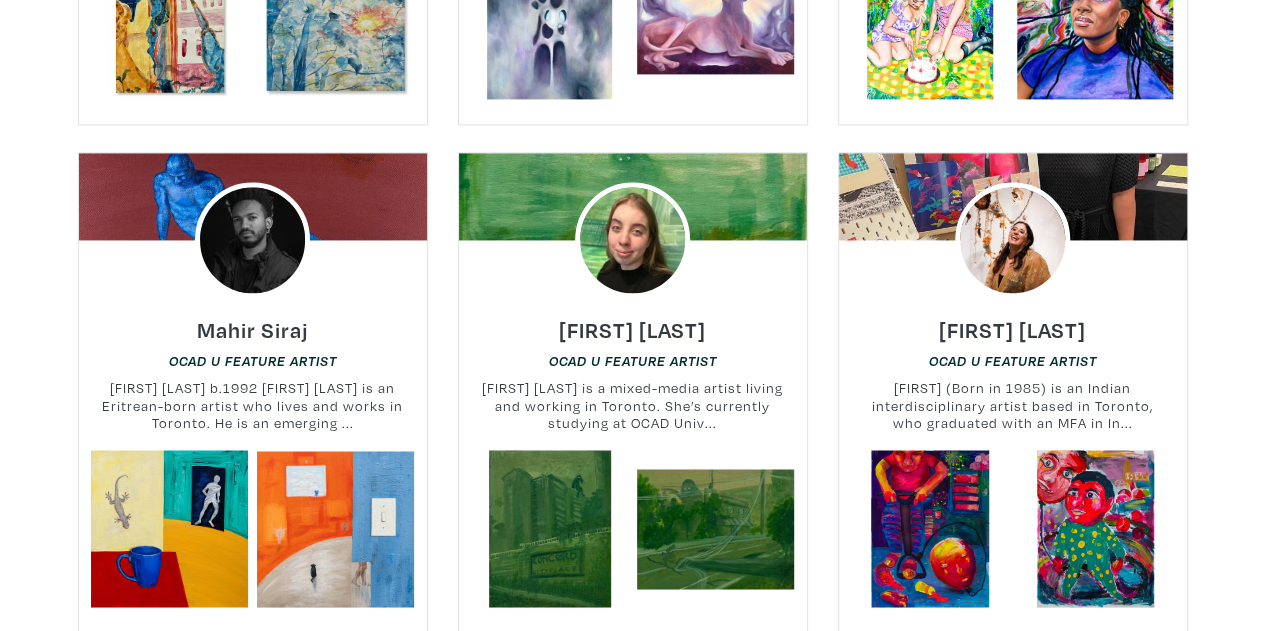 drag, startPoint x: 1274, startPoint y: 31, endPoint x: 1236, endPoint y: 161, distance: 135.44002 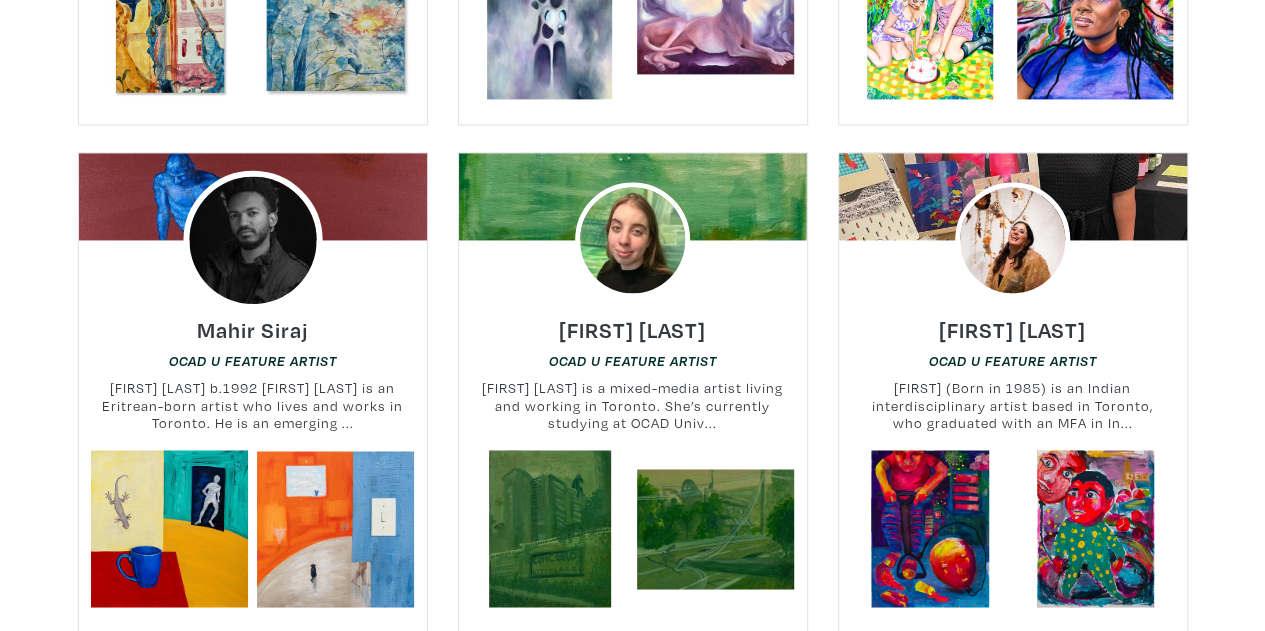 click at bounding box center (252, 240) 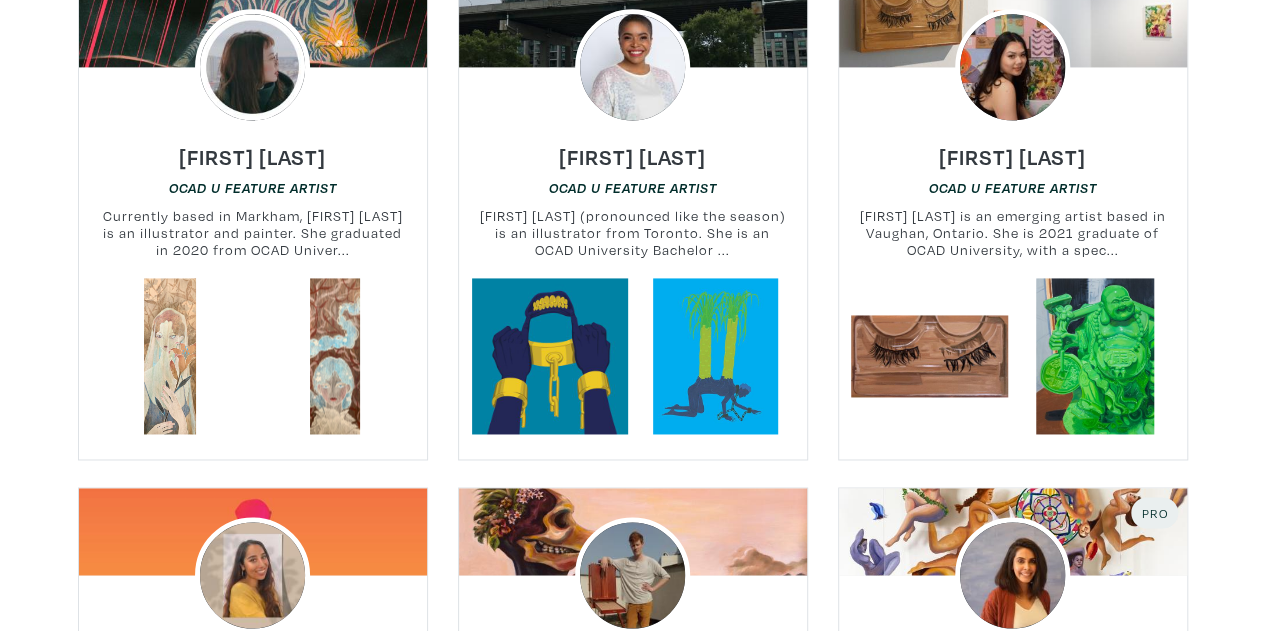 scroll, scrollTop: 8953, scrollLeft: 0, axis: vertical 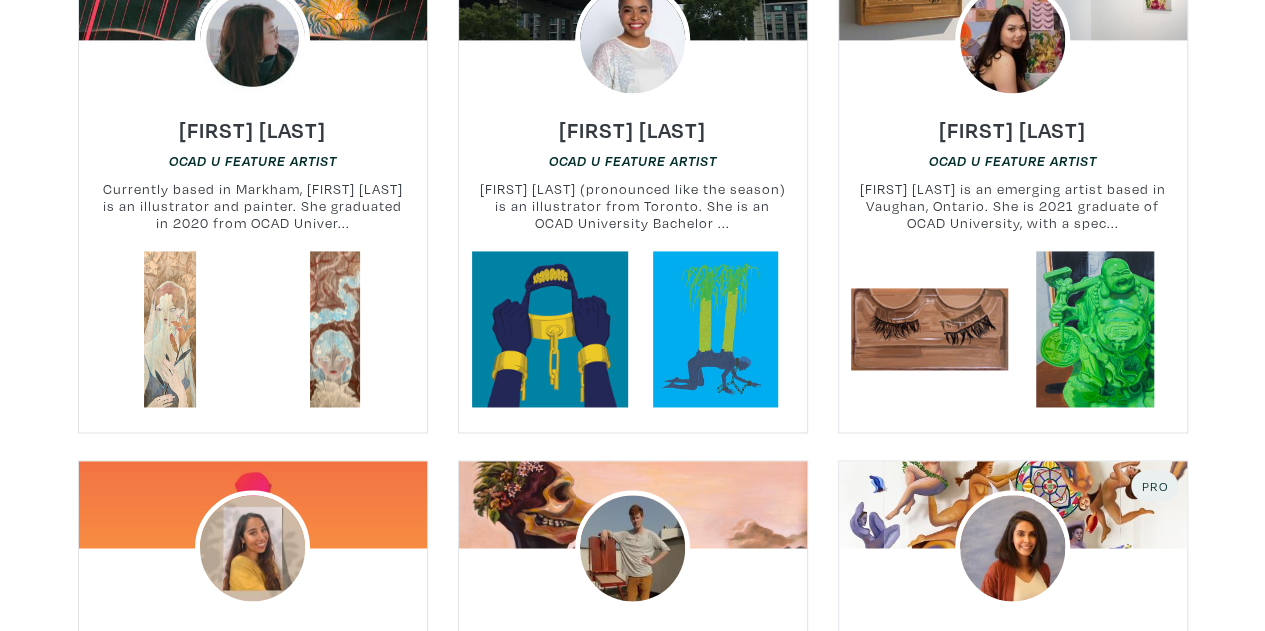 click on "Suhmer Hyatt
OCAD U Feature Artist
Suhmer Hyatt (pronounced like the season) is an illustrator from Toronto. She is an OCAD University Bachelor ..." at bounding box center [633, 174] 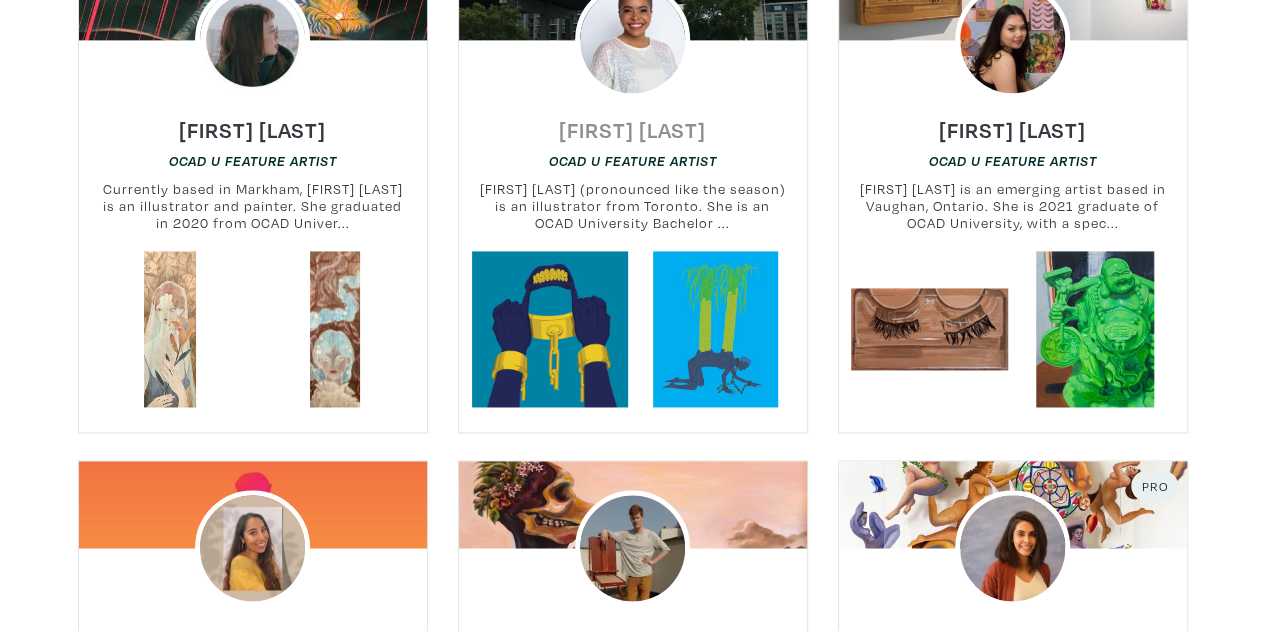 click on "Suhmer Hyatt" at bounding box center [632, 129] 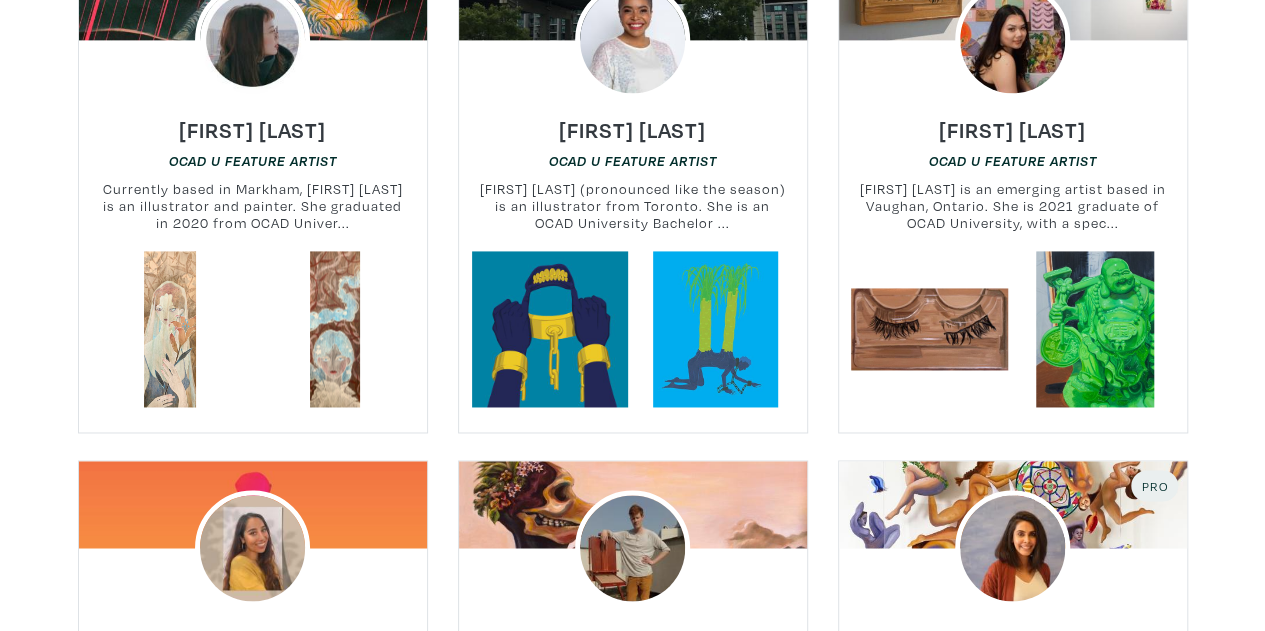 click on "Back to Main
Questions? Contact OCAD U CEAD
Welcome to the OCAD University Artist Showcase, where you can discover works available for rent or sale by current OCAD U students and recent graduates.
Browse by Art
Sort
Default
Most Viewed
Newest
A-Z
Z-A
Nancy Correia
OCAD U Feature Artist
Nancy Correia is a Tkaronto-based artist working in illustration, drawing, painting, and installation to explo..." at bounding box center [632, 2669] 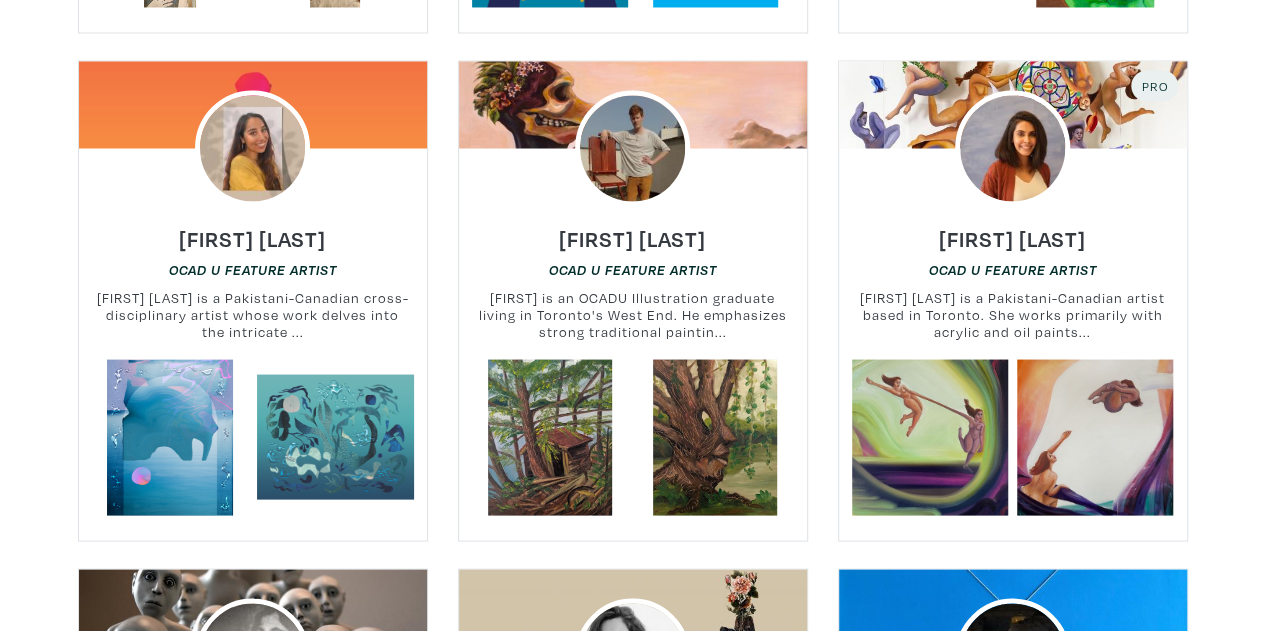 scroll, scrollTop: 9393, scrollLeft: 0, axis: vertical 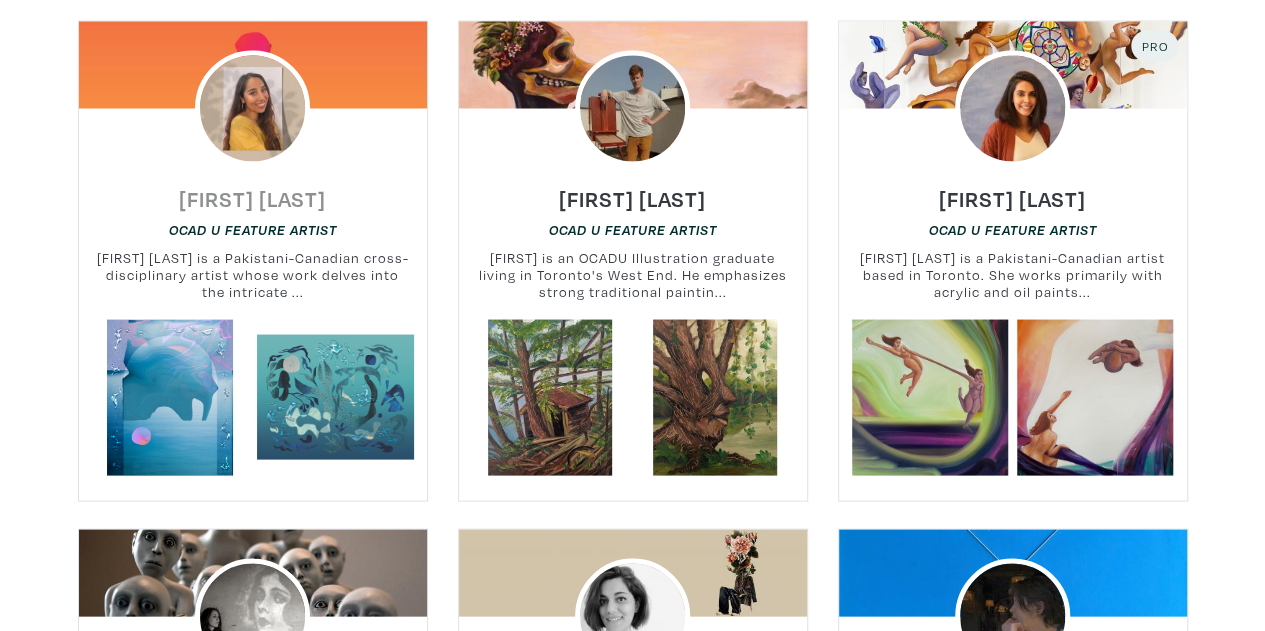 click on "Ahlena Sultana-McGarry" at bounding box center (252, 197) 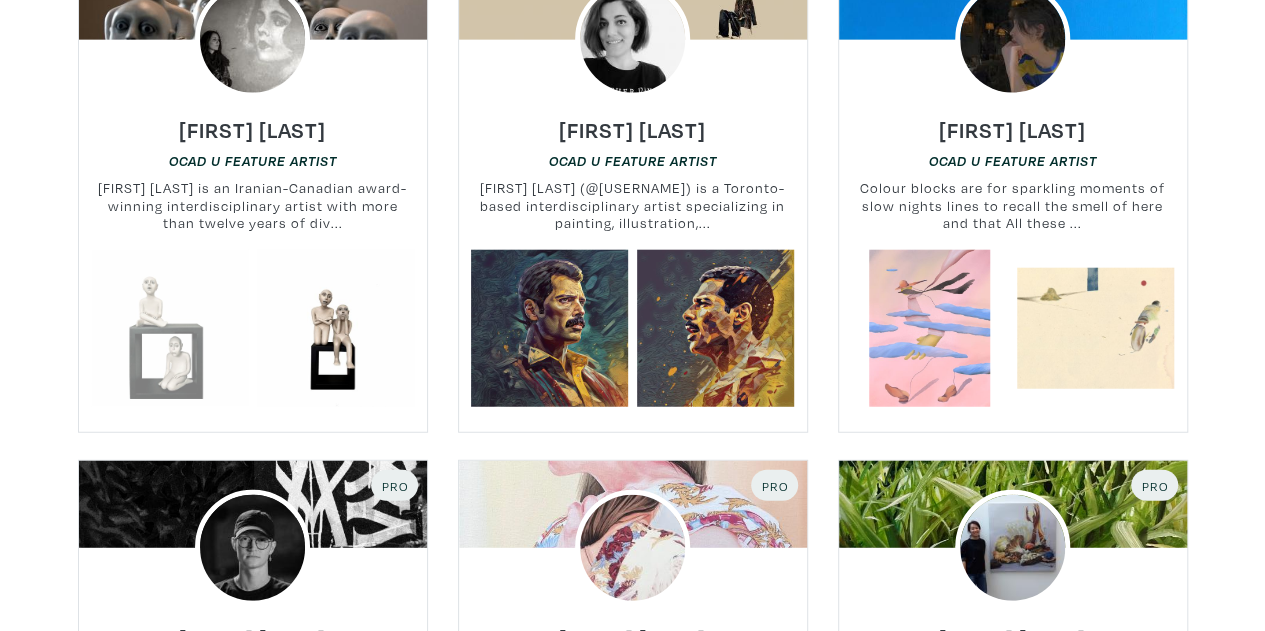 scroll, scrollTop: 9953, scrollLeft: 0, axis: vertical 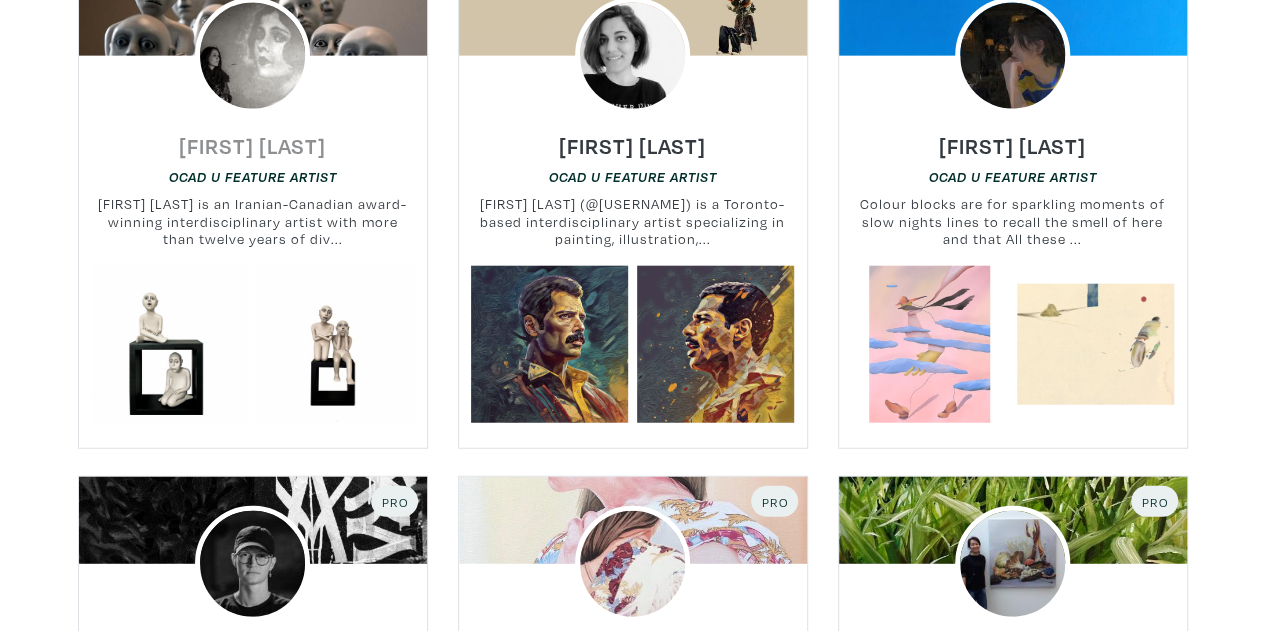 click on "Shahrzad Amin" at bounding box center [252, 145] 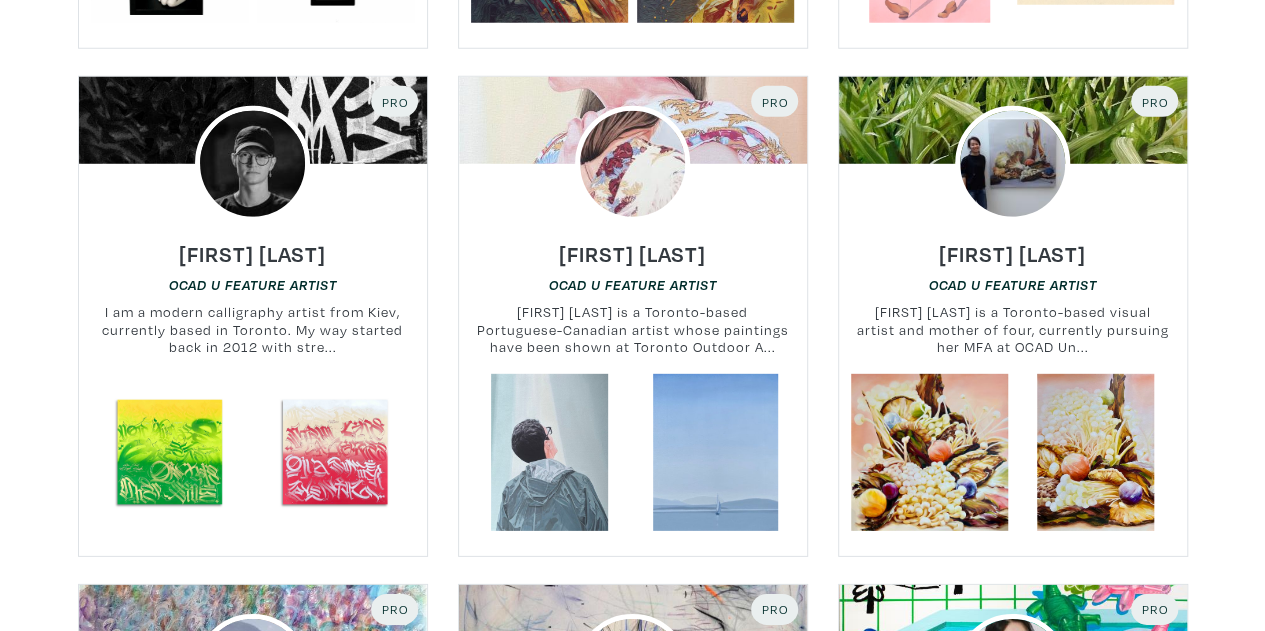 scroll, scrollTop: 10393, scrollLeft: 0, axis: vertical 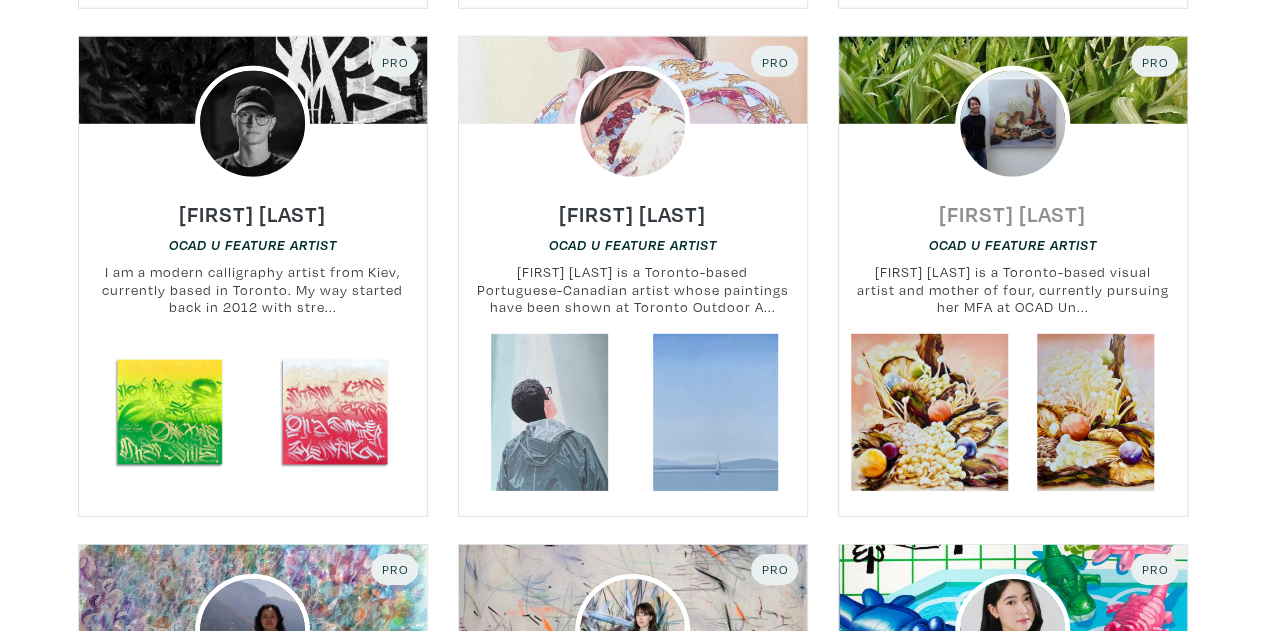 click on "Sophia Kim" at bounding box center [1012, 213] 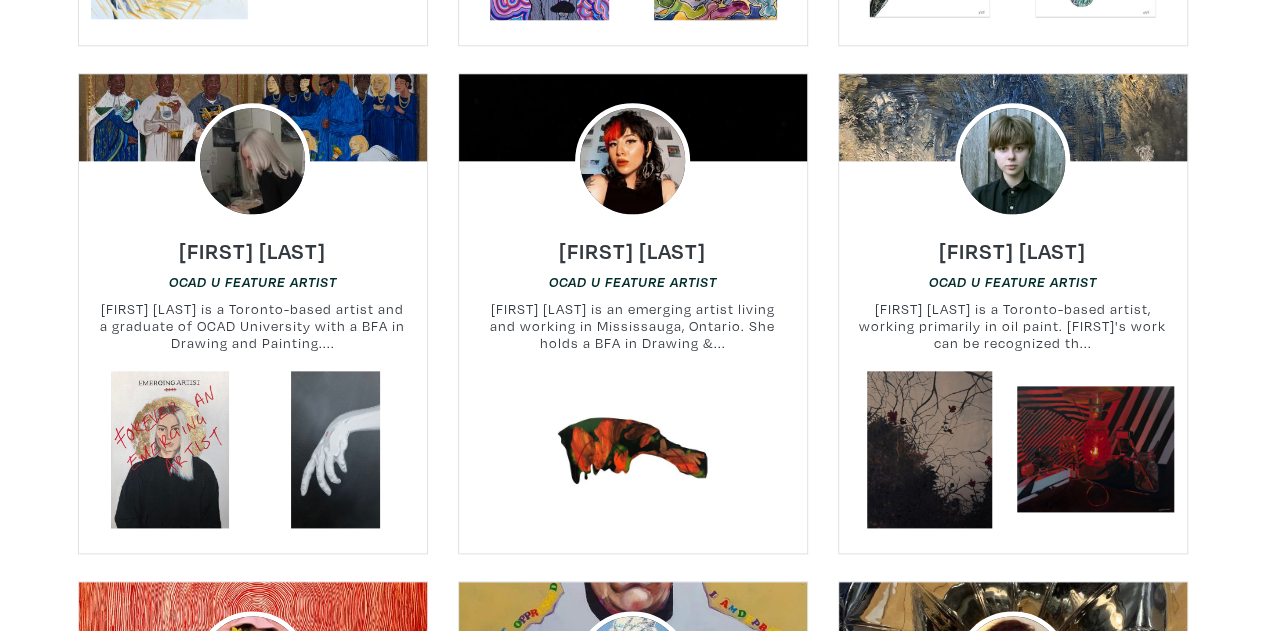 scroll, scrollTop: 12393, scrollLeft: 0, axis: vertical 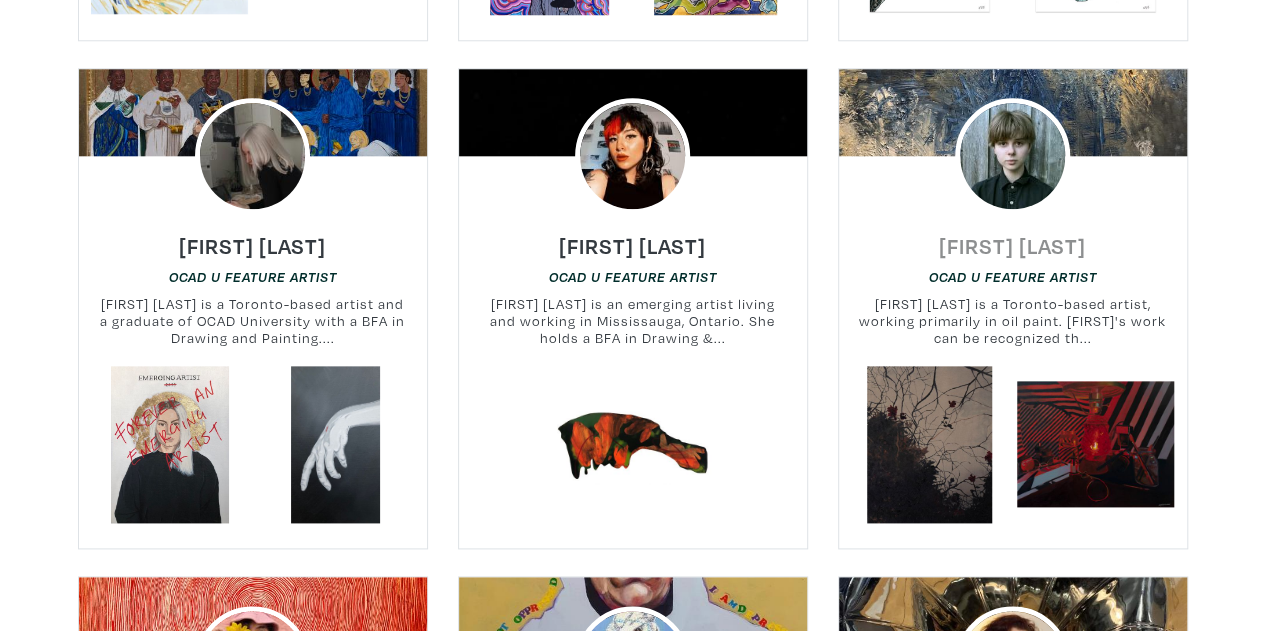 click on "Kaspian Kondrat" at bounding box center [1012, 245] 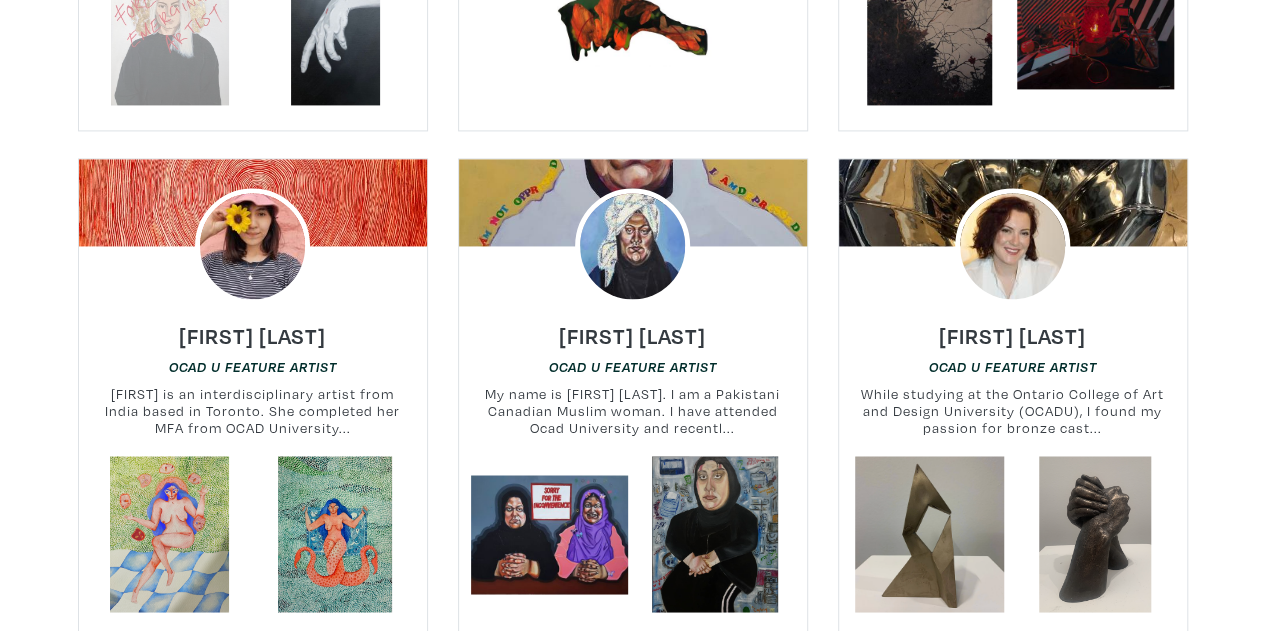 scroll, scrollTop: 12833, scrollLeft: 0, axis: vertical 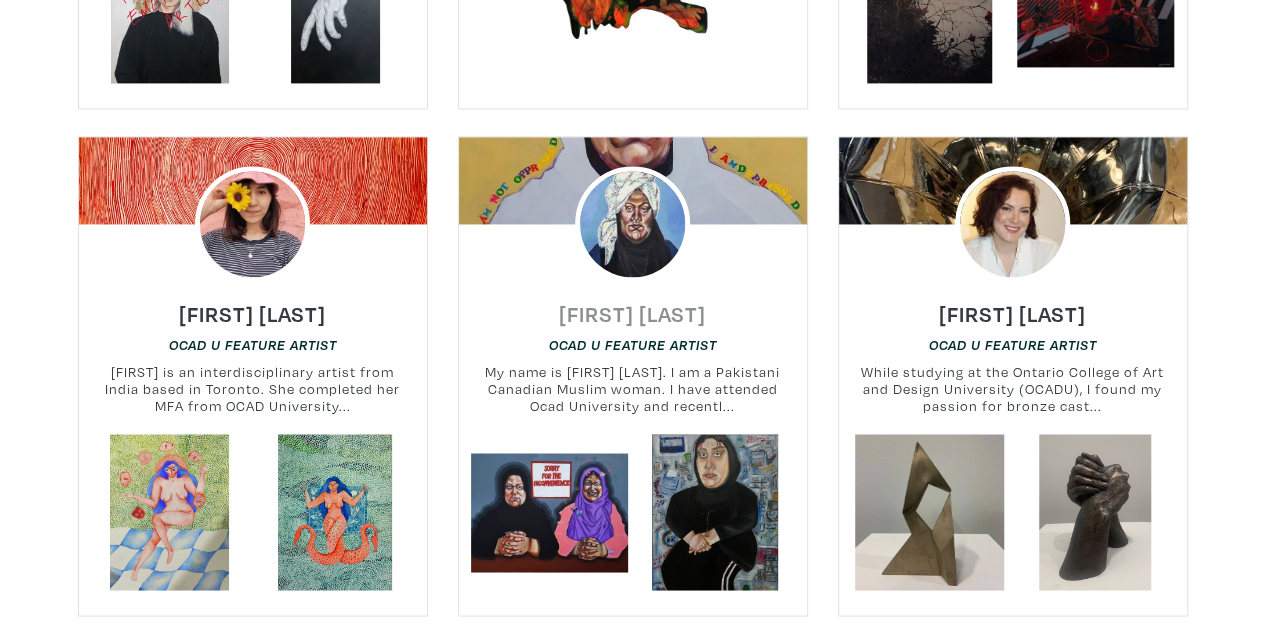 click on "Qudsia  Hussain" at bounding box center (632, 313) 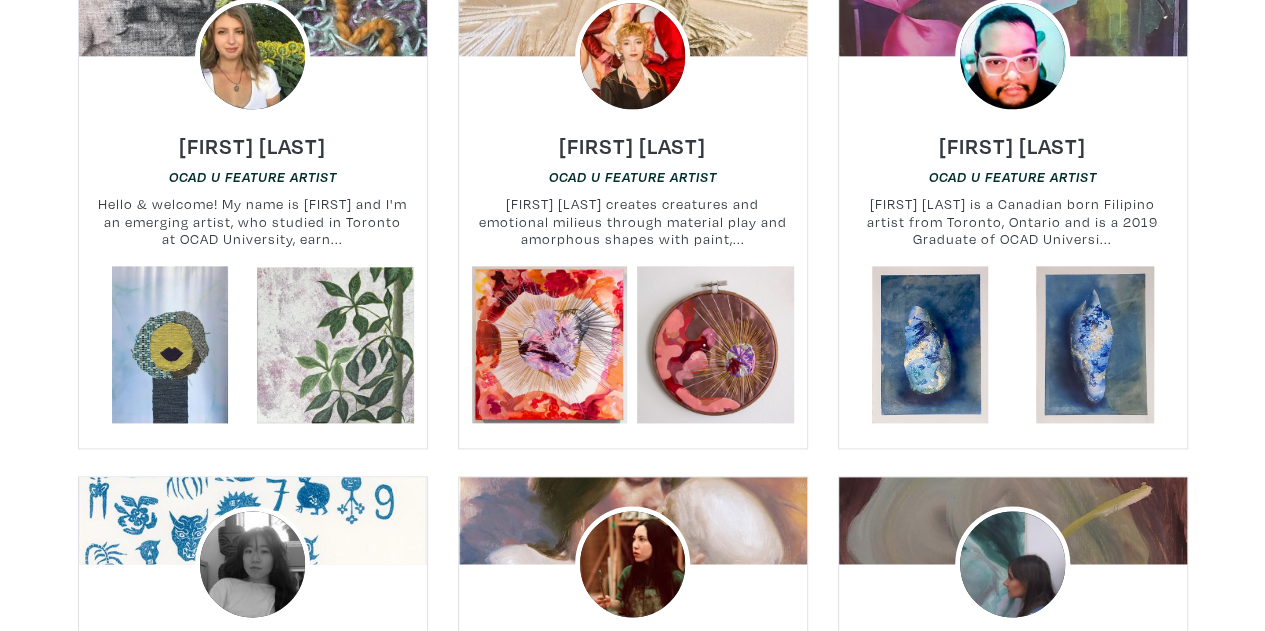 scroll, scrollTop: 20113, scrollLeft: 0, axis: vertical 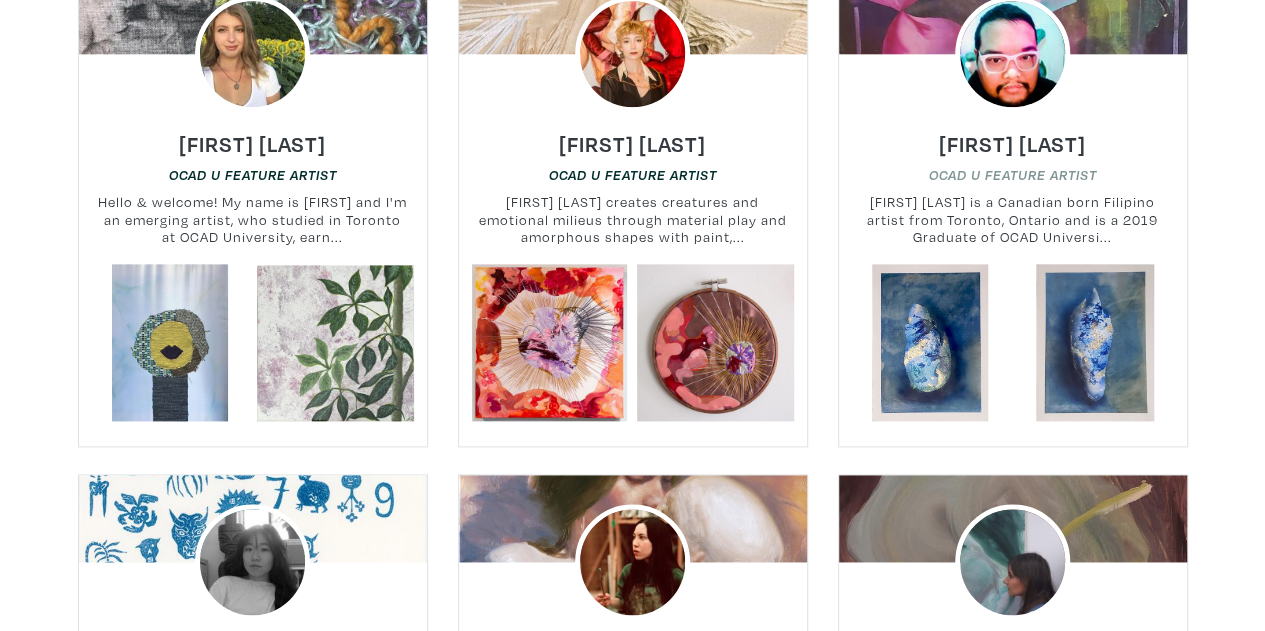 click on "OCAD U Feature Artist" at bounding box center (1013, 175) 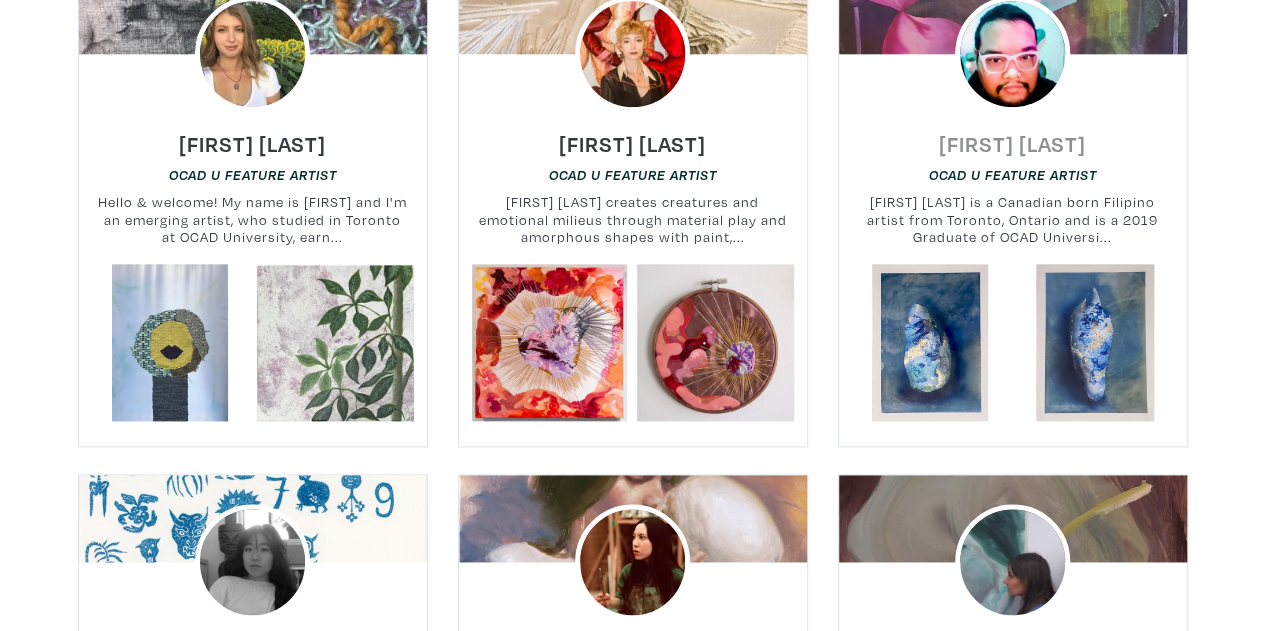 click on "[FIRST] [LAST]" at bounding box center (1012, 143) 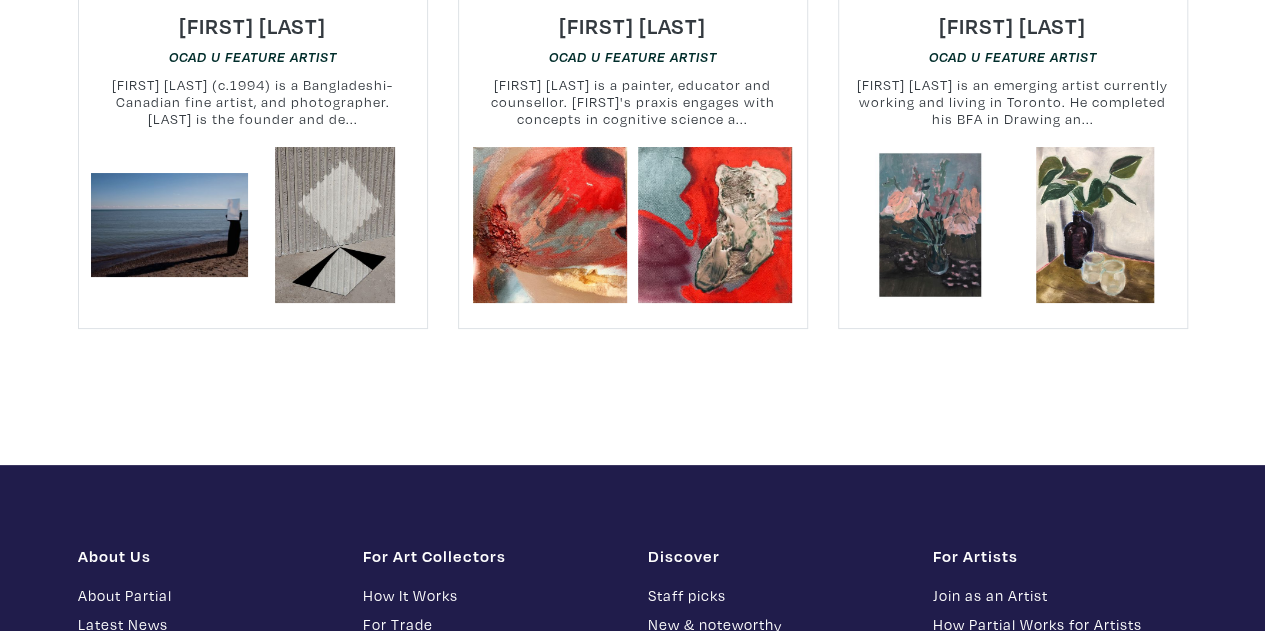 scroll, scrollTop: 22753, scrollLeft: 0, axis: vertical 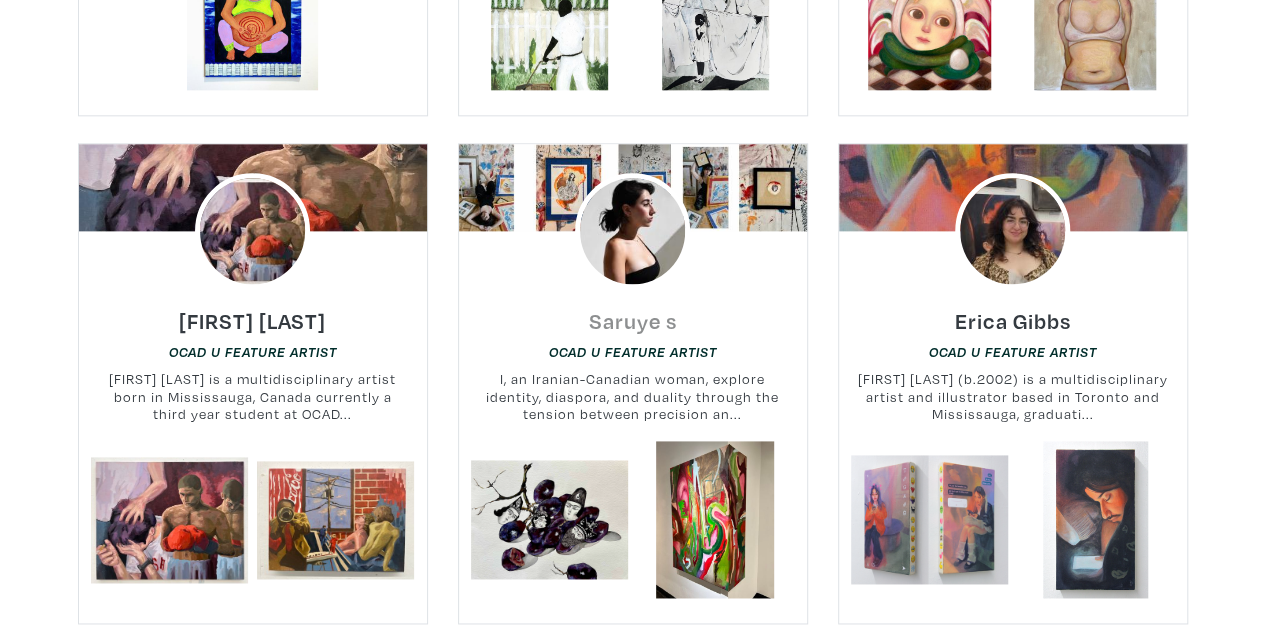 click on "Saruye s" at bounding box center [633, 320] 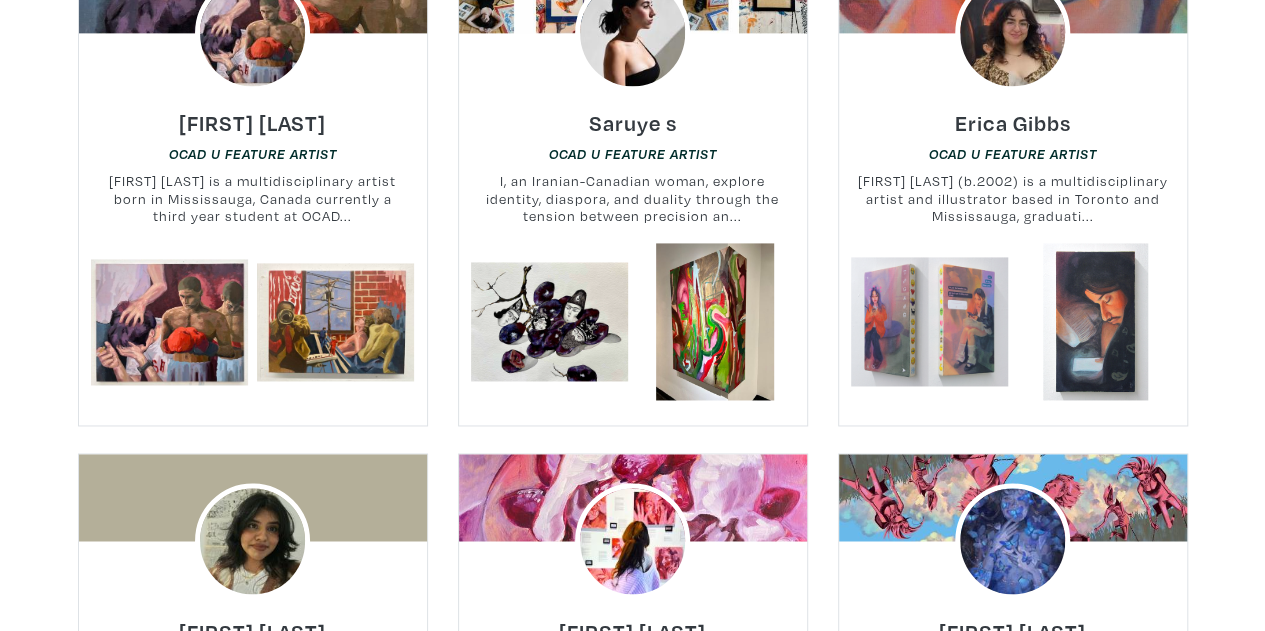 scroll, scrollTop: 1344, scrollLeft: 0, axis: vertical 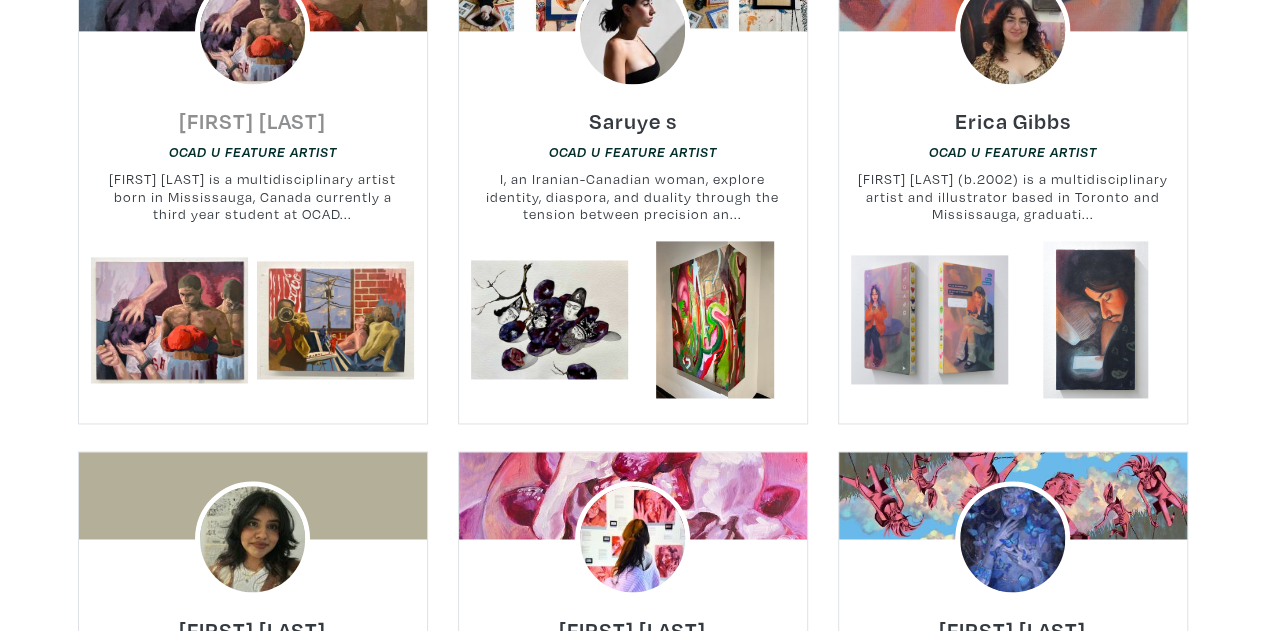 click on "Connor Garito" at bounding box center [252, 113] 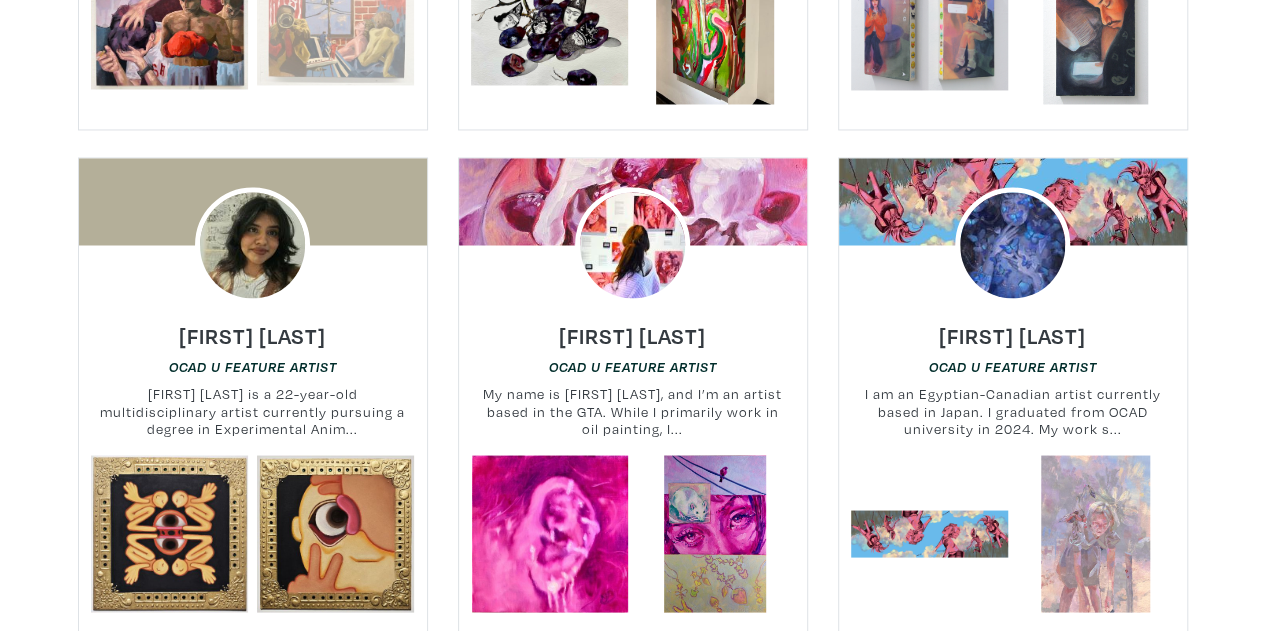 scroll, scrollTop: 1704, scrollLeft: 0, axis: vertical 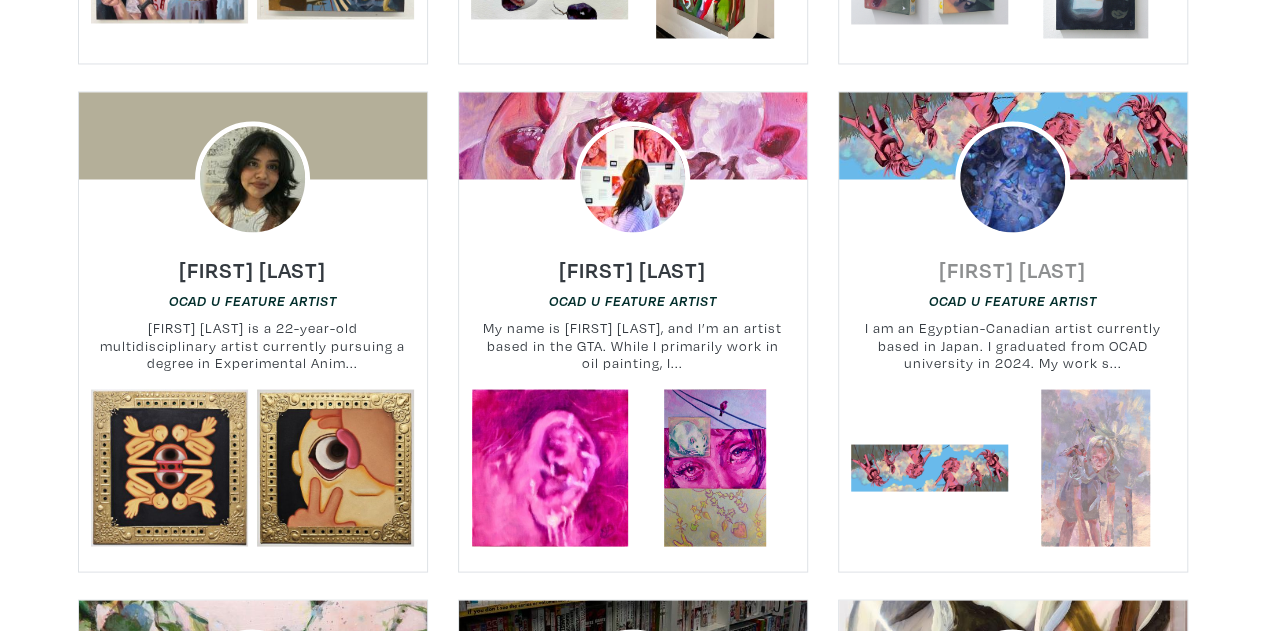 click on "[FIRST] [LAST]" at bounding box center [1012, 268] 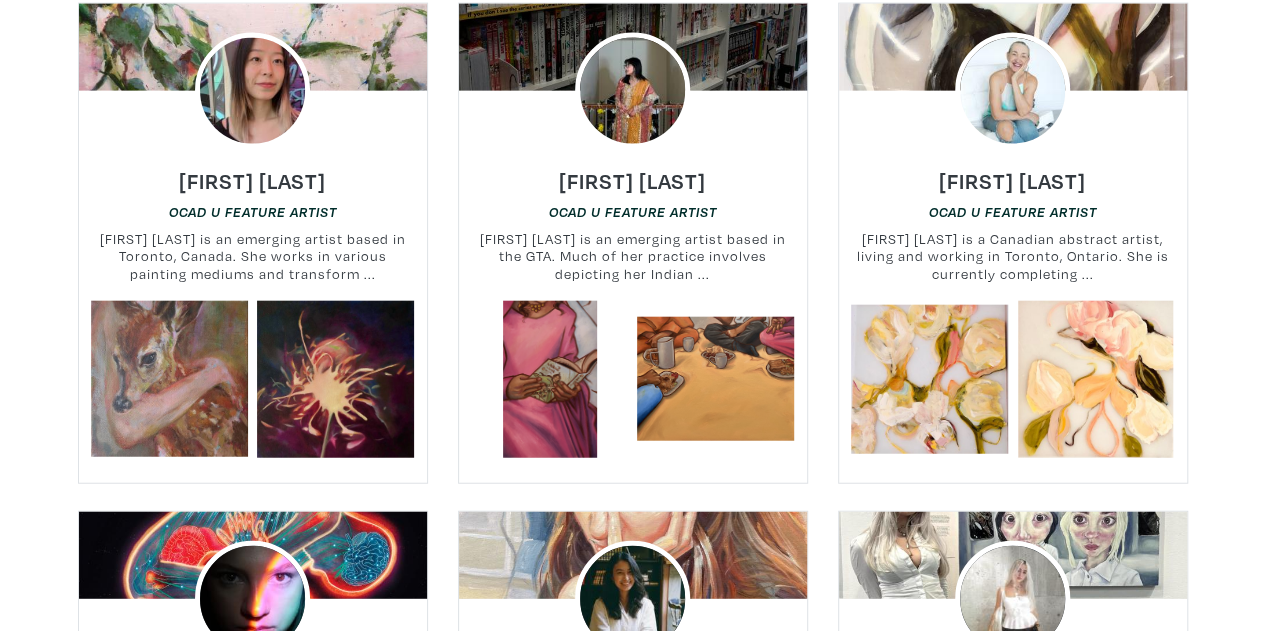 scroll, scrollTop: 2344, scrollLeft: 0, axis: vertical 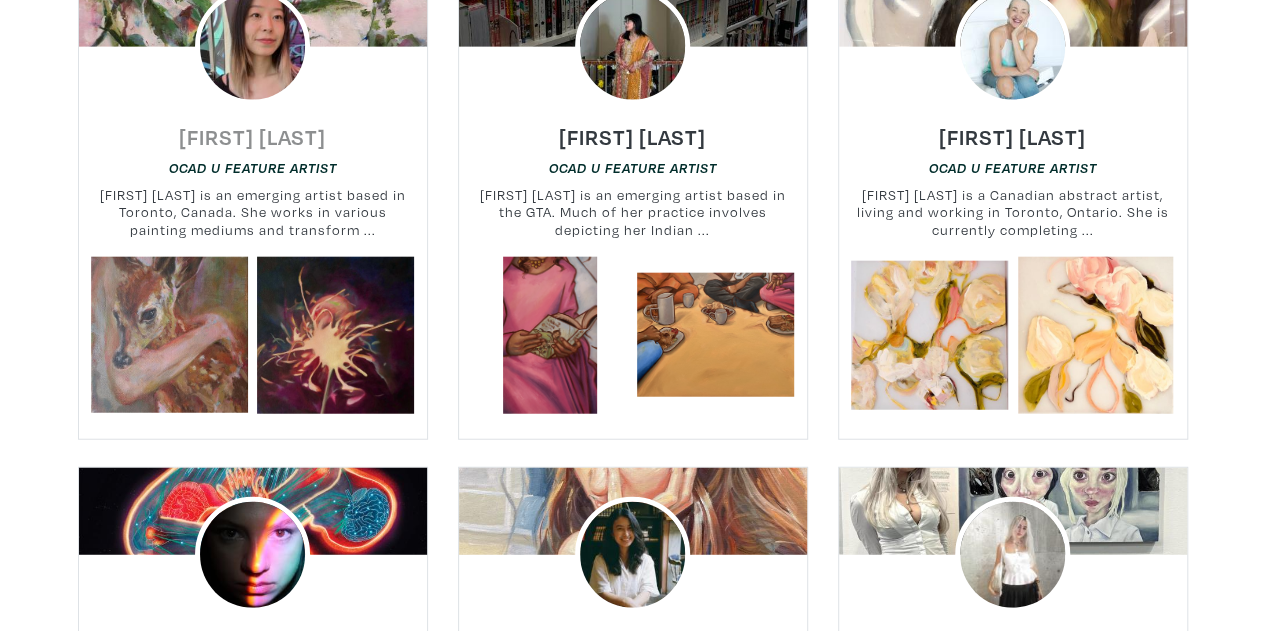 click on "[FIRST] [LAST]" at bounding box center (252, 136) 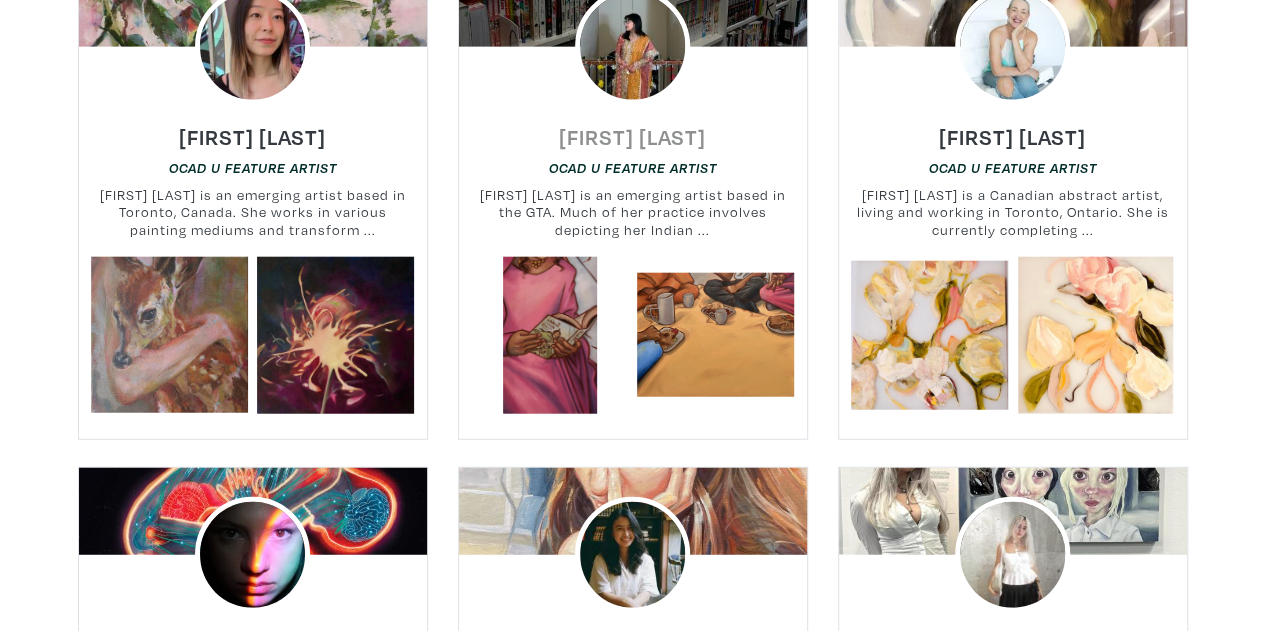 click on "[FIRST] [LAST]" at bounding box center [632, 136] 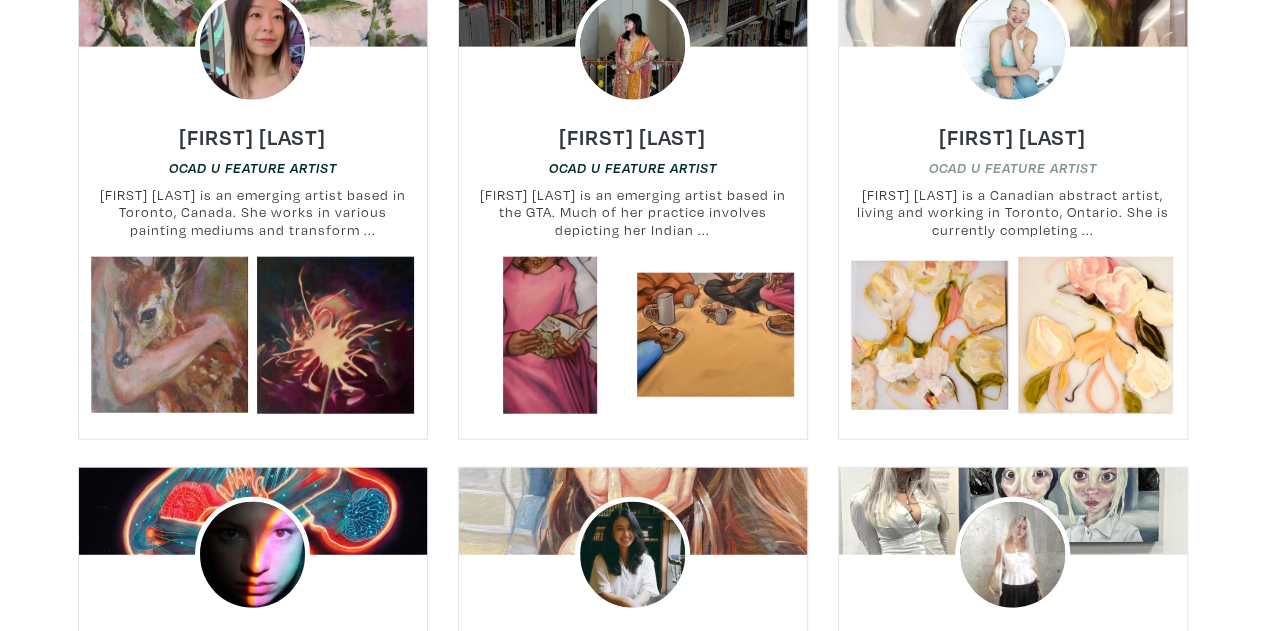 click on "OCAD U Feature Artist" at bounding box center [1013, 168] 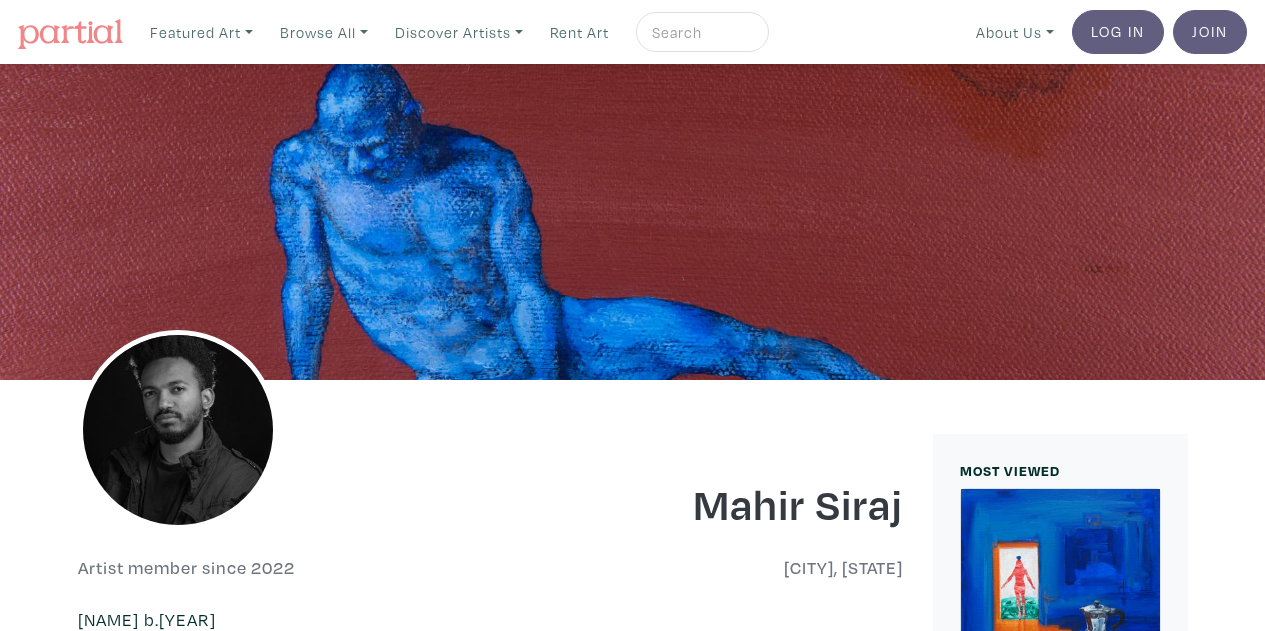 scroll, scrollTop: 0, scrollLeft: 0, axis: both 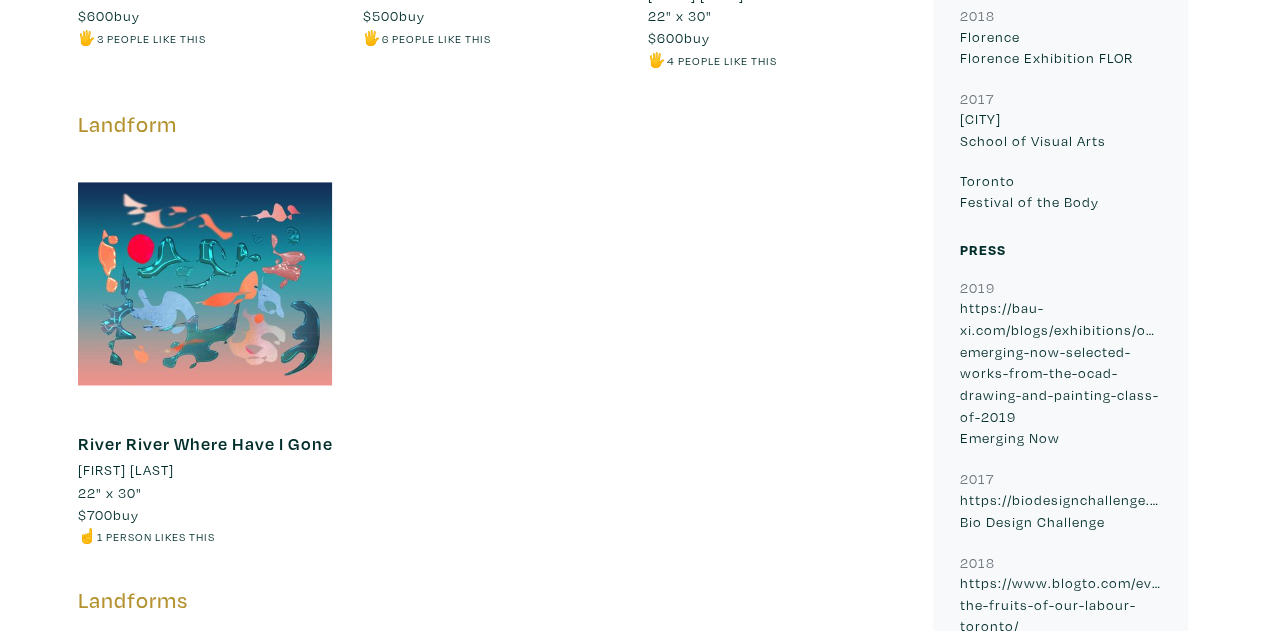 click on "Other
Juniper and Roses
Ahlena Sultana-McGarry
24" x 30"
$600  buy
🖐️  3 people like this
#pink
#warm
#abstract
#gold
Dreaming of Tiger Spring" at bounding box center [490, 338] 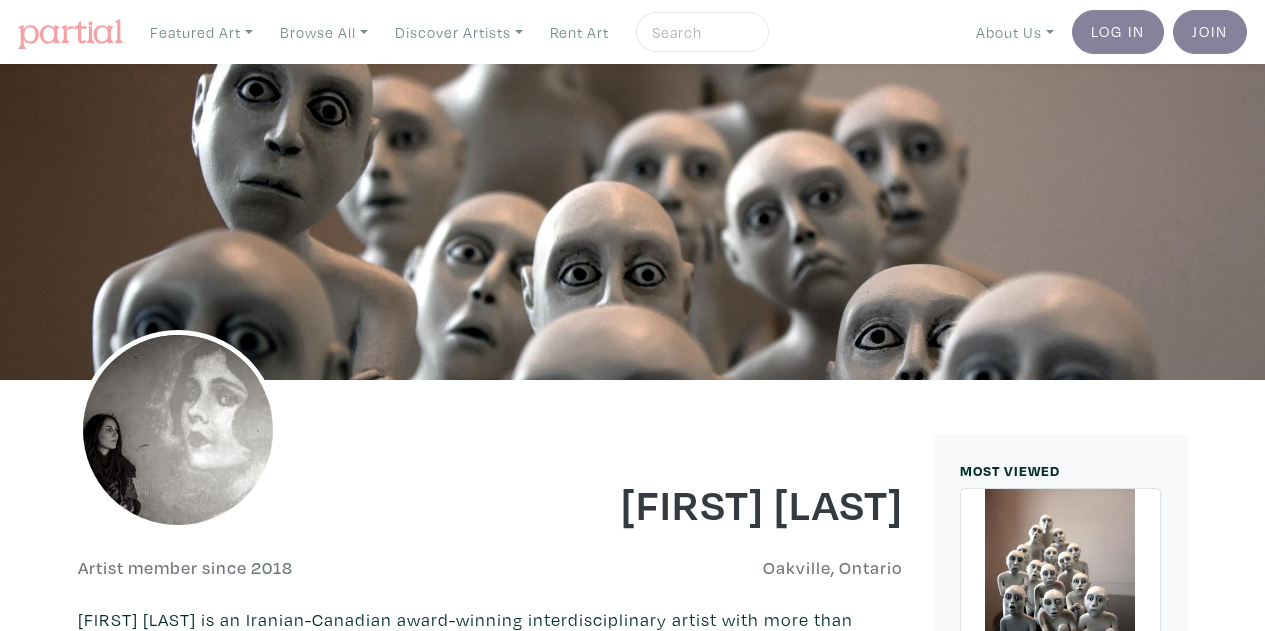 scroll, scrollTop: 0, scrollLeft: 0, axis: both 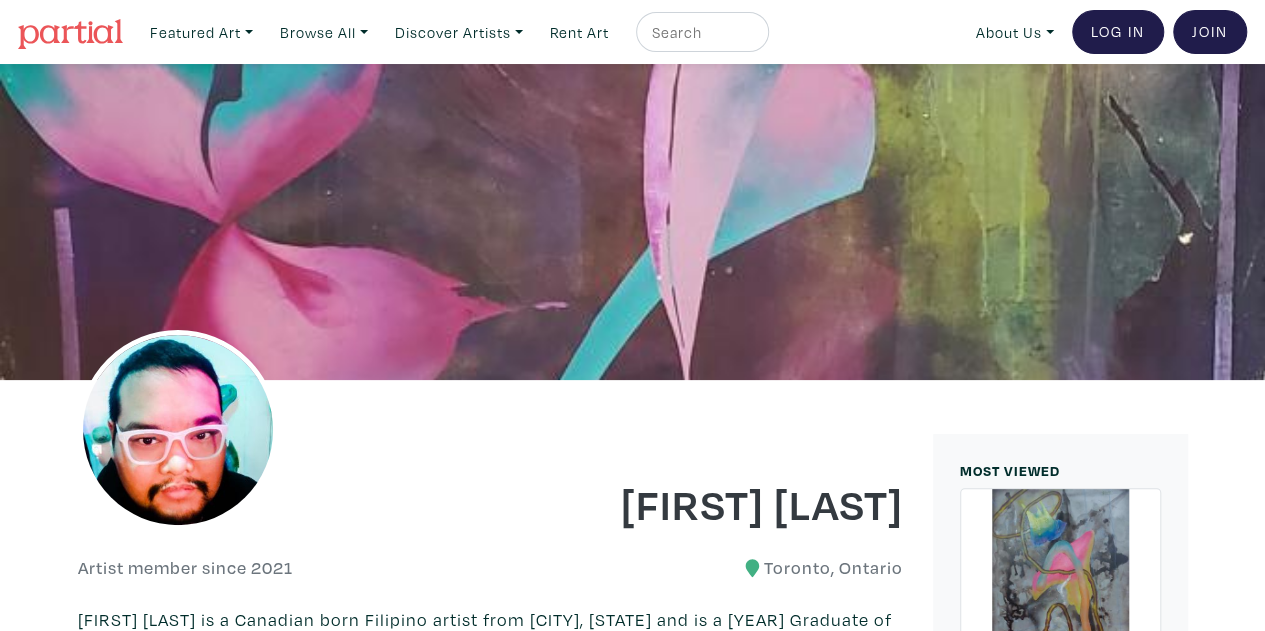 click on "Jasper Urbina
Artist member since 2021
Toronto,
Ontario
Jasper Urbina is a Canadian born Filipino artist from Toronto, Ontario and is a 2019 Graduate of OCAD University's Drawing and Painting program. His practice combines usages of analog and digital work, some of which start out as analog backgrounds that are then mocked up digitally then painted back onto the original background/surface into contemporary and surrealistic abstractions . His works are based from his life: stemming from emotional experiences, mental health, cultural exploration, melancholic memories, and the loss of a sibling and the grief it accompanied. Some of his more digital oriented works explore his life experiences in  more illustrative focused drawings that at times are satirical/humorous." at bounding box center (490, 1545) 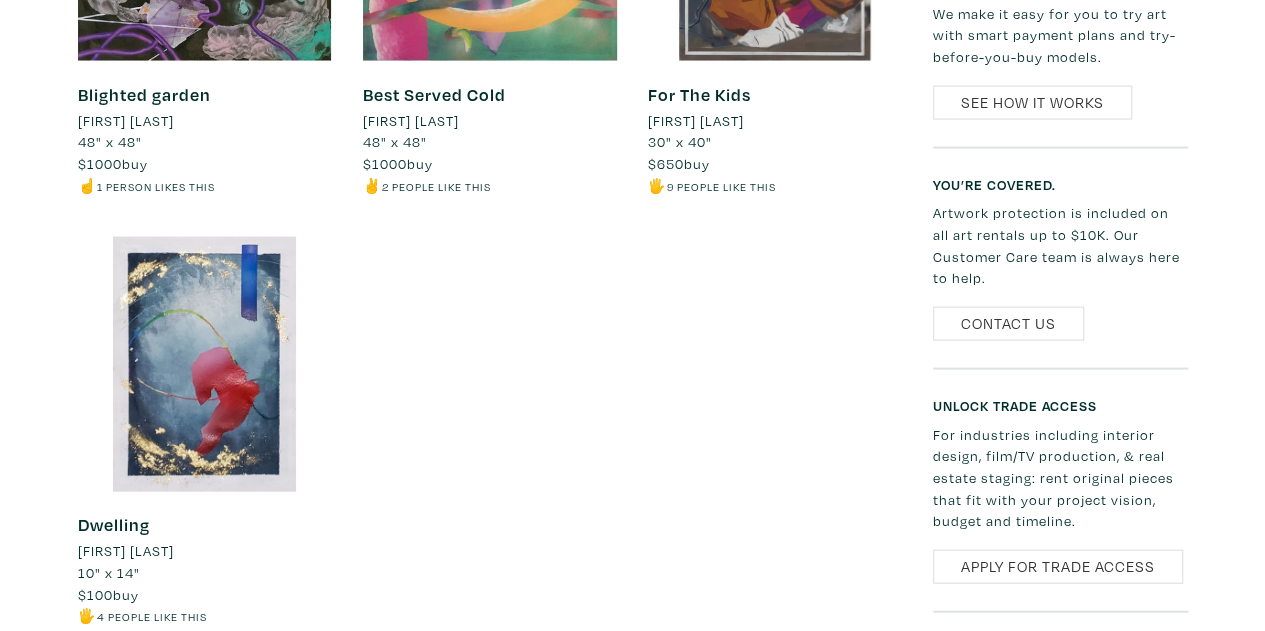 scroll, scrollTop: 2040, scrollLeft: 0, axis: vertical 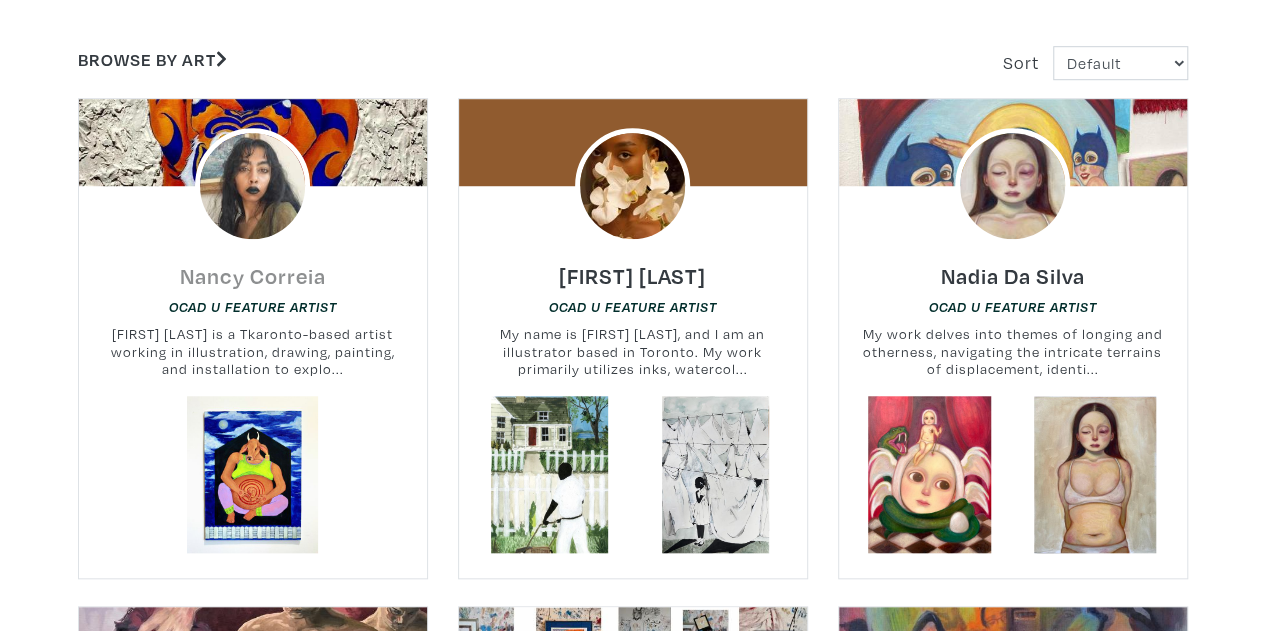 click on "Nancy Correia" at bounding box center [253, 275] 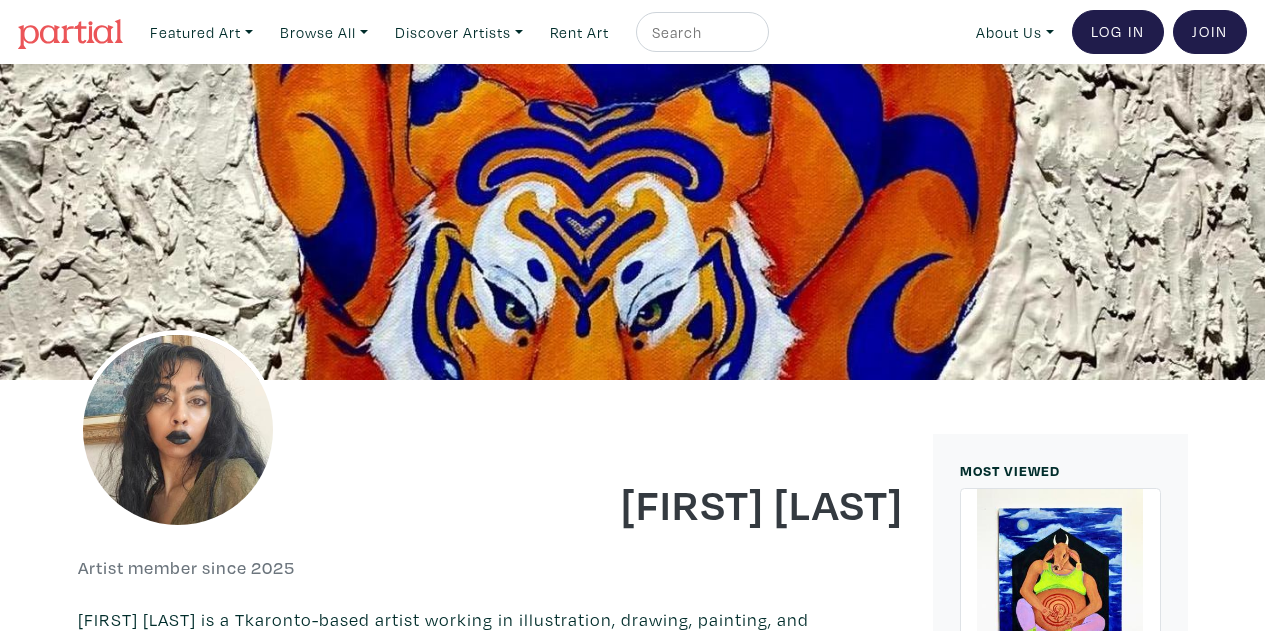 scroll, scrollTop: 0, scrollLeft: 0, axis: both 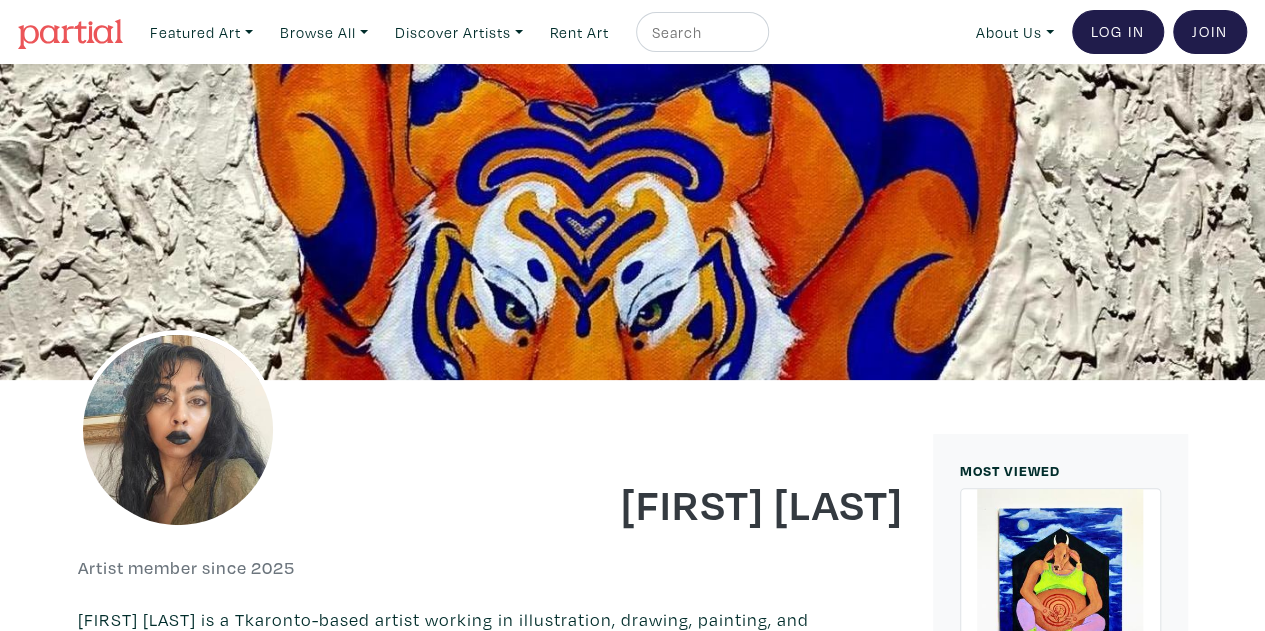 click at bounding box center (632, 222) 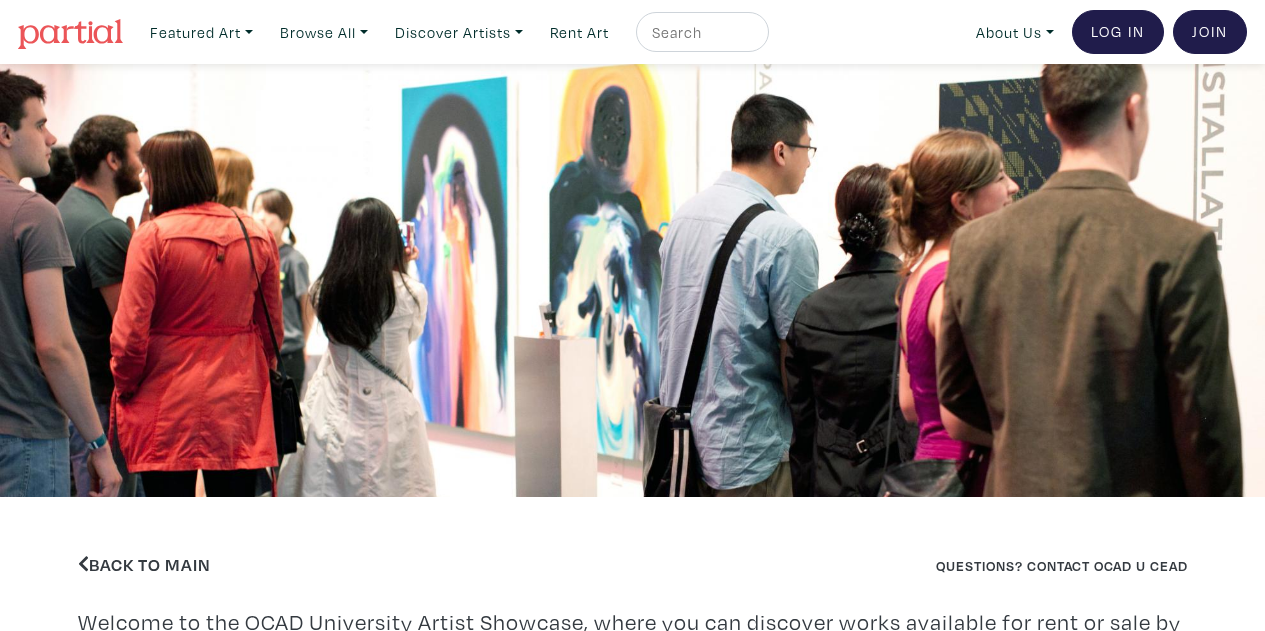 scroll, scrollTop: 682, scrollLeft: 0, axis: vertical 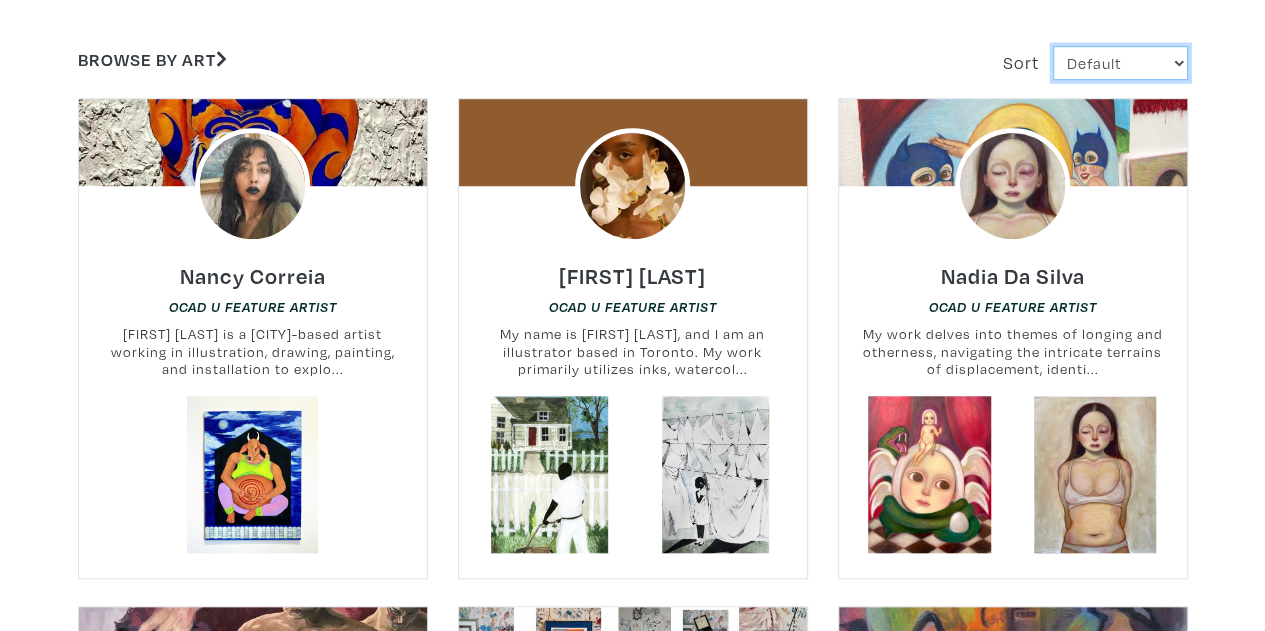 click on "Default
Most Viewed
Newest
A-Z
Z-A" at bounding box center (1120, 63) 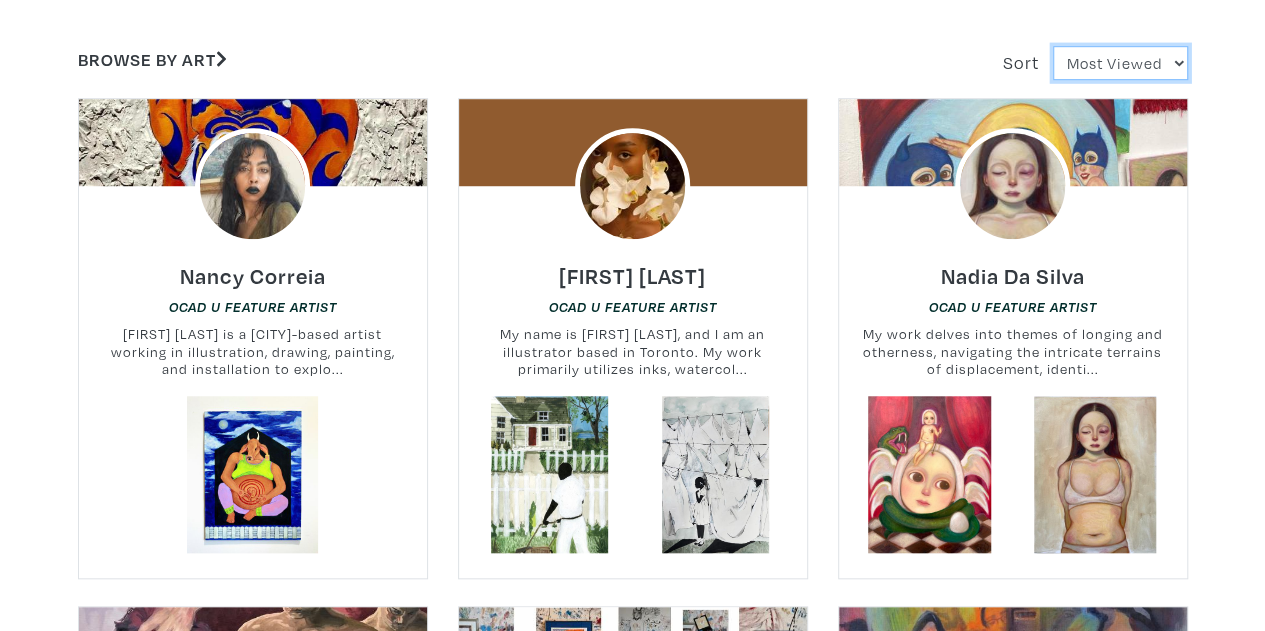click on "Default
Most Viewed
Newest
A-Z
Z-A" at bounding box center [1120, 63] 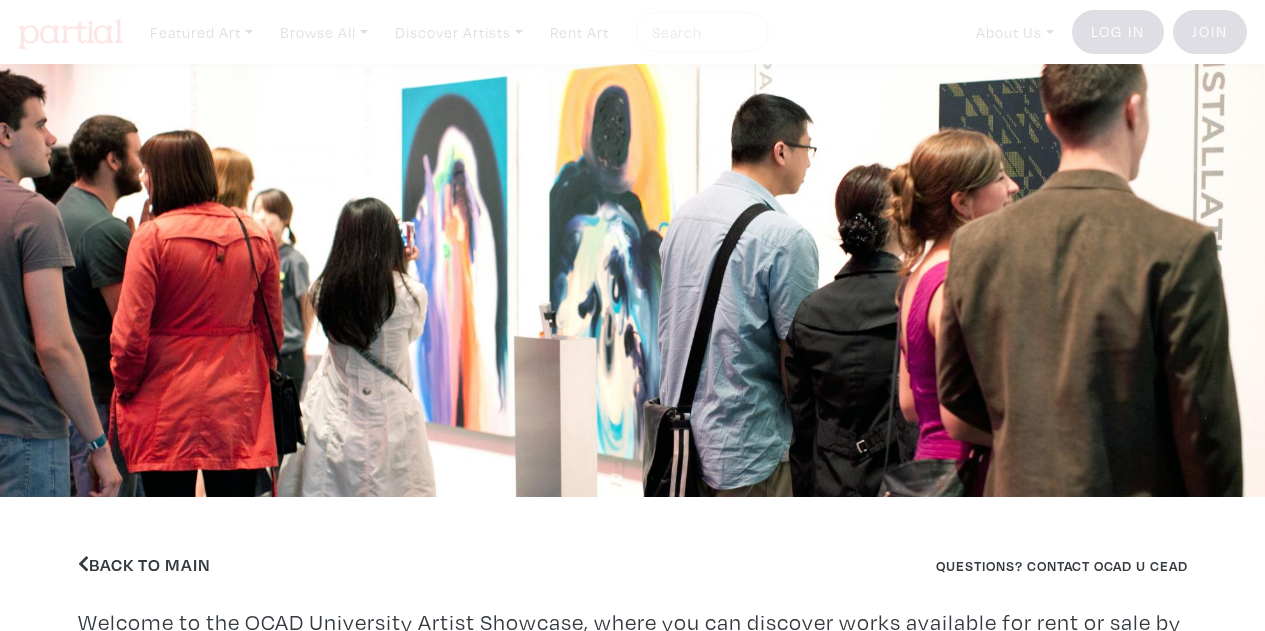 scroll, scrollTop: 0, scrollLeft: 0, axis: both 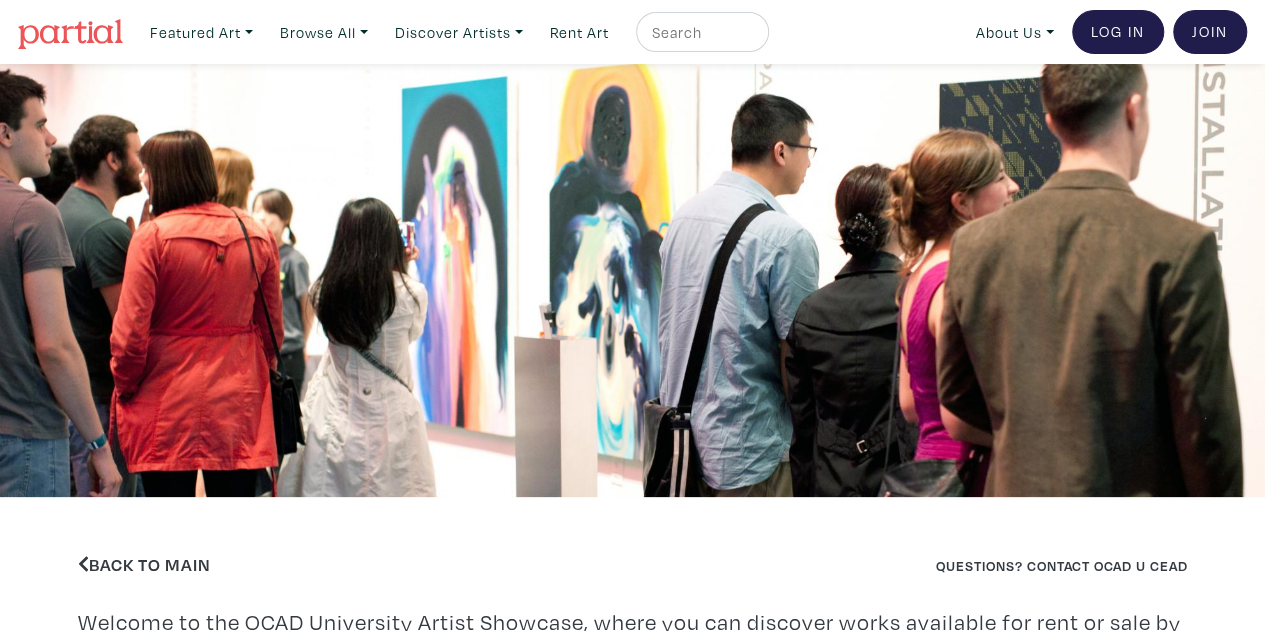 click on "Questions? Contact OCAD U CEAD" at bounding box center (918, 564) 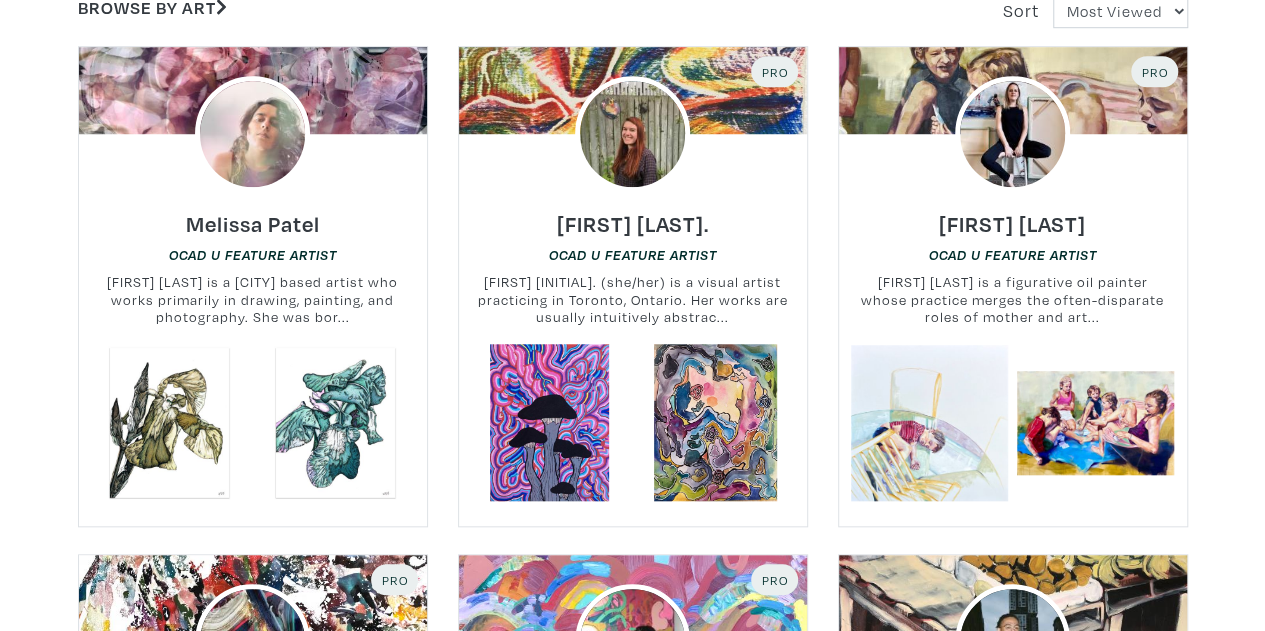 scroll, scrollTop: 840, scrollLeft: 0, axis: vertical 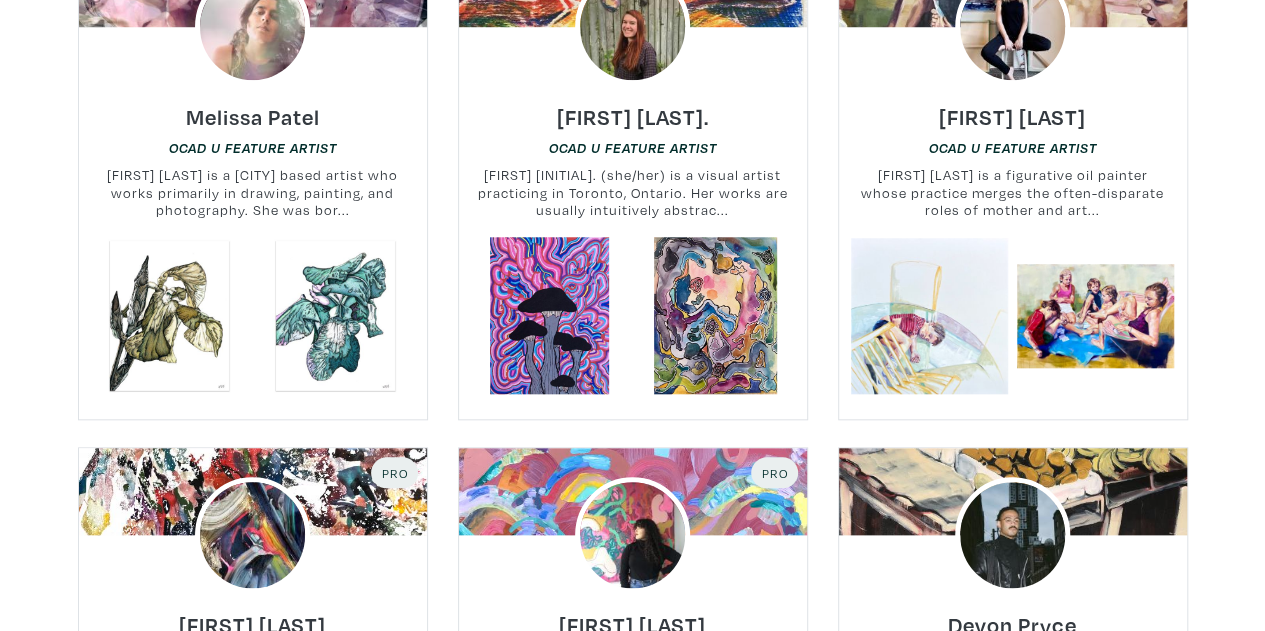 click on "Back to Main
Questions? Contact OCAD U CEAD
Welcome to the OCAD University Artist Showcase, where you can discover works available for rent or sale by current OCAD U students and recent graduates.
Browse by Art
Sort
Default
Most Viewed
Newest
A-Z
Z-A
[FIRST] [LAST]
OCAD U Feature Artist
[FIRST] [LAST] is a [CITY] based artist who works primarily in drawing, painting, and photography. She was bor..." at bounding box center [632, 10782] 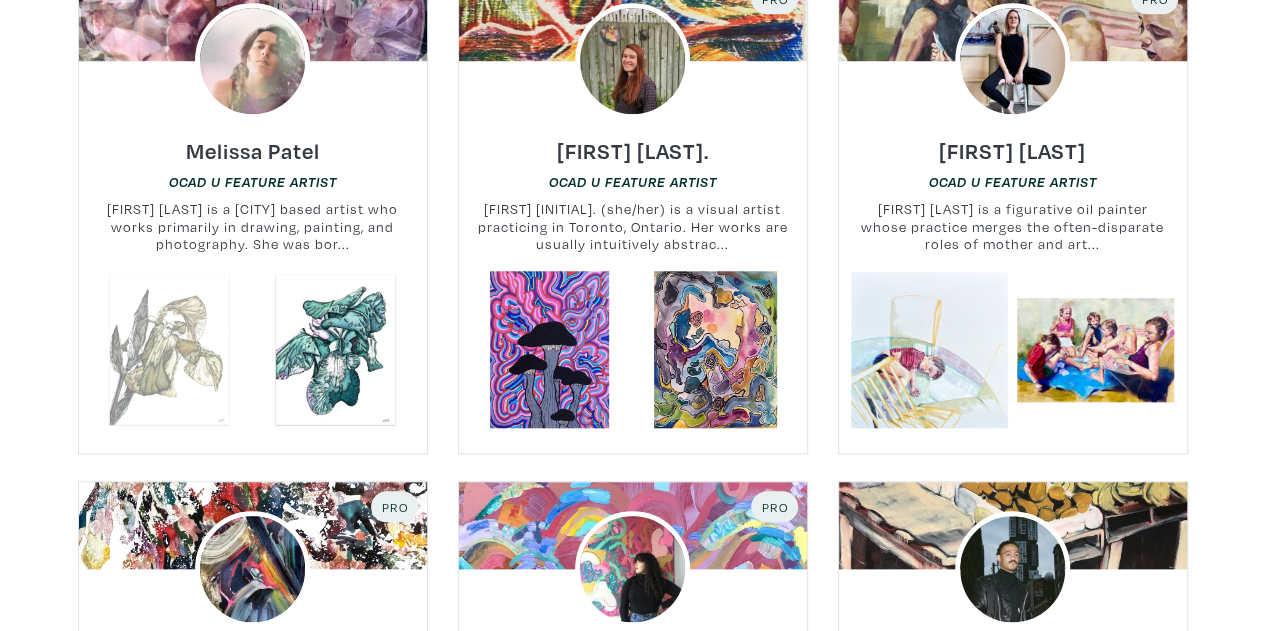 scroll, scrollTop: 800, scrollLeft: 0, axis: vertical 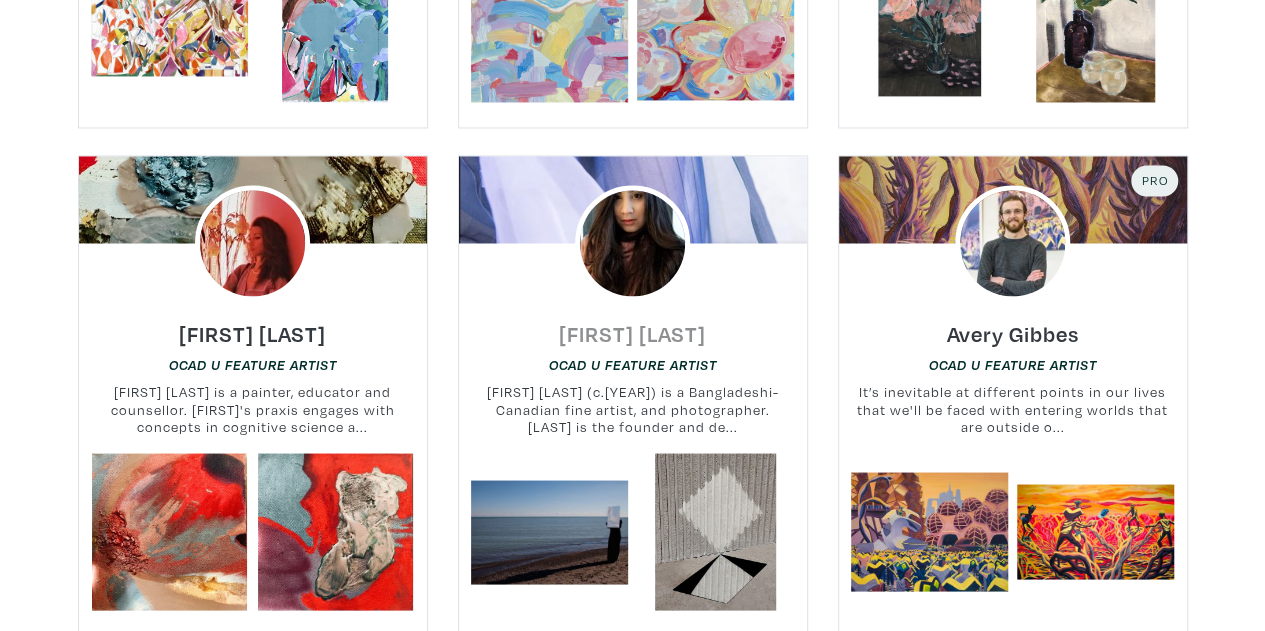 click on "[FIRST] [LAST]" at bounding box center [632, 332] 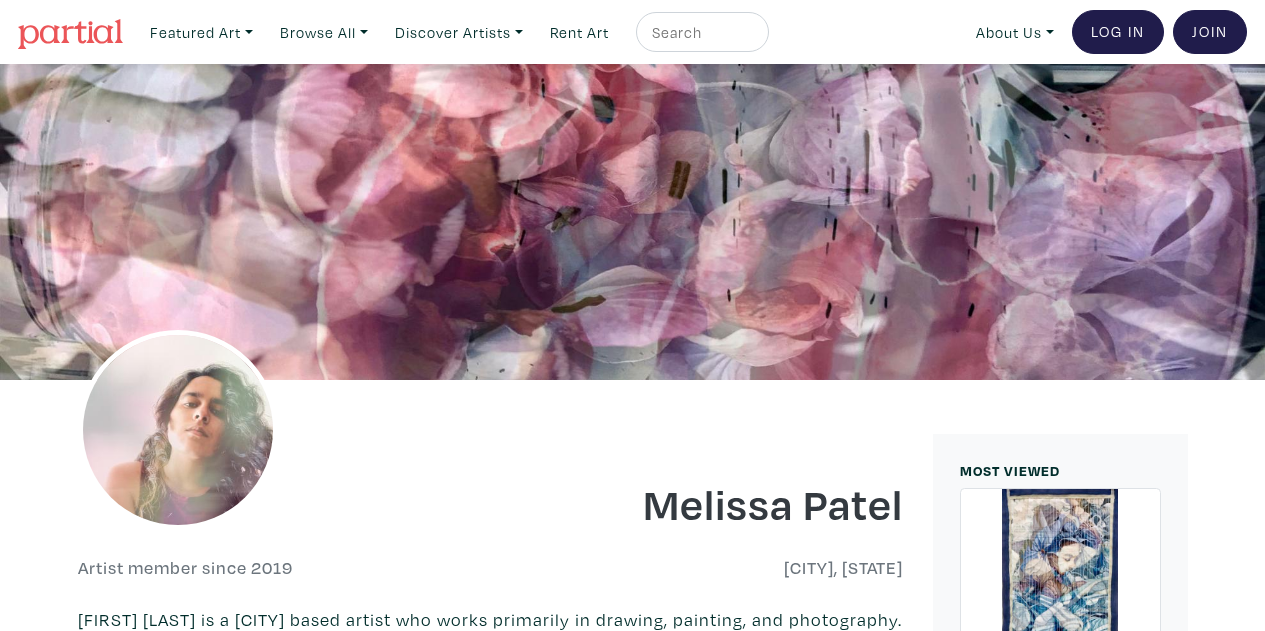 scroll, scrollTop: 0, scrollLeft: 0, axis: both 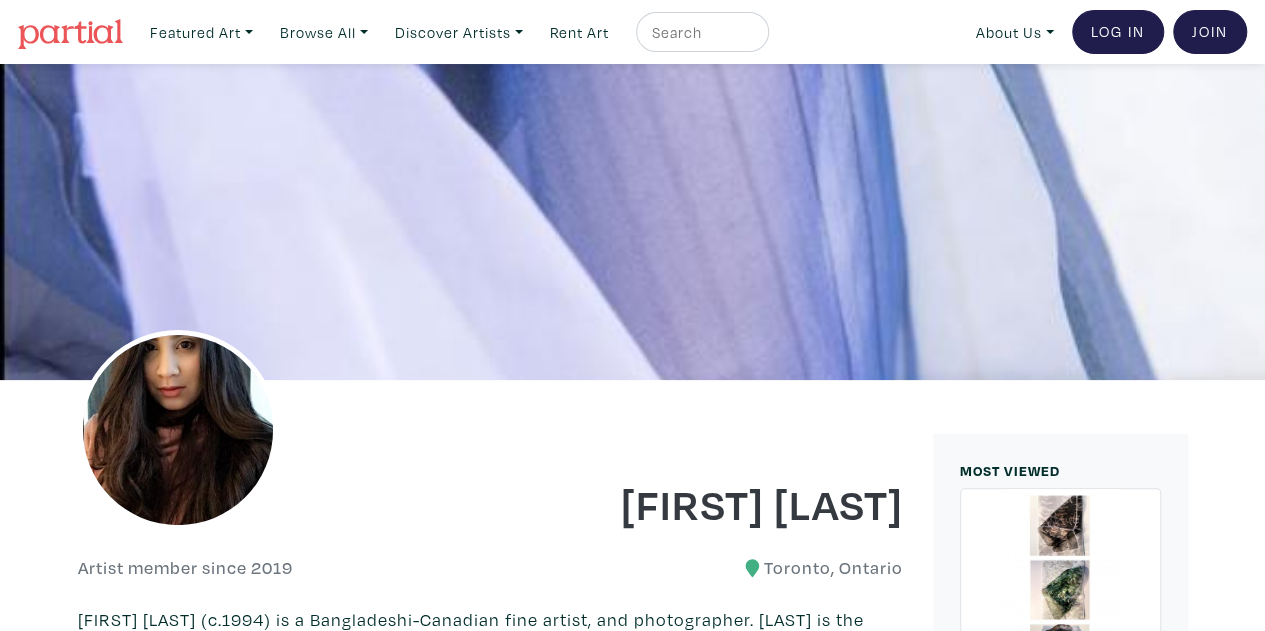 click on "[FIRST] [LAST]
Artist member since 2019
[CITY],
[STATE]
[FIRST] [LAST] (c.1994) is a Bangladeshi-Canadian fine artist, and photographer. [LAST] is the founder and designer of the eco-friendly fashion brand RT Atelier Co. She focuses on hybrid photography and combining other interdisciplinary to photography; her known works' explores interrelationship between Fashion, Photography, and Architecture.
[LAST] graduated from OCAD University, completing her degree in Bachelor of Fine Arts, Photography in 2019. Her works were displayed at OCAD GradEx 104 (Annual Juried Graduate Exhibition).
Work" at bounding box center [490, 2057] 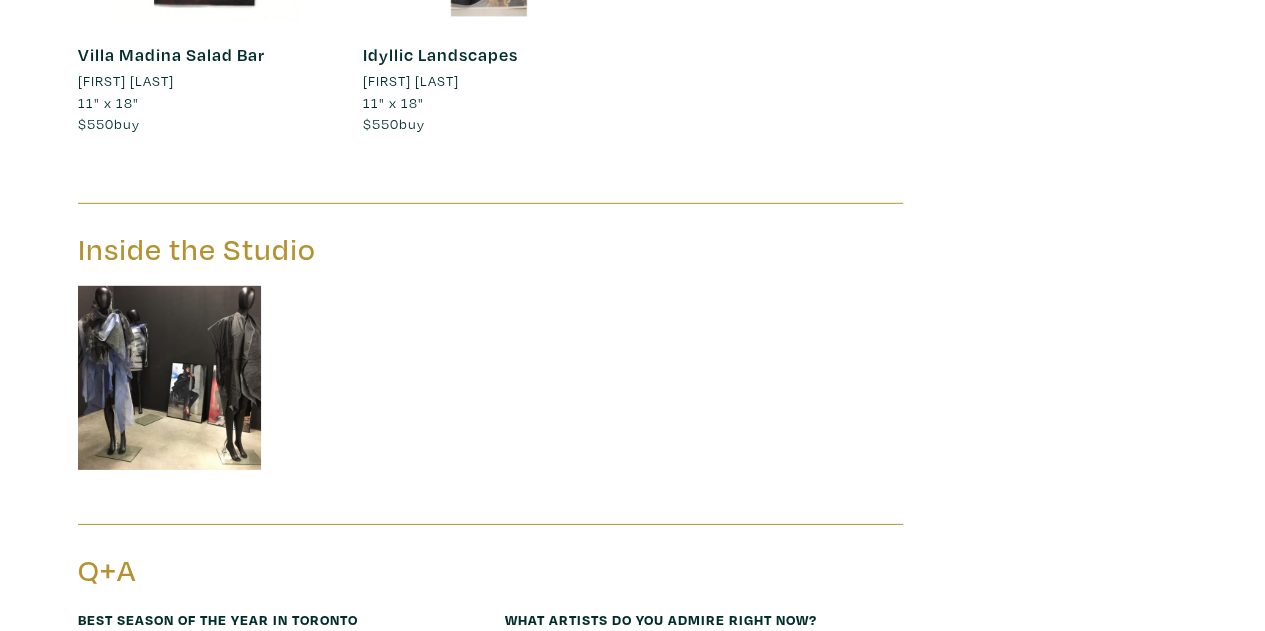 scroll, scrollTop: 2880, scrollLeft: 0, axis: vertical 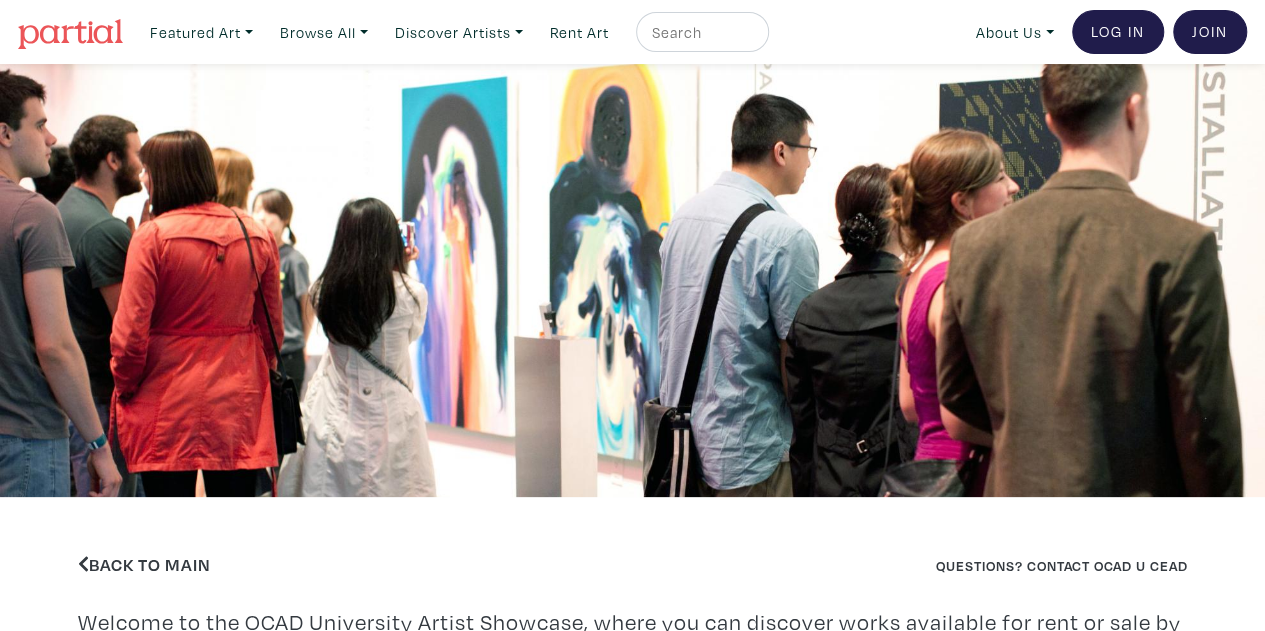 drag, startPoint x: 1273, startPoint y: 25, endPoint x: 1246, endPoint y: -72, distance: 100.68764 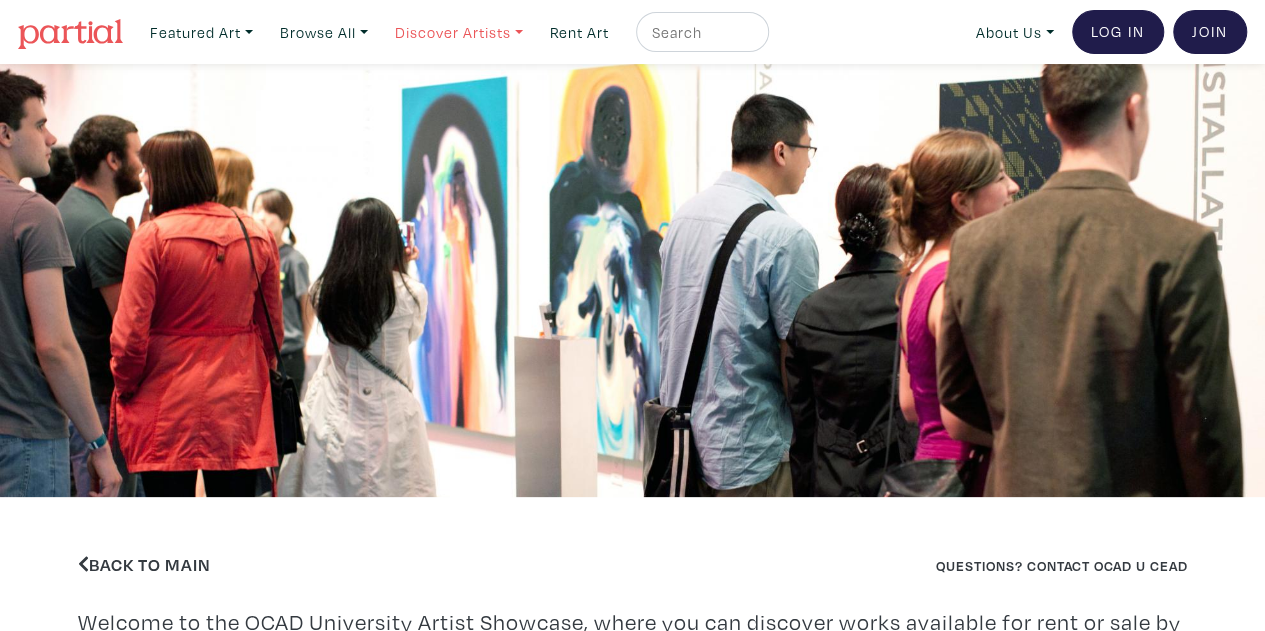 click on "Discover Artists" at bounding box center (201, 32) 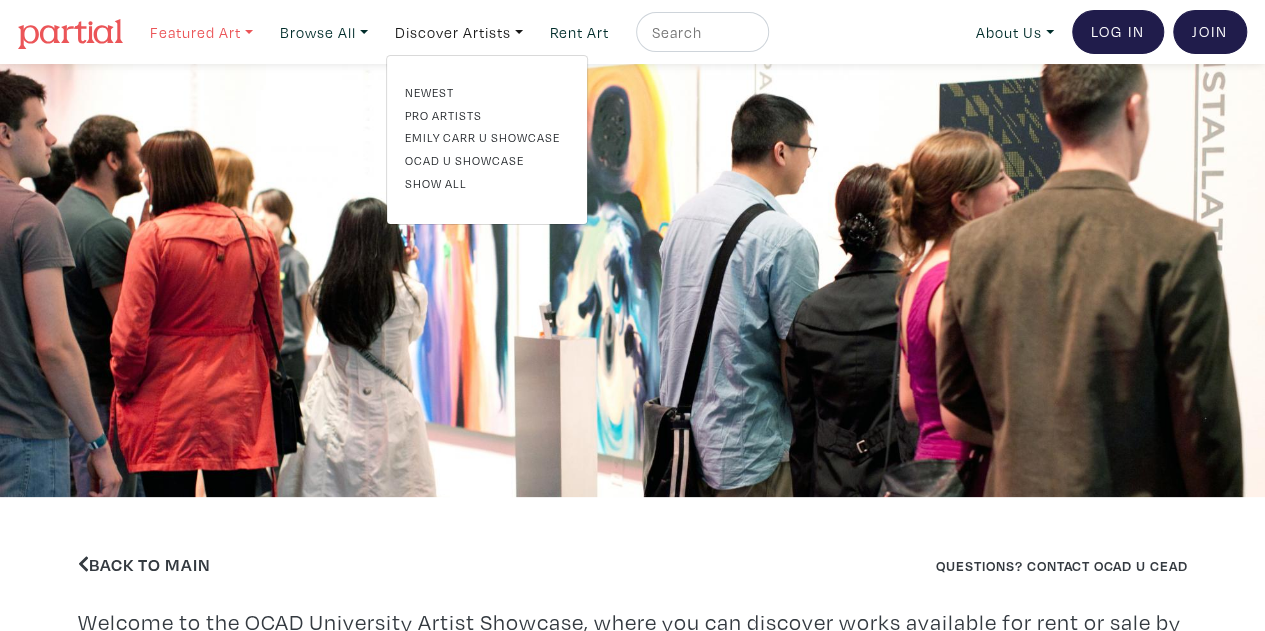 click on "Featured Art" at bounding box center [201, 32] 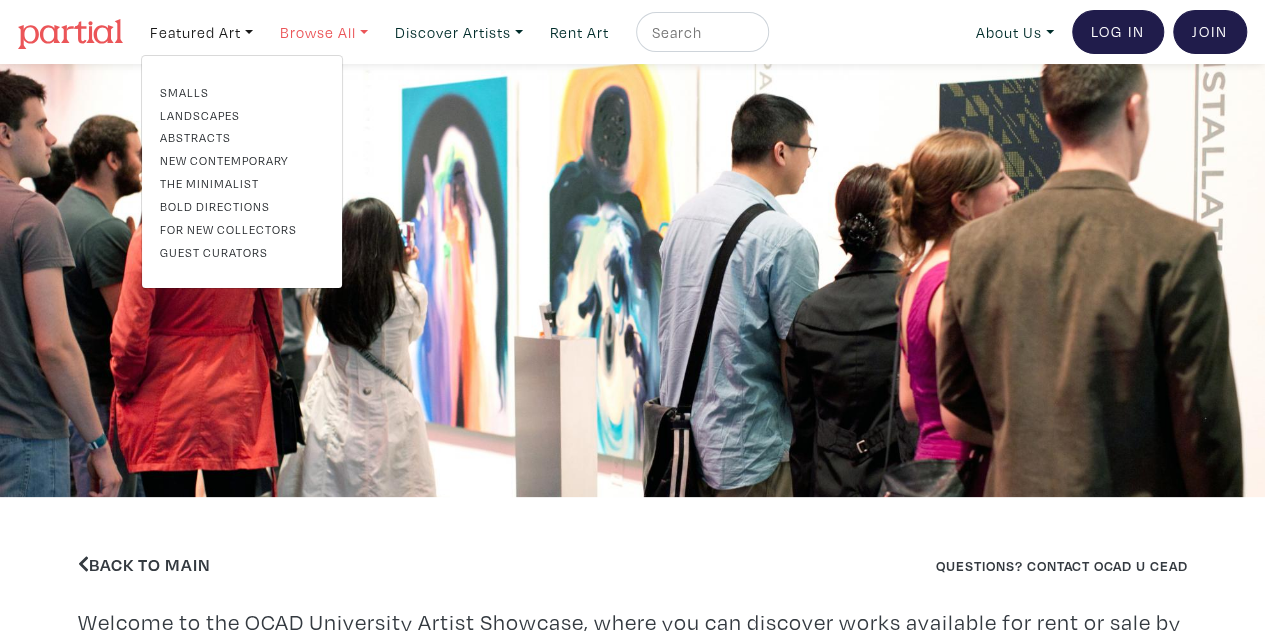 click on "Browse All" at bounding box center (201, 32) 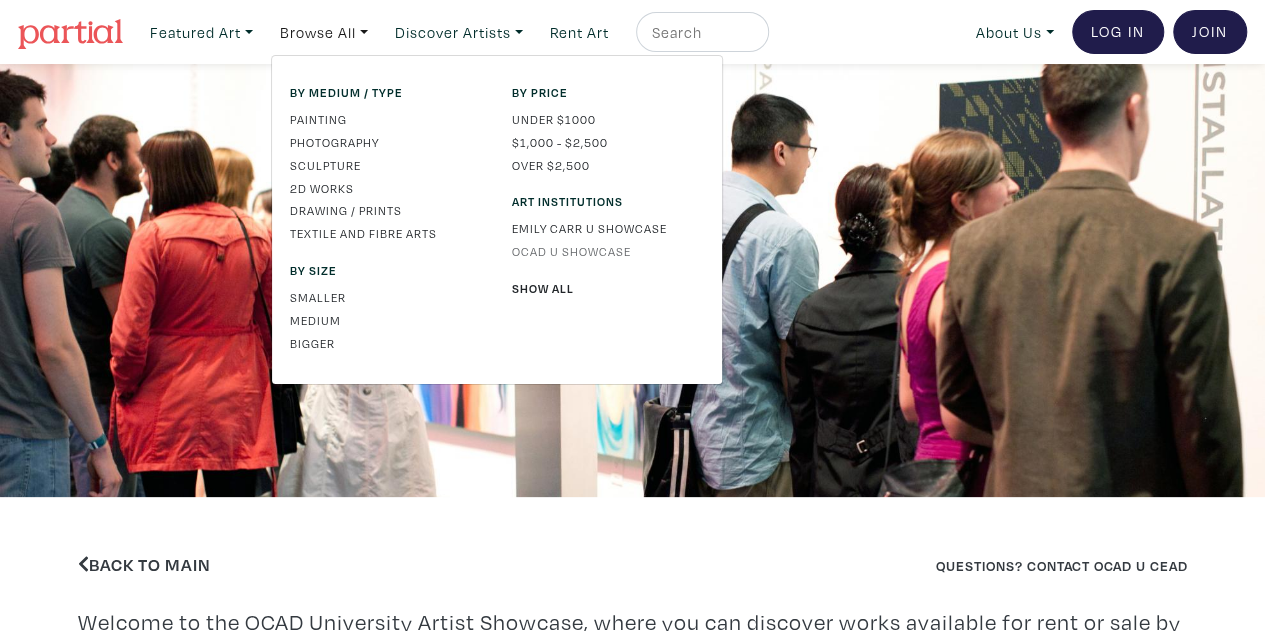 click on "OCAD U Showcase" at bounding box center [608, 251] 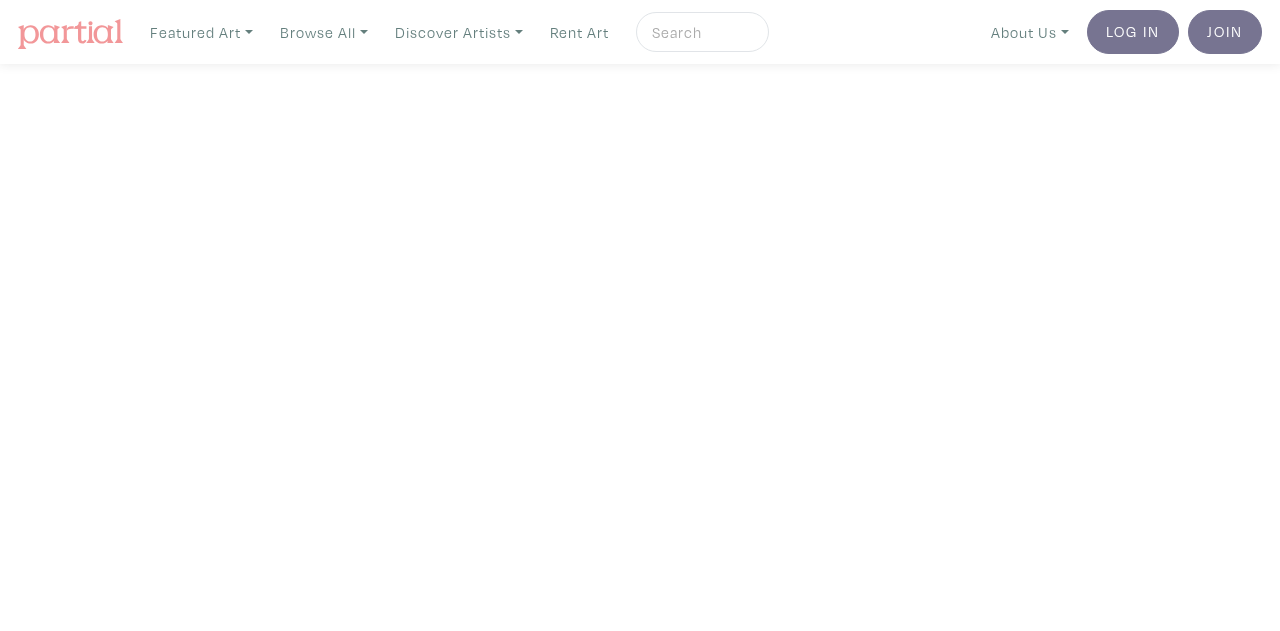 scroll, scrollTop: 0, scrollLeft: 0, axis: both 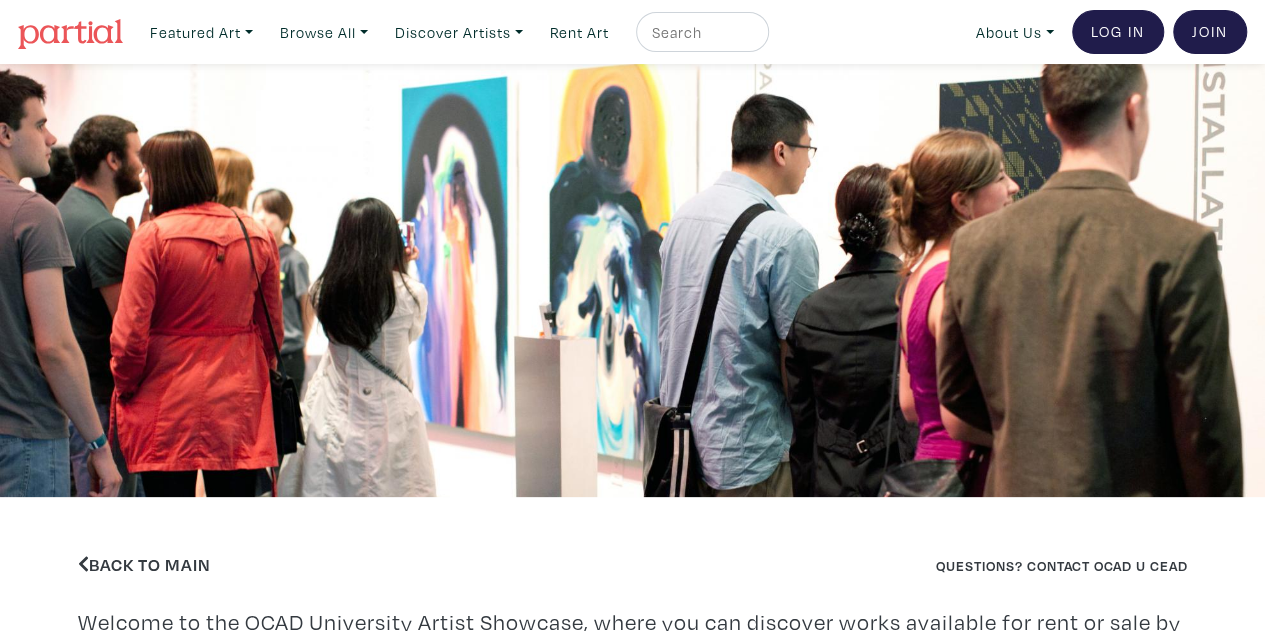 click on "Back to Main
Questions? Contact OCAD U CEAD
Welcome to the OCAD University Artist Showcase, where you can discover works available for rent or sale by current OCAD U students and recent graduates." at bounding box center (633, 585) 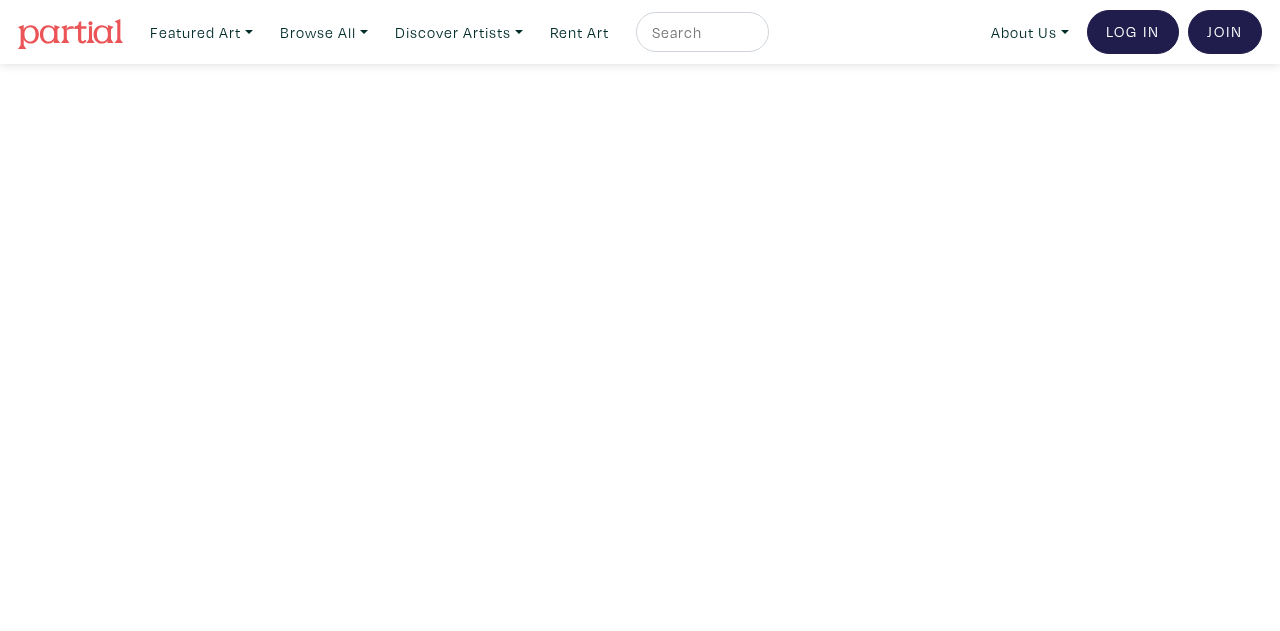 scroll, scrollTop: 0, scrollLeft: 0, axis: both 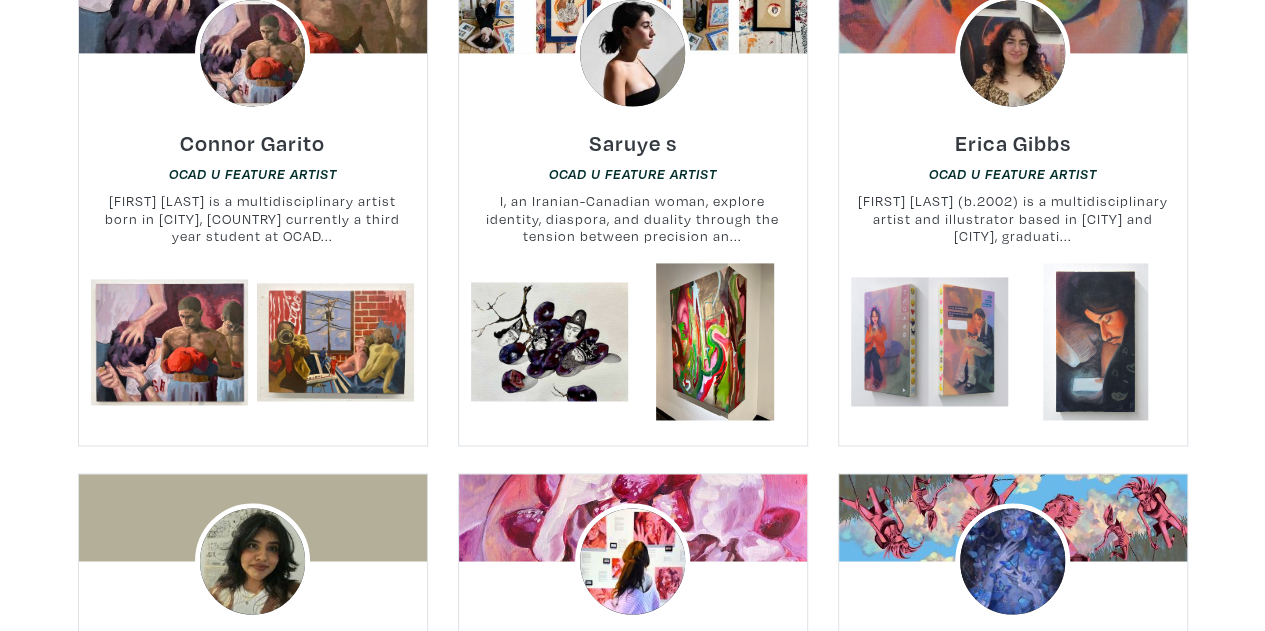 drag, startPoint x: 1272, startPoint y: 33, endPoint x: 1276, endPoint y: 66, distance: 33.24154 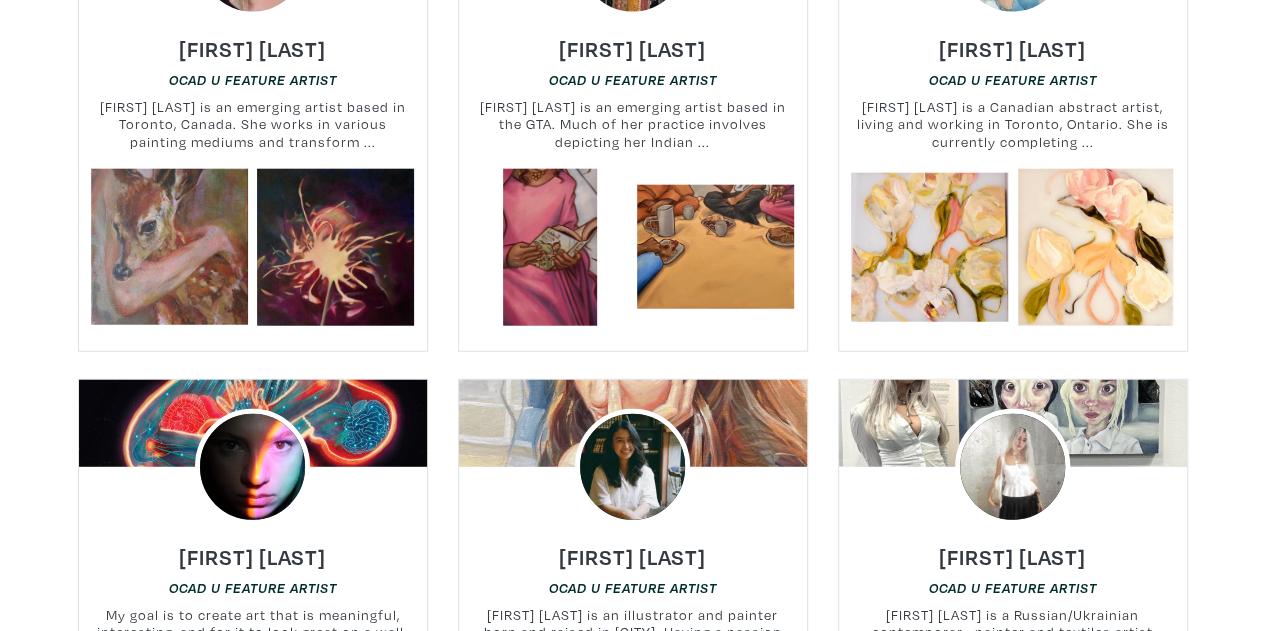 scroll, scrollTop: 2458, scrollLeft: 0, axis: vertical 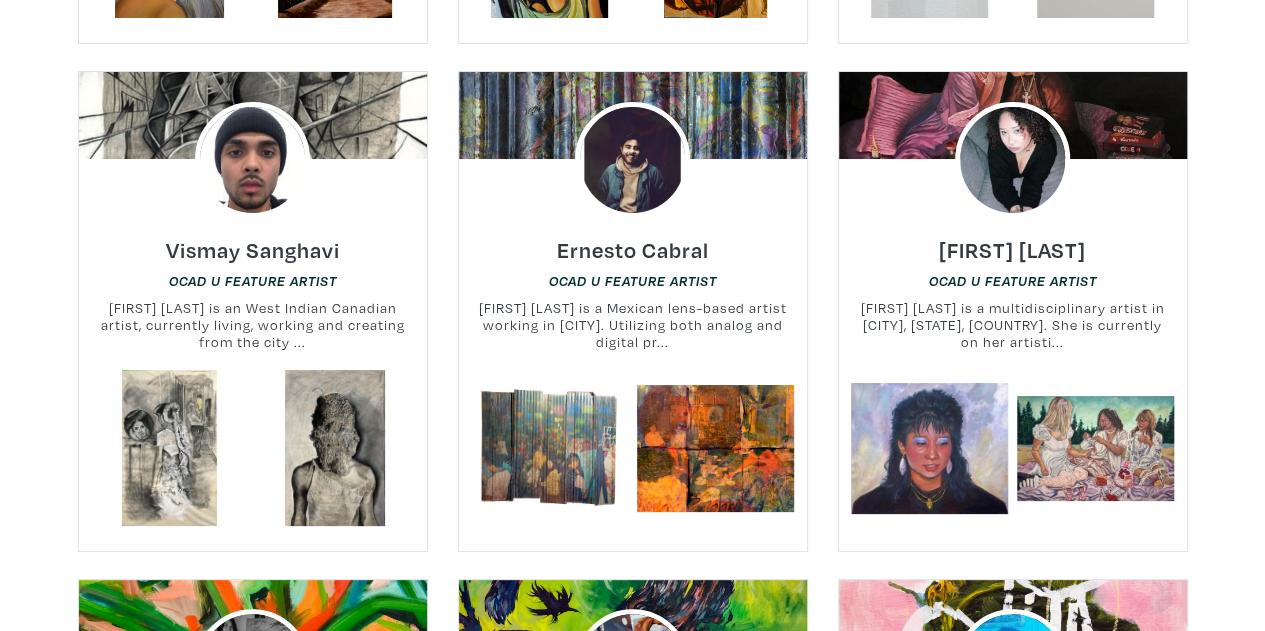 click on "Back to Main
Questions? Contact OCAD U CEAD
Welcome to the OCAD University Artist Showcase, where you can discover works available for rent or sale by current OCAD U students and recent graduates.
Browse by Art
Sort
Default
Most Viewed
Newest
A-Z
Z-A
Nancy Correia
OCAD U Feature Artist
Nancy Correia is a Tkaronto-based artist working in illustration, drawing, painting, and installation to explo..." at bounding box center (632, 7867) 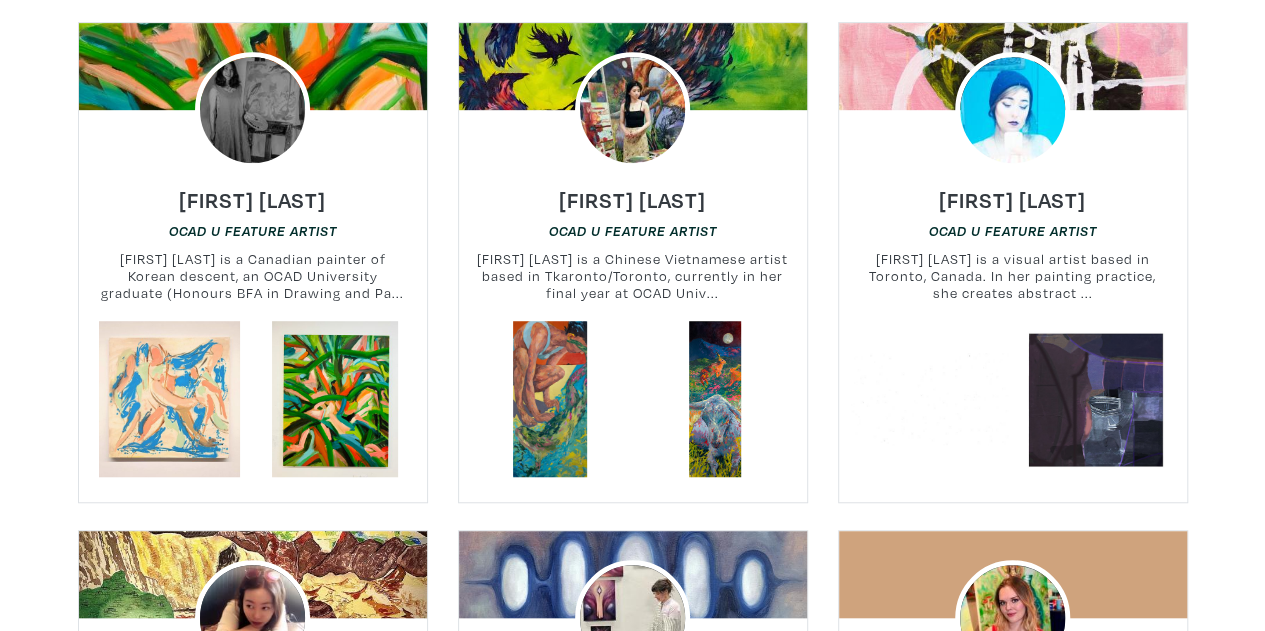 scroll, scrollTop: 4315, scrollLeft: 0, axis: vertical 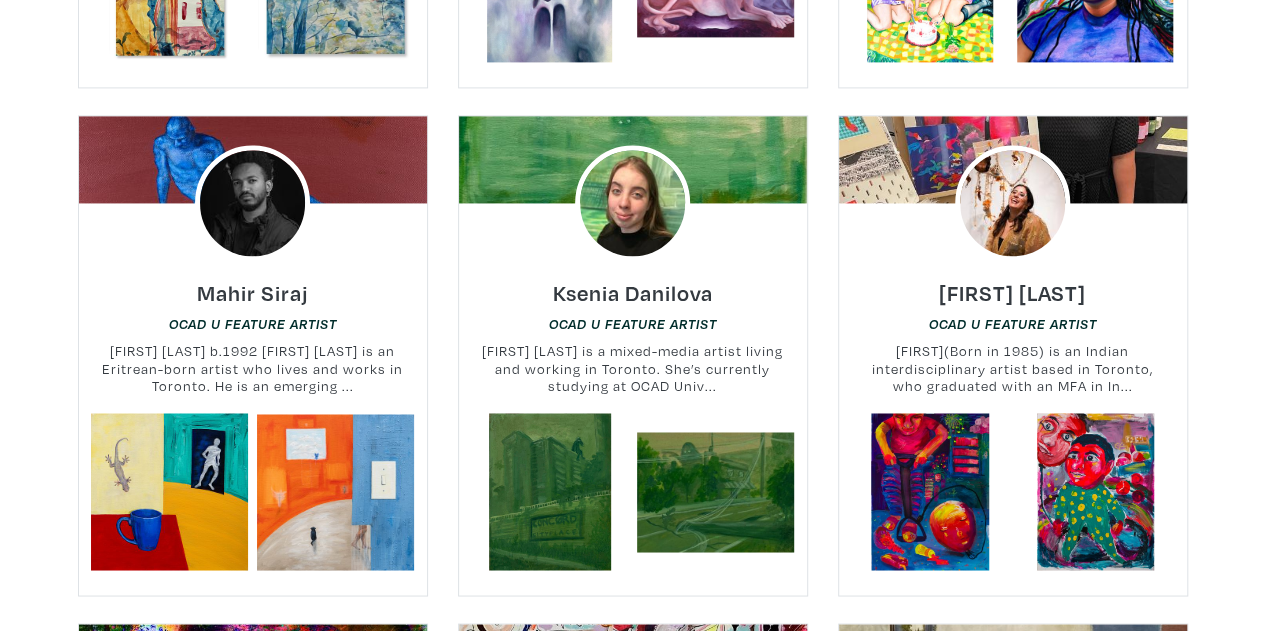 click on "Back to Main
Questions? Contact OCAD U CEAD
Welcome to the OCAD University Artist Showcase, where you can discover works available for rent or sale by current OCAD U students and recent graduates.
Browse by Art
Sort
Default
Most Viewed
Newest
A-Z
Z-A
Nancy Correia
OCAD U Feature Artist
Nancy Correia is a Tkaronto-based artist working in illustration, drawing, painting, and installation to explo..." at bounding box center (632, 6387) 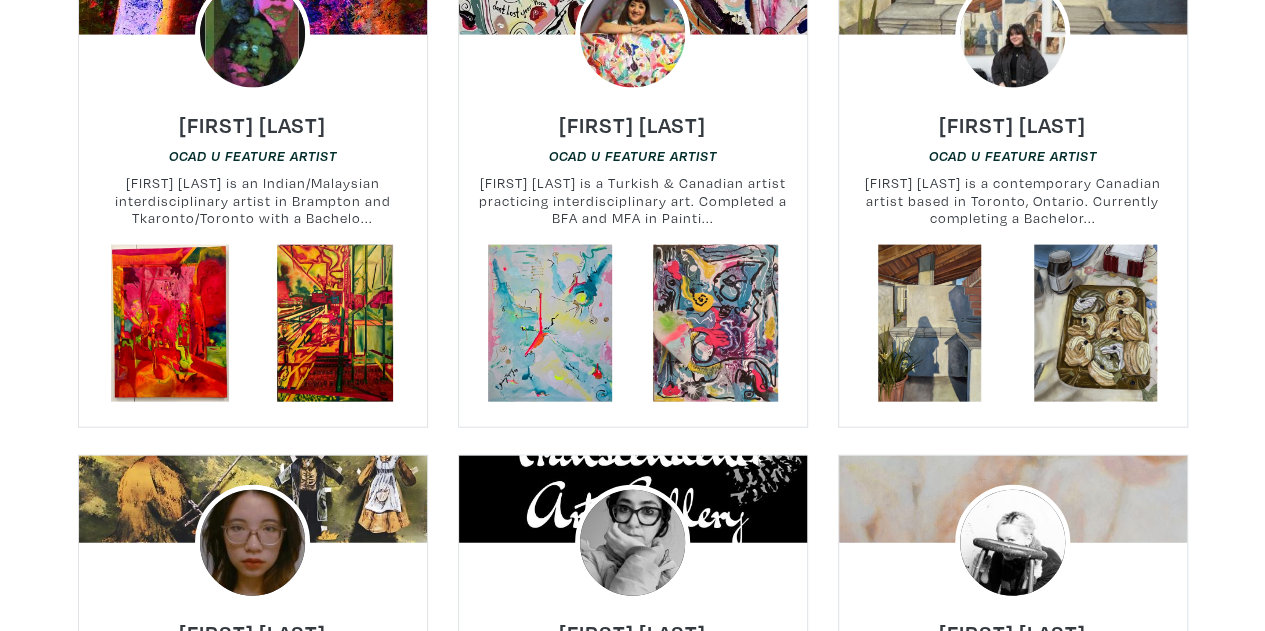 scroll, scrollTop: 5915, scrollLeft: 0, axis: vertical 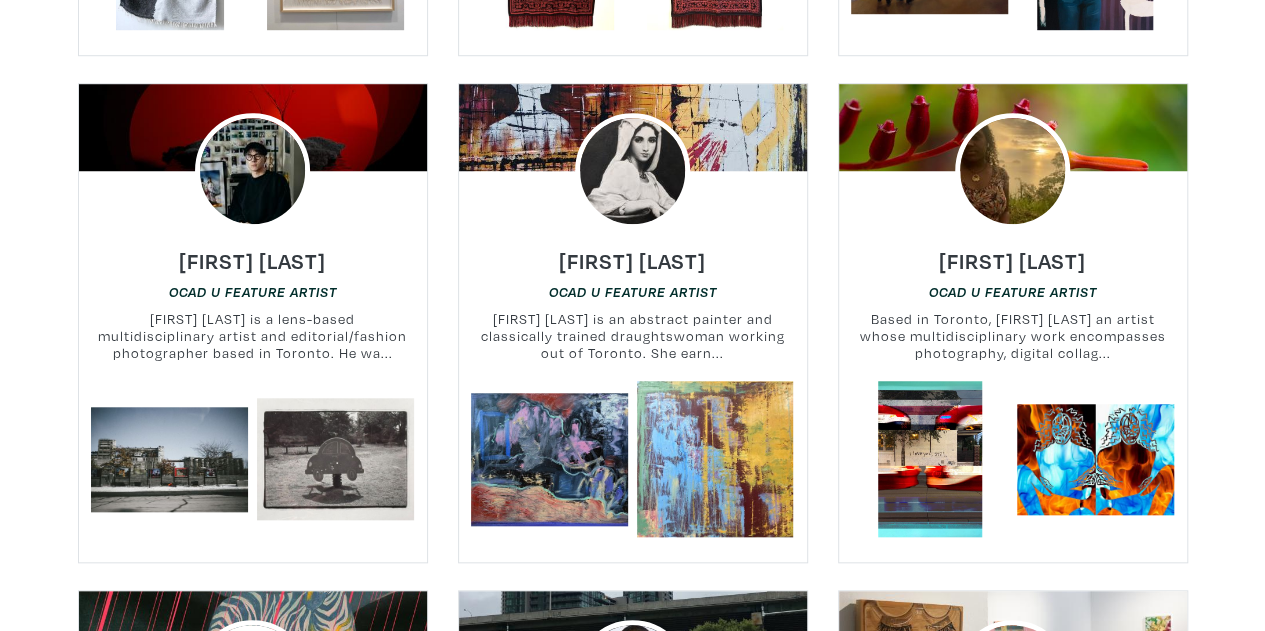 click on "Back to Main
Questions? Contact OCAD U CEAD
Welcome to the OCAD University Artist Showcase, where you can discover works available for rent or sale by current OCAD U students and recent graduates.
Browse by Art
Sort
Default
Most Viewed
Newest
A-Z
Z-A
Nancy Correia
OCAD U Feature Artist
Nancy Correia is a Tkaronto-based artist working in illustration, drawing, painting, and installation to explo..." at bounding box center (632, 3307) 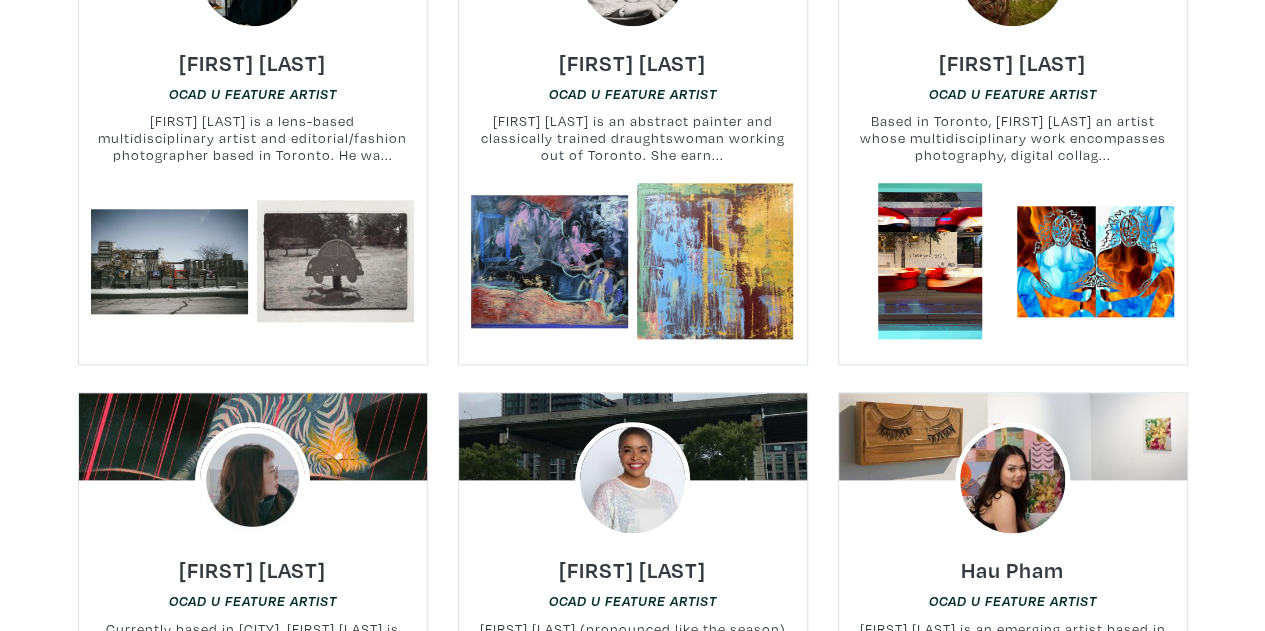 scroll, scrollTop: 8515, scrollLeft: 0, axis: vertical 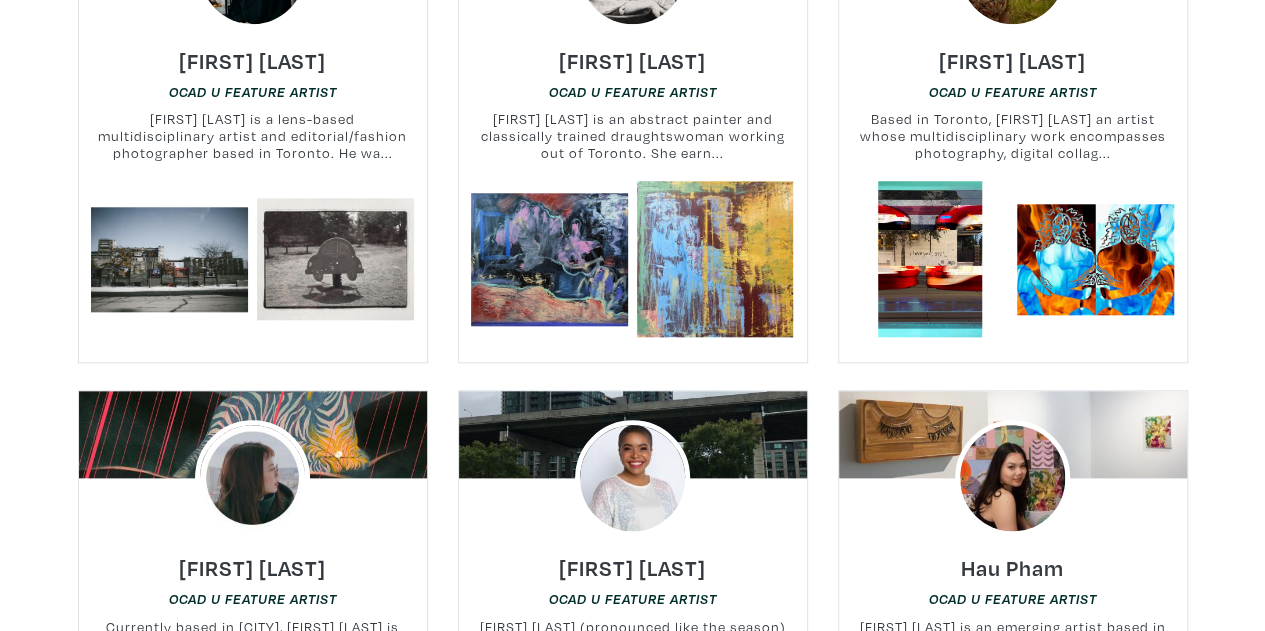 click on "Back to Main
Questions? Contact OCAD U CEAD
Welcome to the OCAD University Artist Showcase, where you can discover works available for rent or sale by current OCAD U students and recent graduates.
Browse by Art
Sort
Default
Most Viewed
Newest
A-Z
Z-A
Nancy Correia
OCAD U Feature Artist
Nancy Correia is a Tkaronto-based artist working in illustration, drawing, painting, and installation to explo..." at bounding box center [632, 3107] 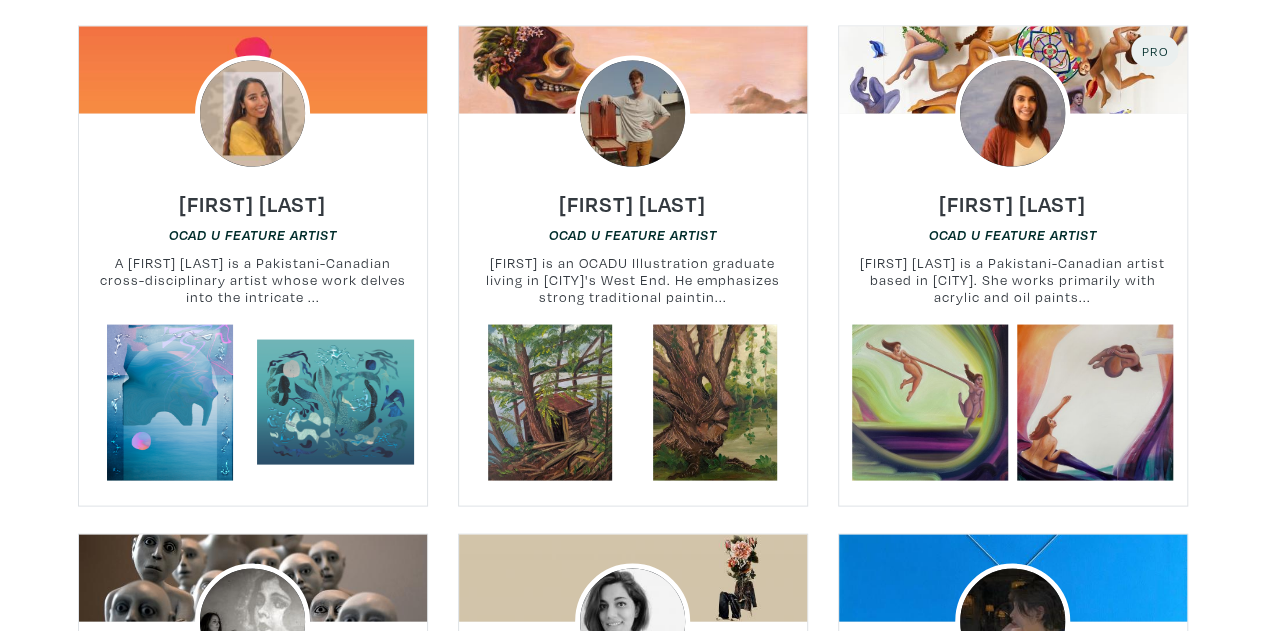 scroll, scrollTop: 9395, scrollLeft: 0, axis: vertical 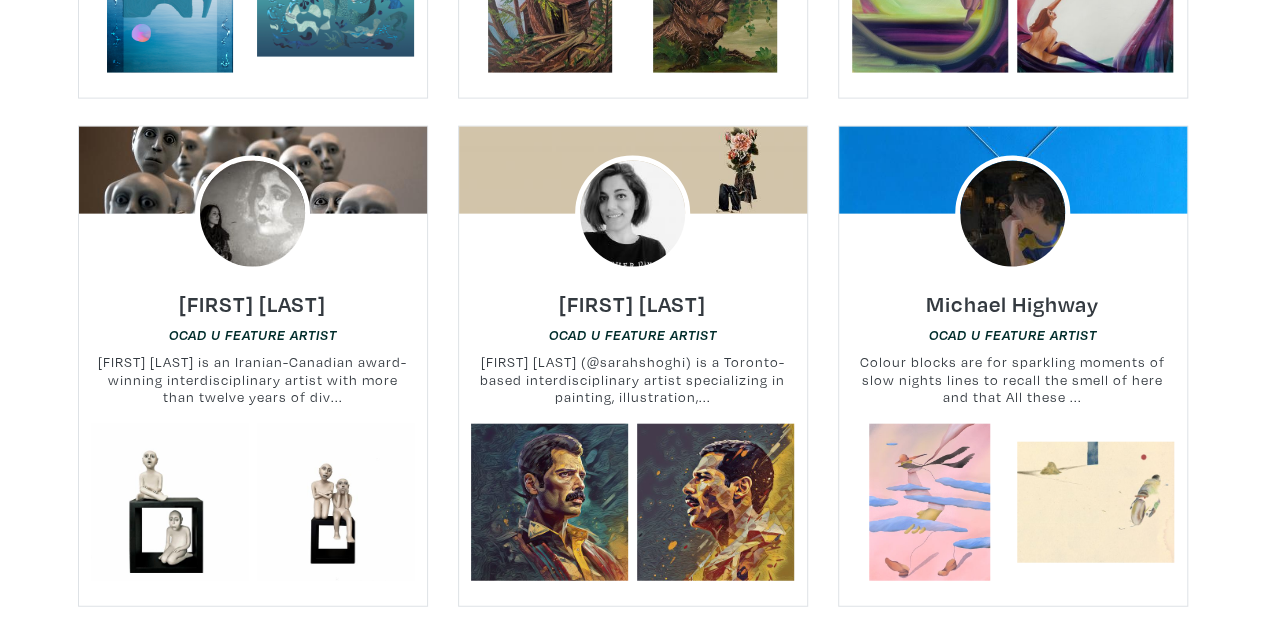 click on "Back to Main
Questions? Contact OCAD U CEAD
Welcome to the OCAD University Artist Showcase, where you can discover works available for rent or sale by current OCAD U students and recent graduates.
Browse by Art
Sort
Default
Most Viewed
Newest
A-Z
Z-A
Nancy Correia
OCAD U Feature Artist
Nancy Correia is a Tkaronto-based artist working in illustration, drawing, painting, and installation to explo..." at bounding box center [632, 1827] 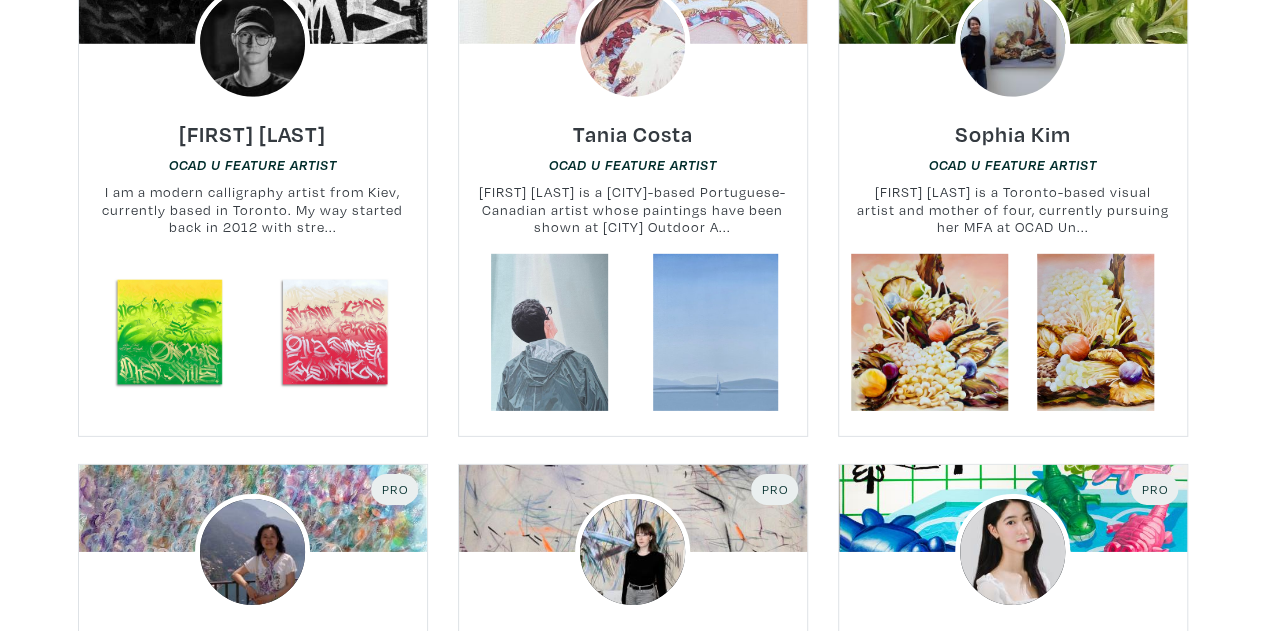 scroll, scrollTop: 10475, scrollLeft: 0, axis: vertical 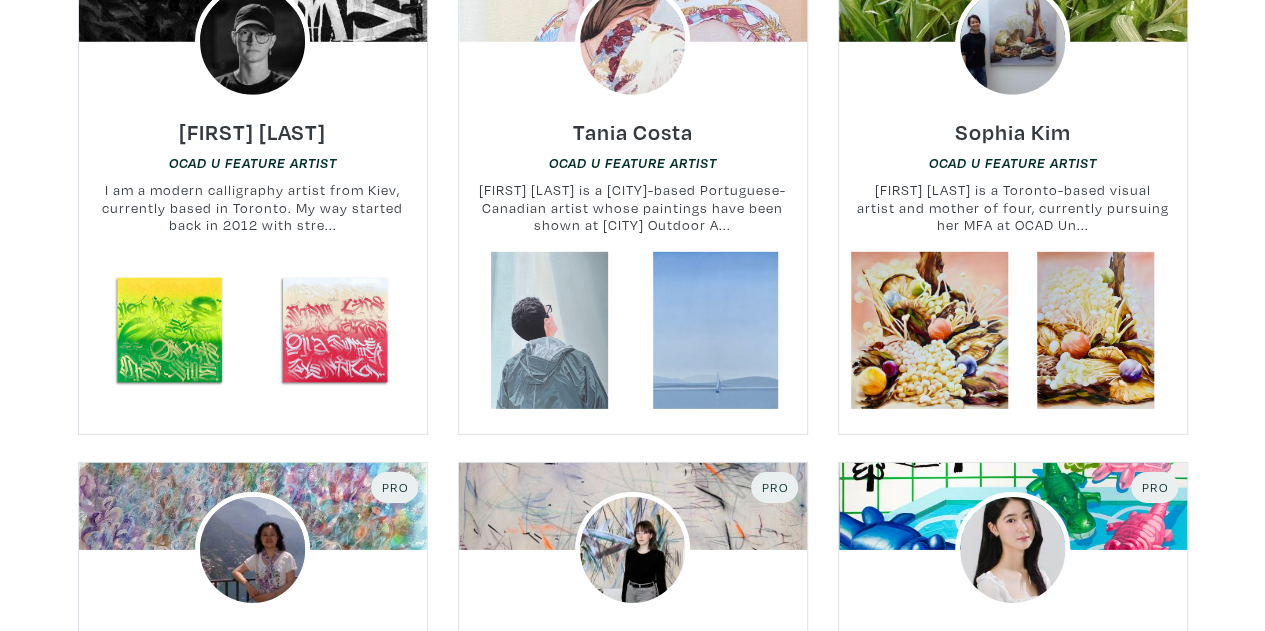 click on "Back to Main
Questions? Contact OCAD U CEAD
Welcome to the OCAD University Artist Showcase, where you can discover works available for rent or sale by current OCAD U students and recent graduates.
Browse by Art
Sort
Default
Most Viewed
Newest
A-Z
Z-A
Nancy Correia
OCAD U Feature Artist
Nancy Correia is a Tkaronto-based artist working in illustration, drawing, painting, and installation to explo..." at bounding box center [632, 1147] 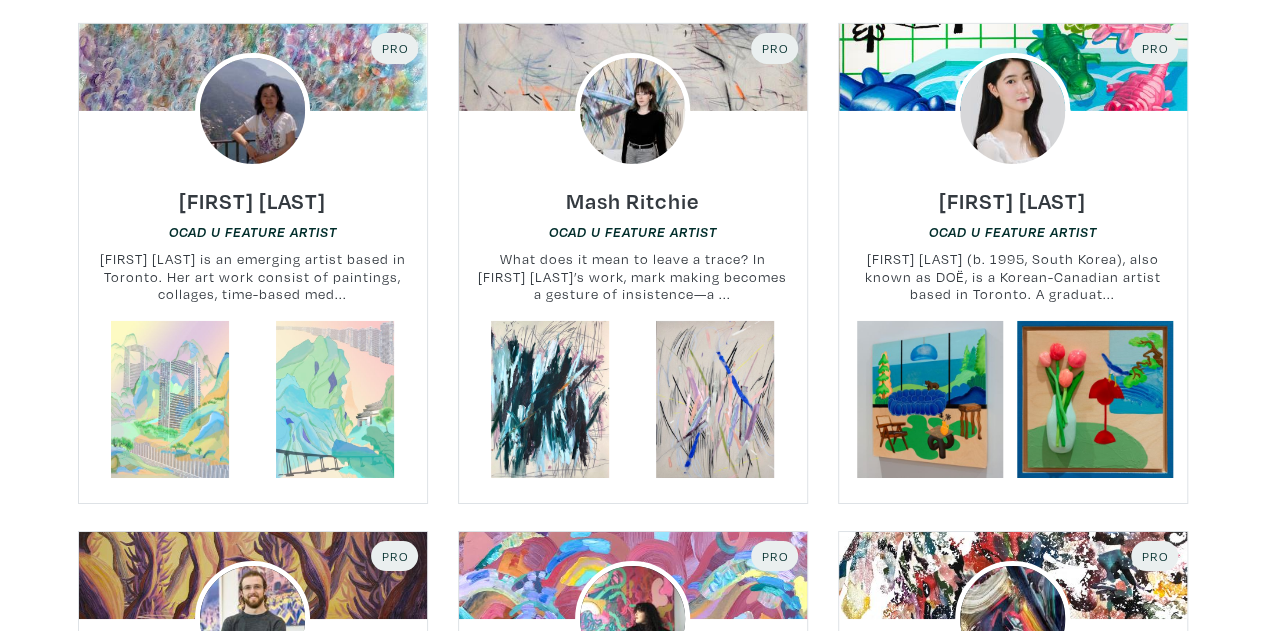 scroll, scrollTop: 10915, scrollLeft: 0, axis: vertical 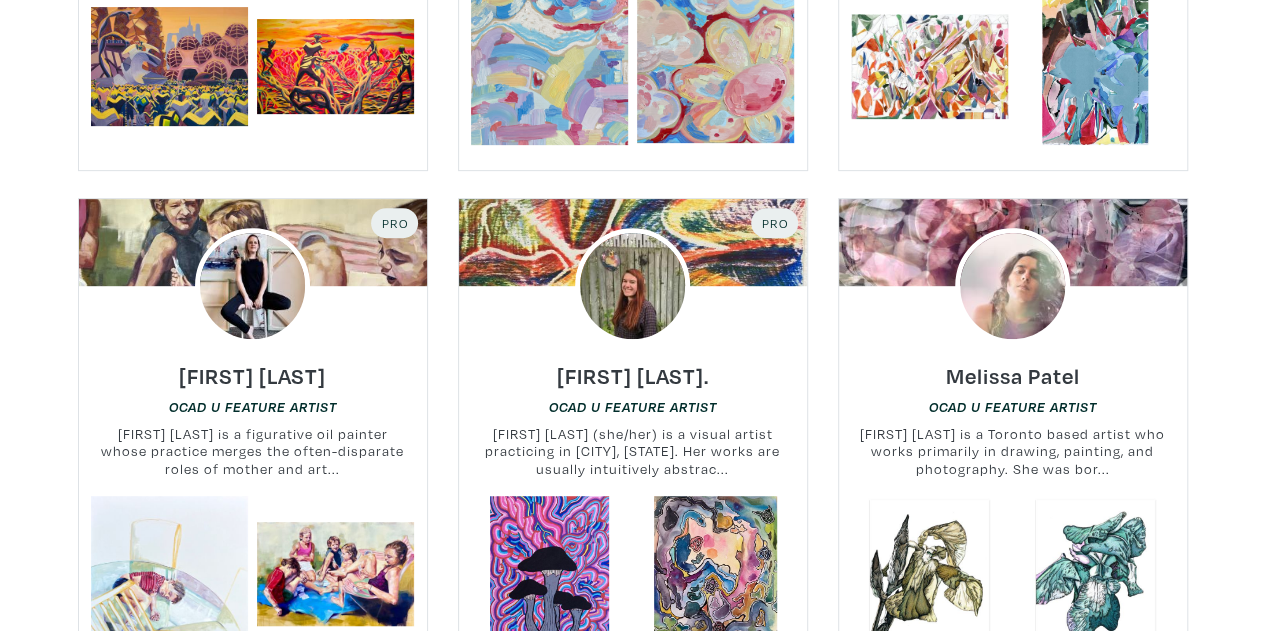 click on "Back to Main
Questions? Contact OCAD U CEAD
Welcome to the OCAD University Artist Showcase, where you can discover works available for rent or sale by current OCAD U students and recent graduates.
Browse by Art
Sort
Default
Most Viewed
Newest
A-Z
Z-A
Nancy Correia
OCAD U Feature Artist
Nancy Correia is a Tkaronto-based artist working in illustration, drawing, painting, and installation to explo..." at bounding box center (632, -133) 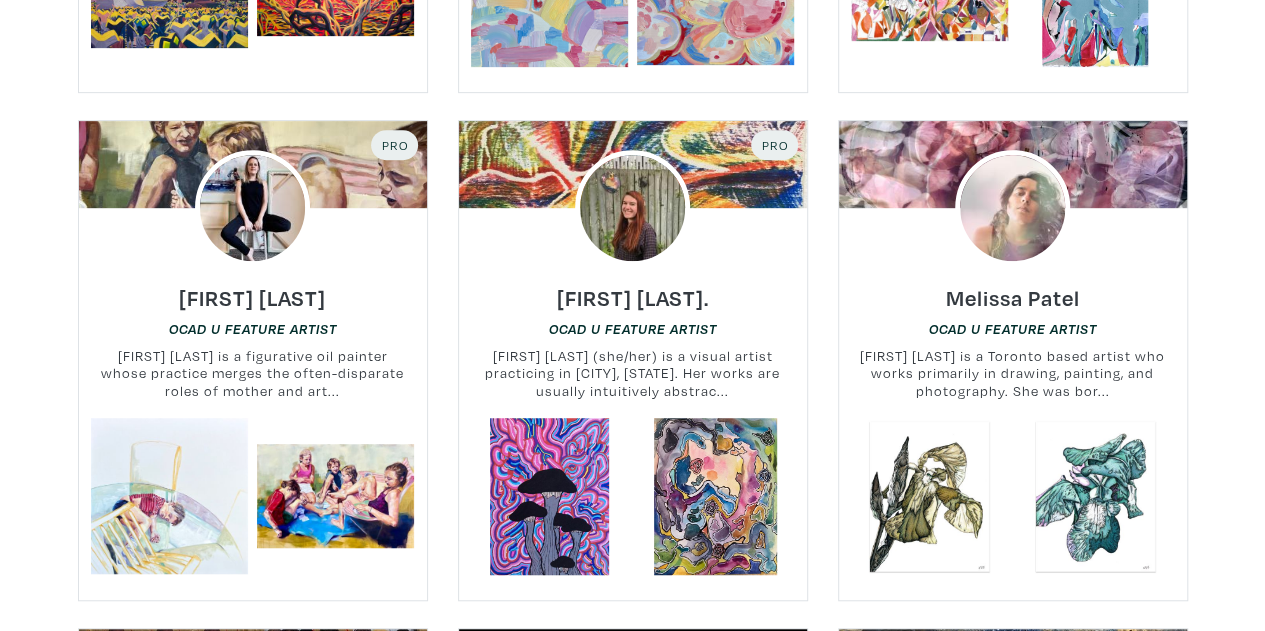 scroll, scrollTop: 11835, scrollLeft: 0, axis: vertical 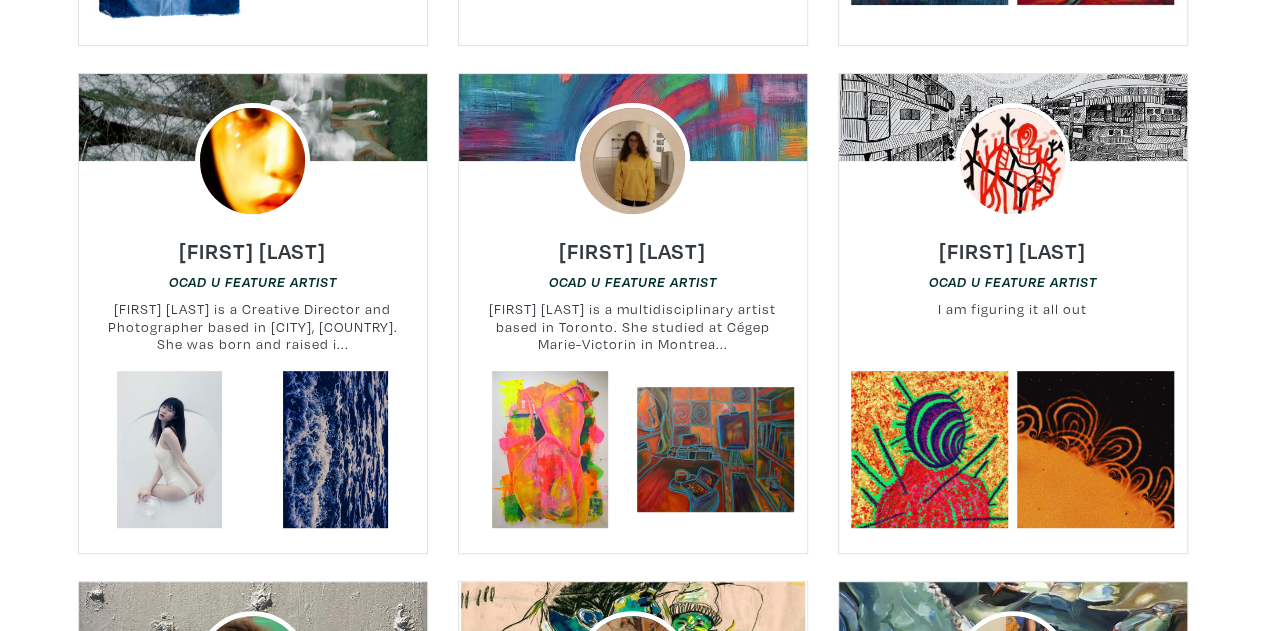 click on "Back to Main
Questions? Contact OCAD U CEAD
Welcome to the OCAD University Artist Showcase, where you can discover works available for rent or sale by current OCAD U students and recent graduates.
Browse by Art
Sort
Default
Most Viewed
Newest
A-Z
Z-A
Nancy Correia
OCAD U Feature Artist
Nancy Correia is a Tkaronto-based artist working in illustration, drawing, painting, and installation to explo..." at bounding box center [632, -3813] 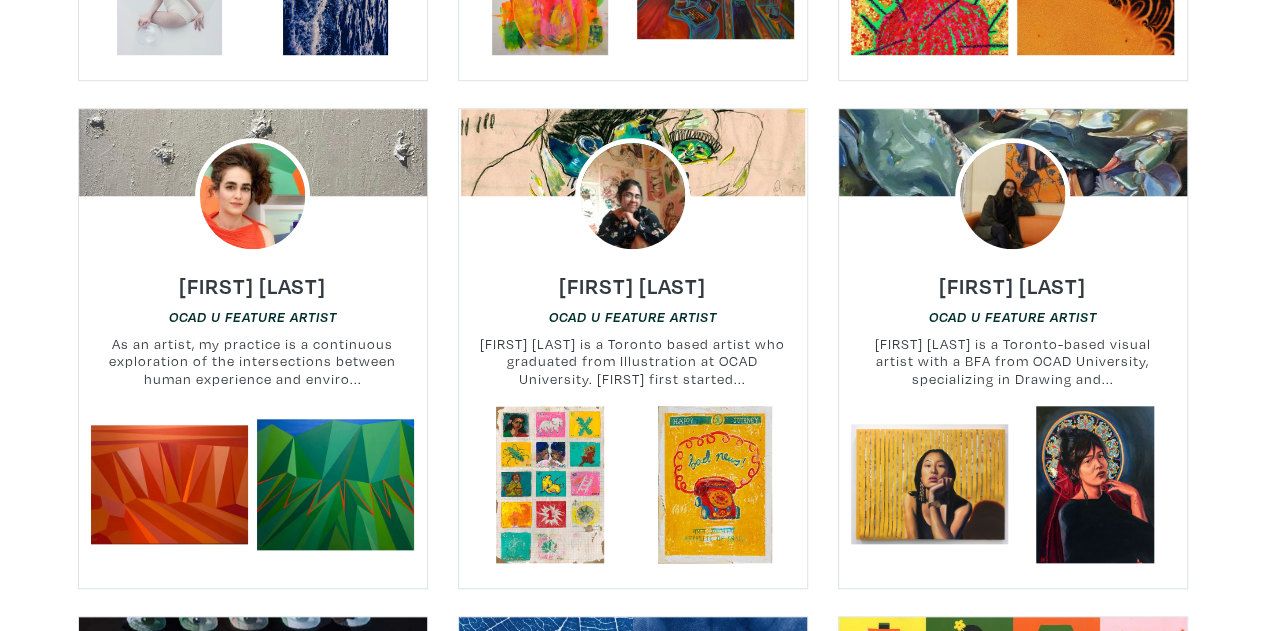 scroll, scrollTop: 15955, scrollLeft: 0, axis: vertical 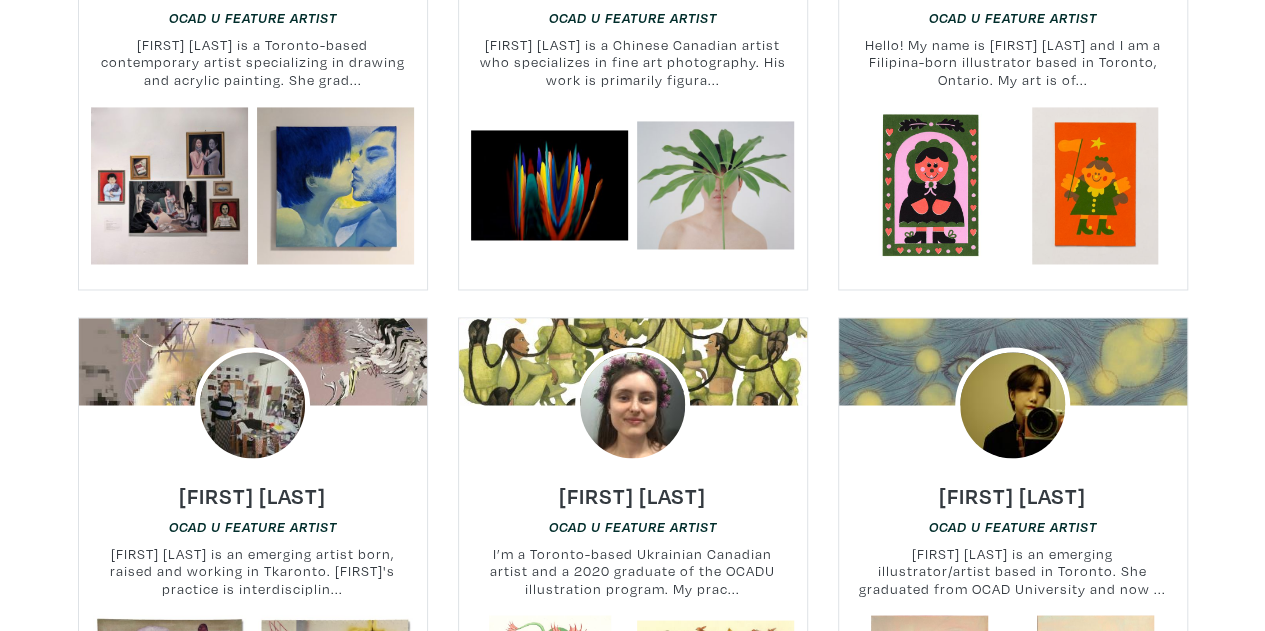 click on "Back to Main
Questions? Contact OCAD U CEAD
Welcome to the OCAD University Artist Showcase, where you can discover works available for rent or sale by current OCAD U students and recent graduates.
Browse by Art
Sort
Default
Most Viewed
Newest
A-Z
Z-A
Nancy Correia
OCAD U Feature Artist
Nancy Correia is a Tkaronto-based artist working in illustration, drawing, painting, and installation to explo..." at bounding box center (632, -5093) 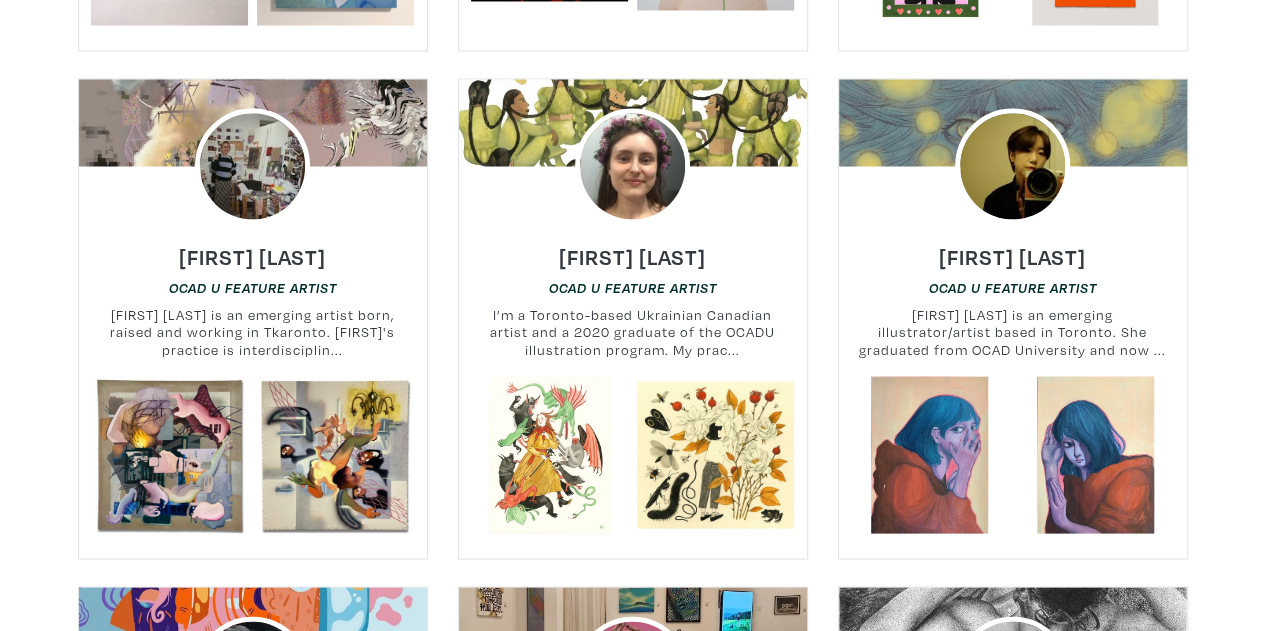 scroll, scrollTop: 17035, scrollLeft: 0, axis: vertical 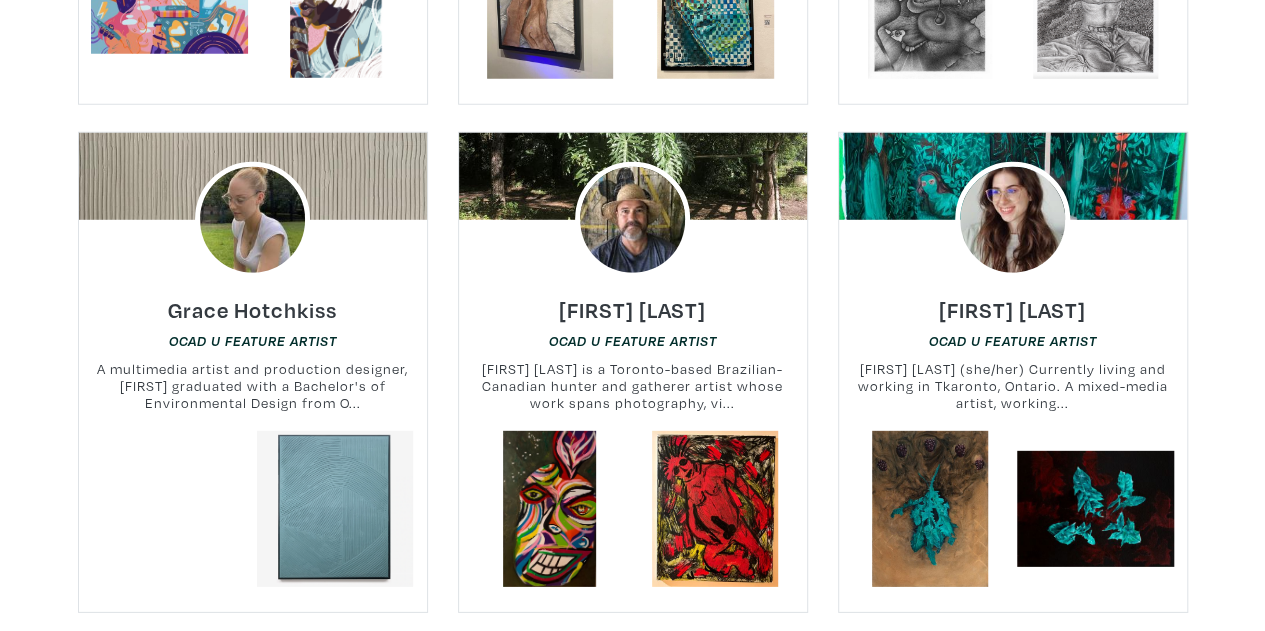 click on "Back to Main
Questions? Contact OCAD U CEAD
Welcome to the OCAD University Artist Showcase, where you can discover works available for rent or sale by current OCAD U students and recent graduates.
Browse by Art
Sort
Default
Most Viewed
Newest
A-Z
Z-A
Nancy Correia
OCAD U Feature Artist
Nancy Correia is a Tkaronto-based artist working in illustration, drawing, painting, and installation to explo..." at bounding box center [632, -6293] 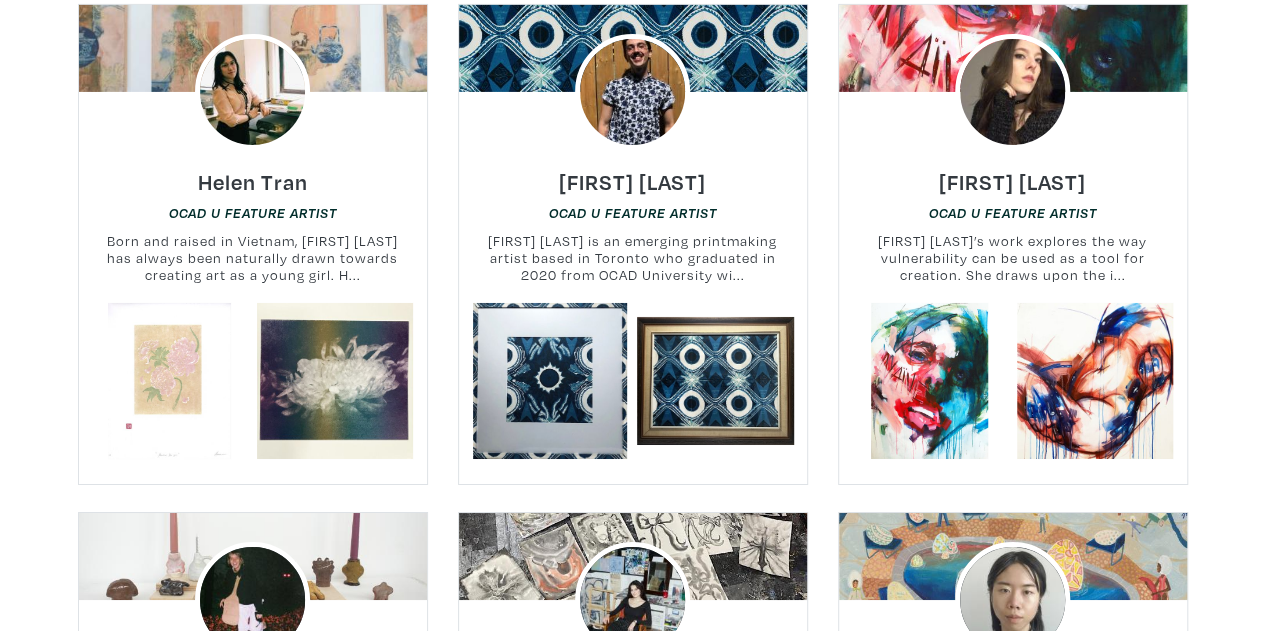 scroll, scrollTop: 18555, scrollLeft: 0, axis: vertical 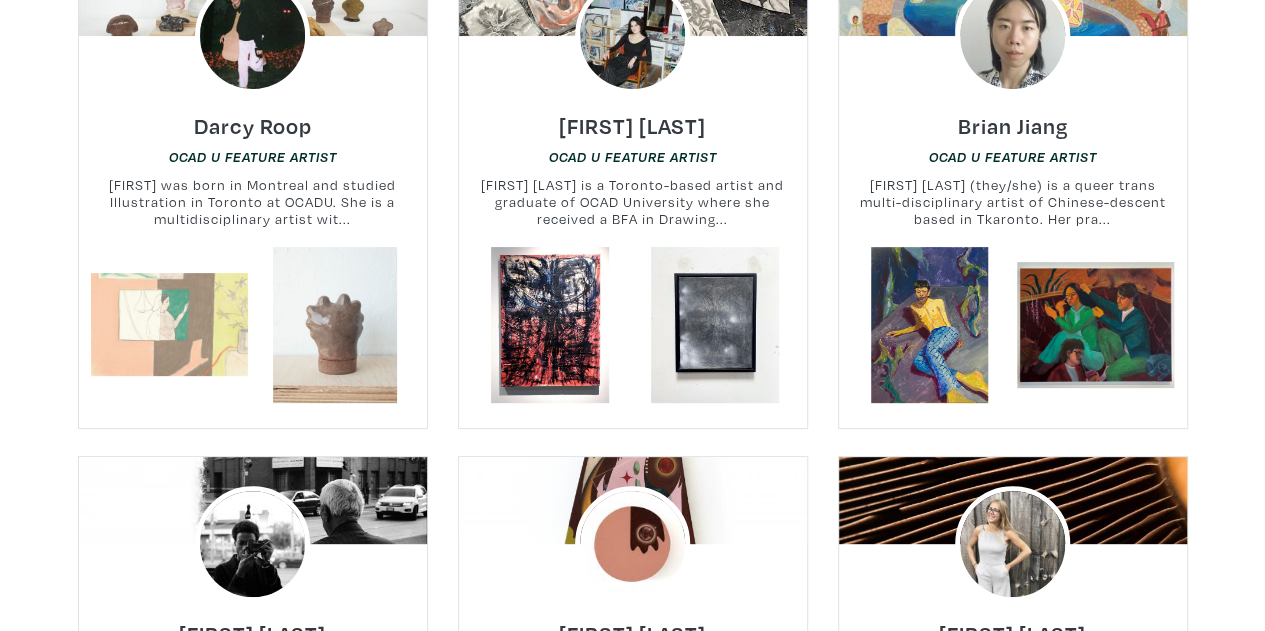 click on "Back to Main
Questions? Contact OCAD U CEAD
Welcome to the OCAD University Artist Showcase, where you can discover works available for rent or sale by current OCAD U students and recent graduates.
Browse by Art
Sort
Default
Most Viewed
Newest
A-Z
Z-A
Nancy Correia
OCAD U Feature Artist
Nancy Correia is a Tkaronto-based artist working in illustration, drawing, painting, and installation to explo..." at bounding box center [632, -7493] 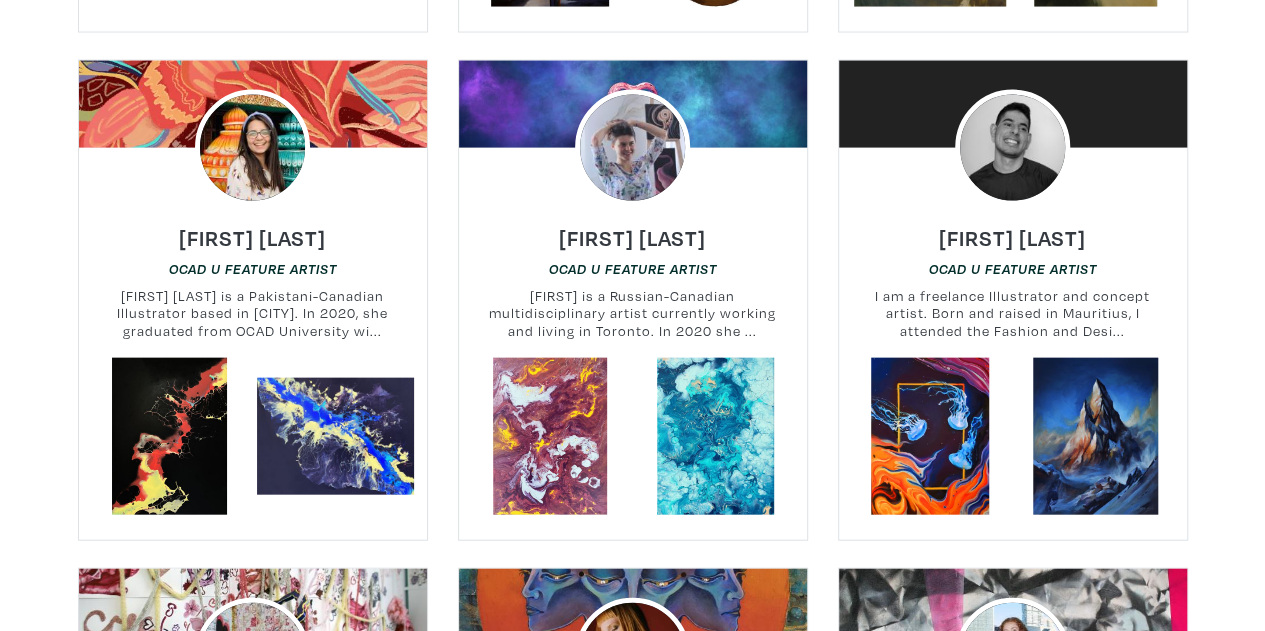 scroll, scrollTop: 21075, scrollLeft: 0, axis: vertical 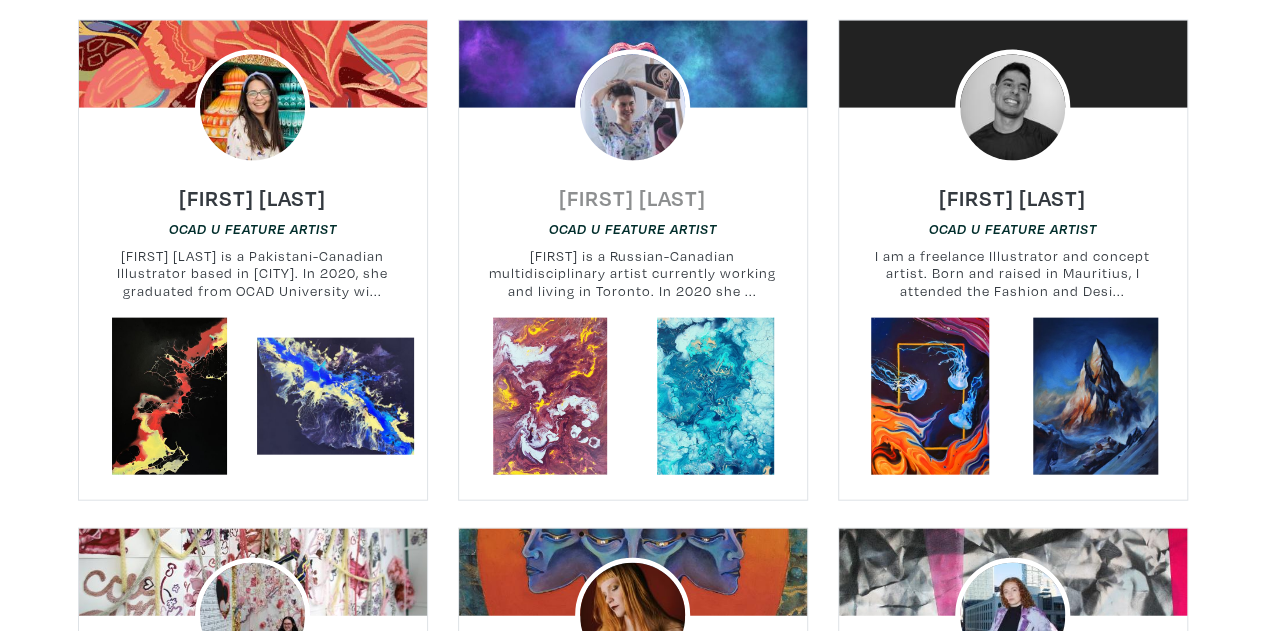 drag, startPoint x: 586, startPoint y: 209, endPoint x: 573, endPoint y: 177, distance: 34.539833 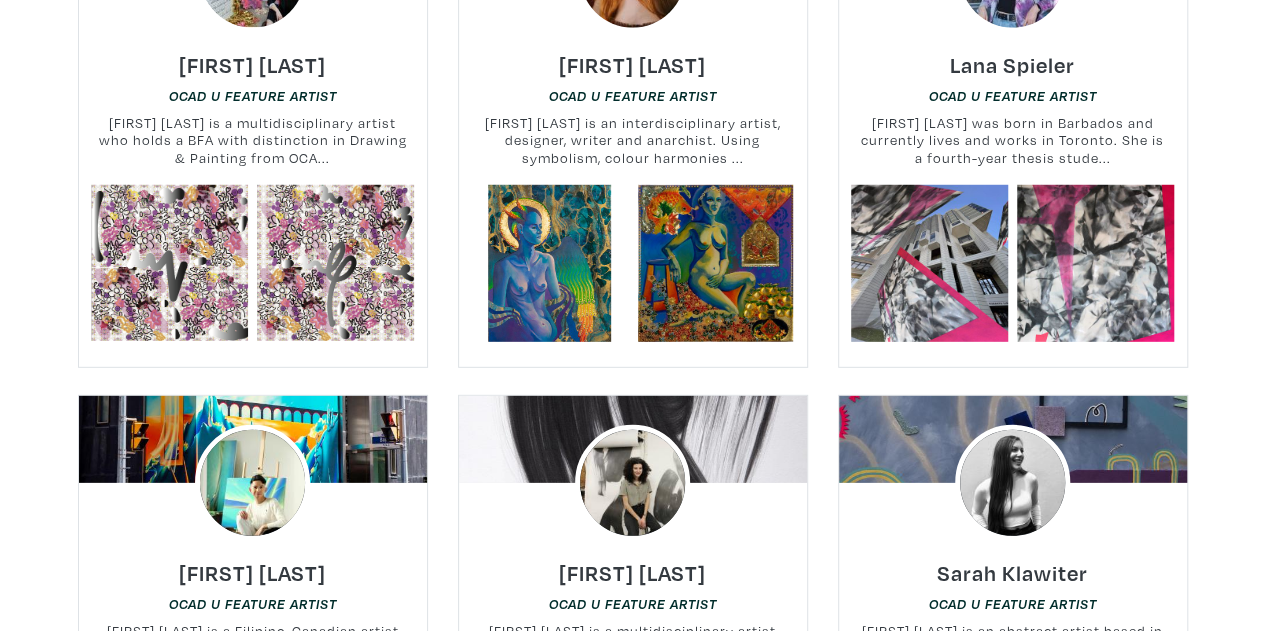 scroll, scrollTop: 21715, scrollLeft: 0, axis: vertical 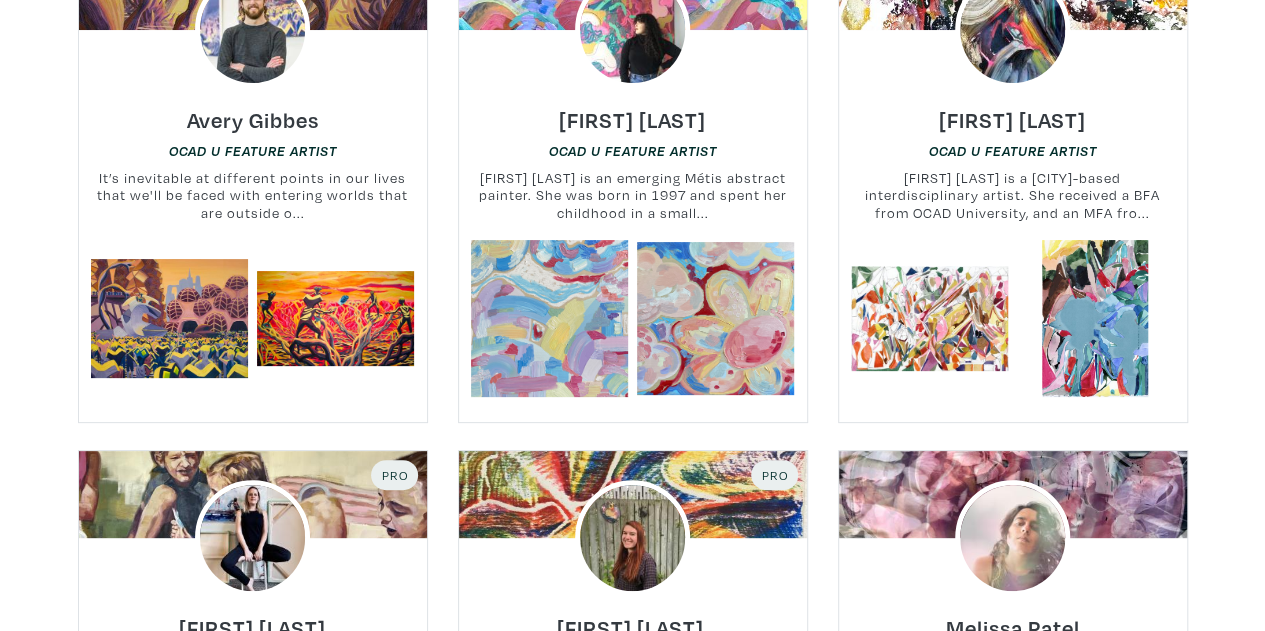 click on "Back to Main
Questions? Contact OCAD U CEAD
Welcome to the OCAD University Artist Showcase, where you can discover works available for rent or sale by current OCAD U students and recent graduates.
Browse by Art
Sort
Default
Most Viewed
Newest
A-Z
Z-A
Nancy Correia
OCAD U Feature Artist
Nancy Correia is a Tkaronto-based artist working in illustration, drawing, painting, and installation to explo..." at bounding box center (632, 119) 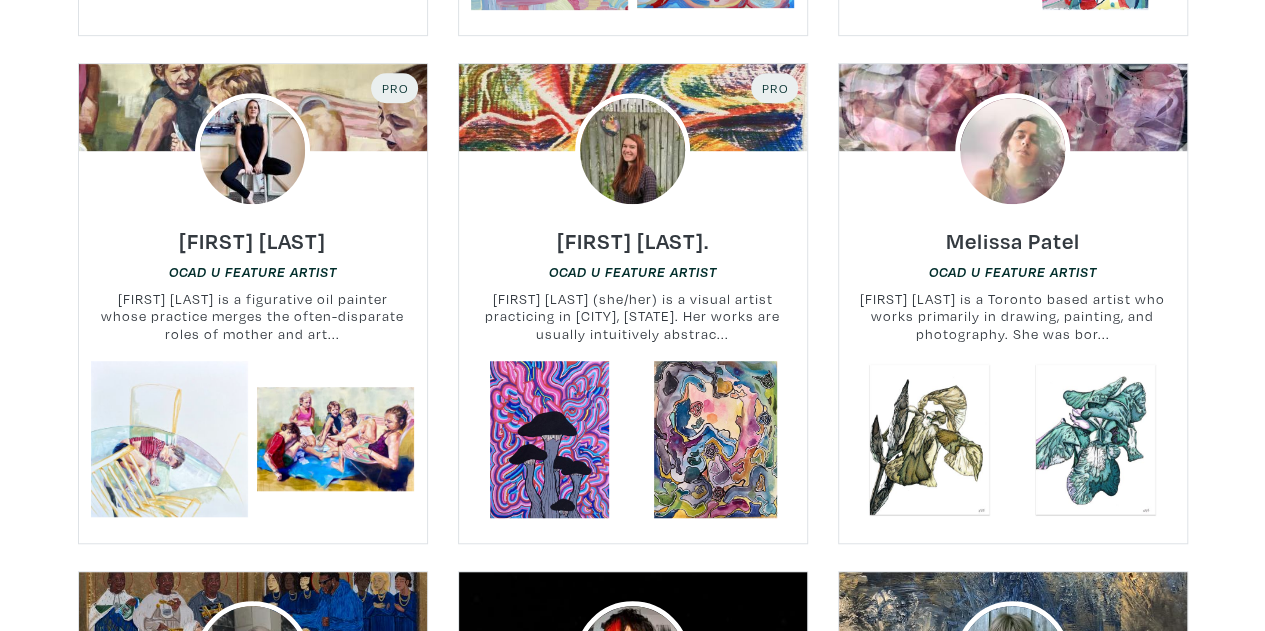 scroll, scrollTop: 11943, scrollLeft: 0, axis: vertical 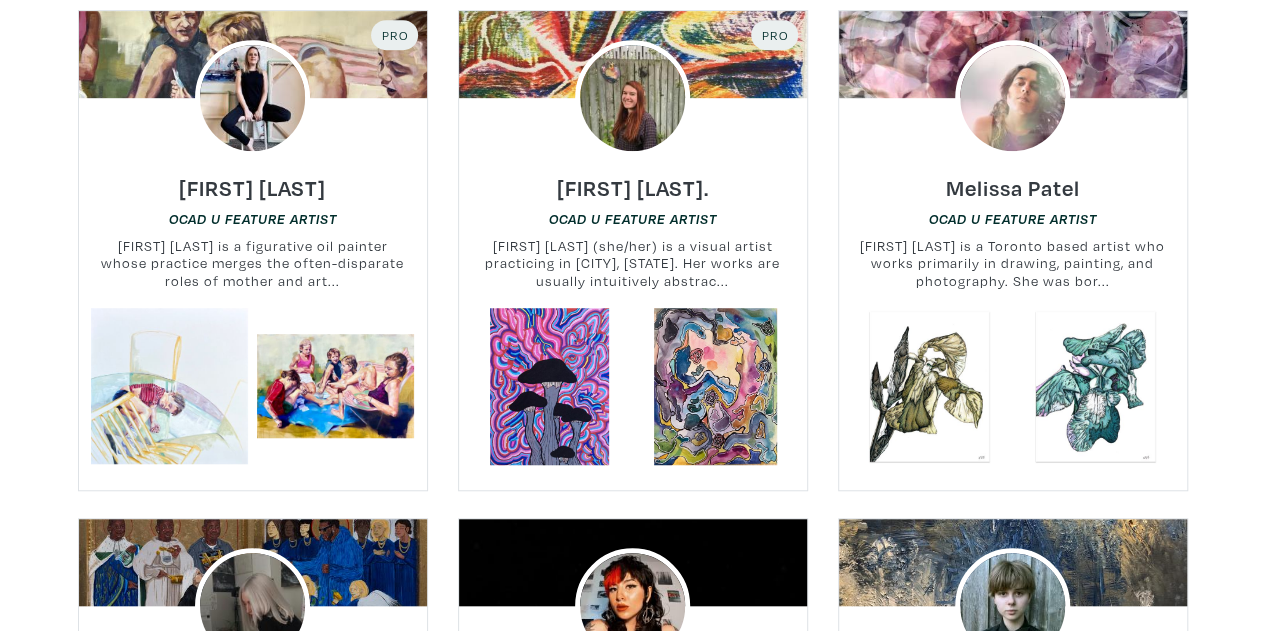 click on "Back to Main
Questions? Contact OCAD U CEAD
Welcome to the OCAD University Artist Showcase, where you can discover works available for rent or sale by current OCAD U students and recent graduates.
Browse by Art
Sort
Default
Most Viewed
Newest
A-Z
Z-A
Nancy Correia
OCAD U Feature Artist
Nancy Correia is a Tkaronto-based artist working in illustration, drawing, painting, and installation to explo..." at bounding box center [632, -321] 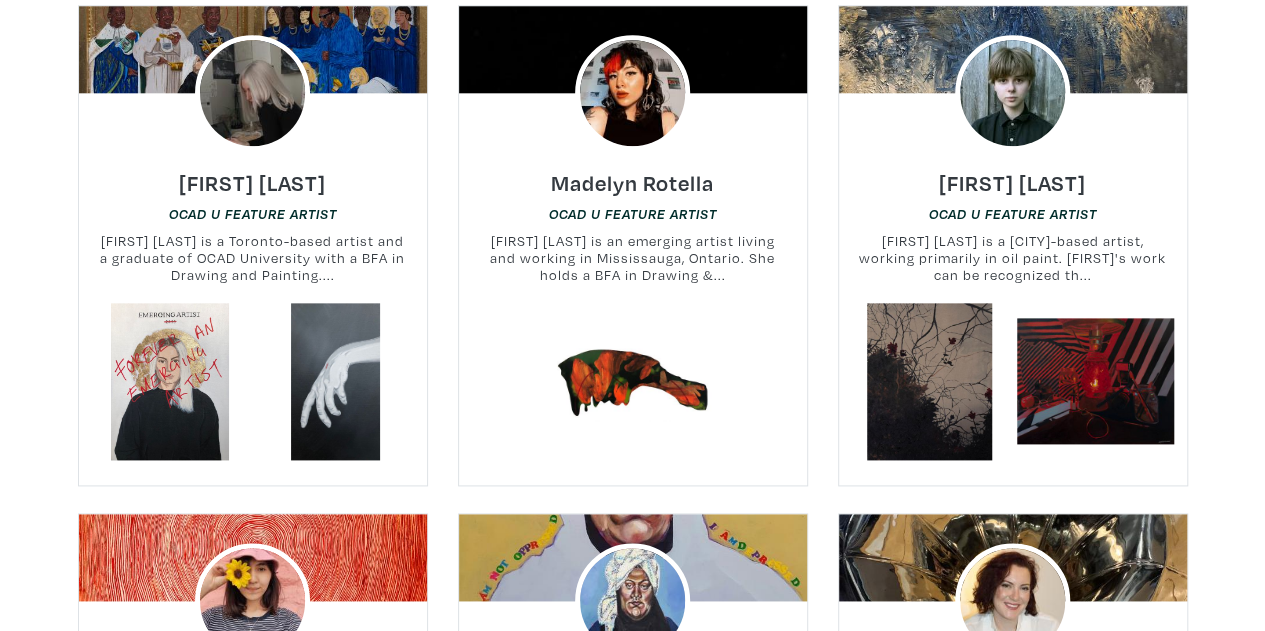 scroll, scrollTop: 12463, scrollLeft: 0, axis: vertical 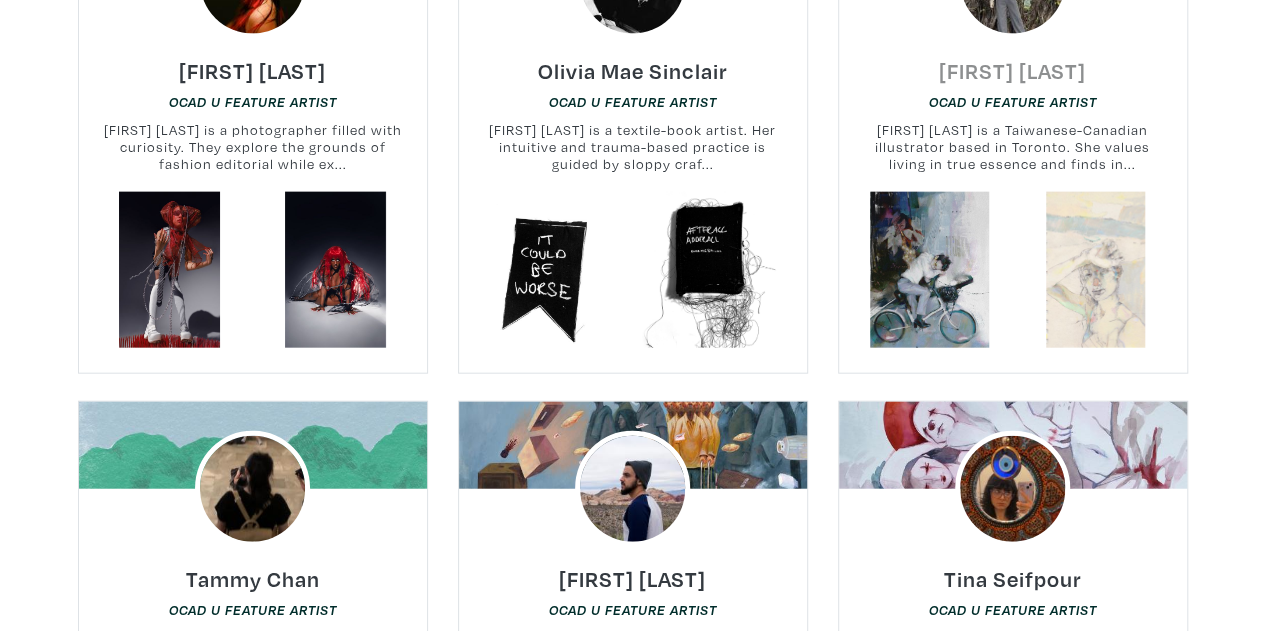 drag, startPoint x: 954, startPoint y: 89, endPoint x: 990, endPoint y: 54, distance: 50.20956 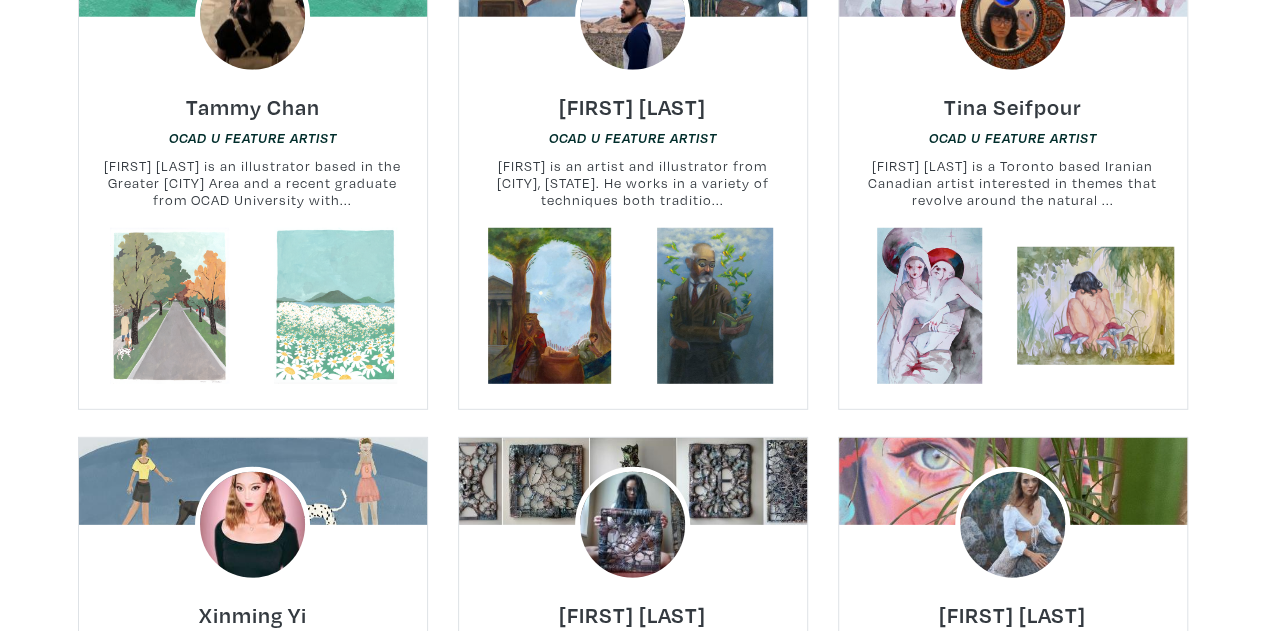 scroll, scrollTop: 14063, scrollLeft: 0, axis: vertical 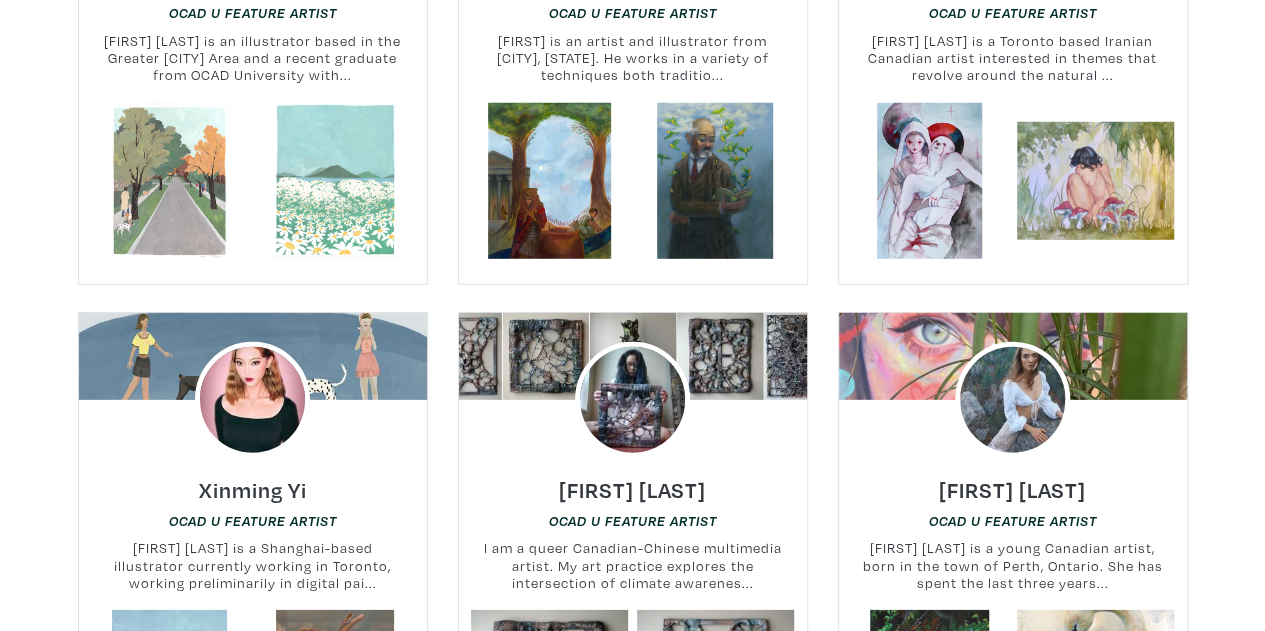 click on "Back to Main
Questions? Contact OCAD U CEAD
Welcome to the OCAD University Artist Showcase, where you can discover works available for rent or sale by current OCAD U students and recent graduates.
Browse by Art
Sort
Default
Most Viewed
Newest
A-Z
Z-A
Nancy Correia
OCAD U Feature Artist
Nancy Correia is a Tkaronto-based artist working in illustration, drawing, painting, and installation to explo..." at bounding box center [632, -2558] 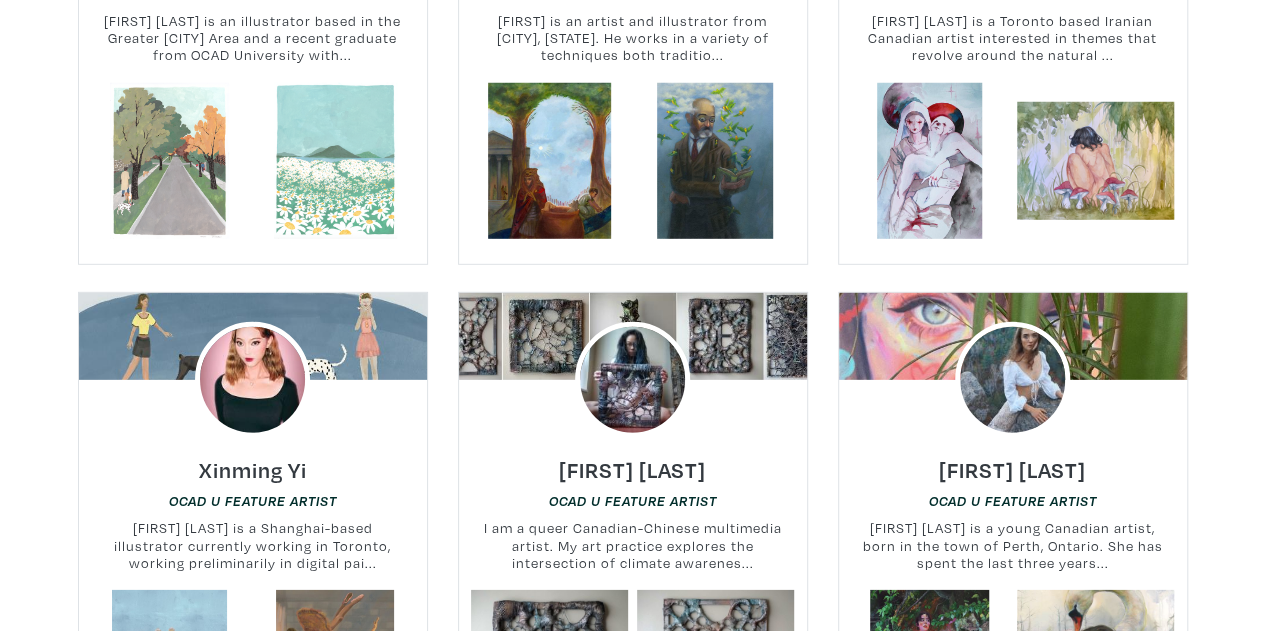 scroll, scrollTop: 14263, scrollLeft: 0, axis: vertical 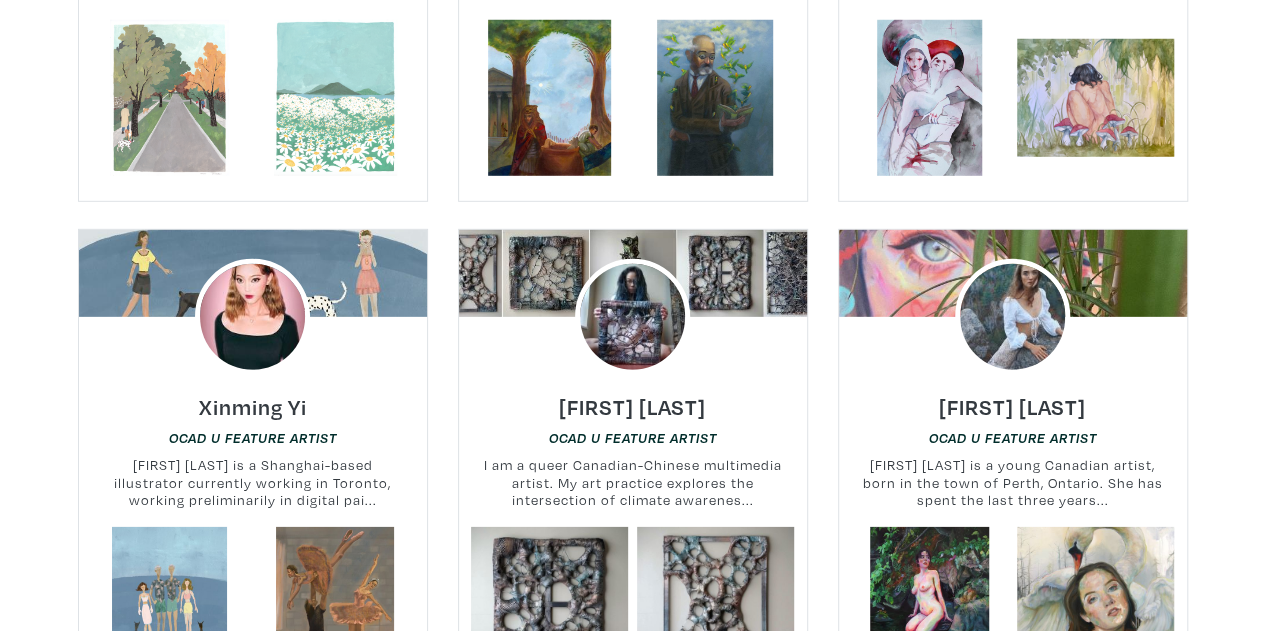 click on "Back to Main
Questions? Contact OCAD U CEAD
Welcome to the OCAD University Artist Showcase, where you can discover works available for rent or sale by current OCAD U students and recent graduates.
Browse by Art
Sort
Default
Most Viewed
Newest
A-Z
Z-A
Nancy Correia
OCAD U Feature Artist
Nancy Correia is a Tkaronto-based artist working in illustration, drawing, painting, and installation to explo..." at bounding box center (632, -2641) 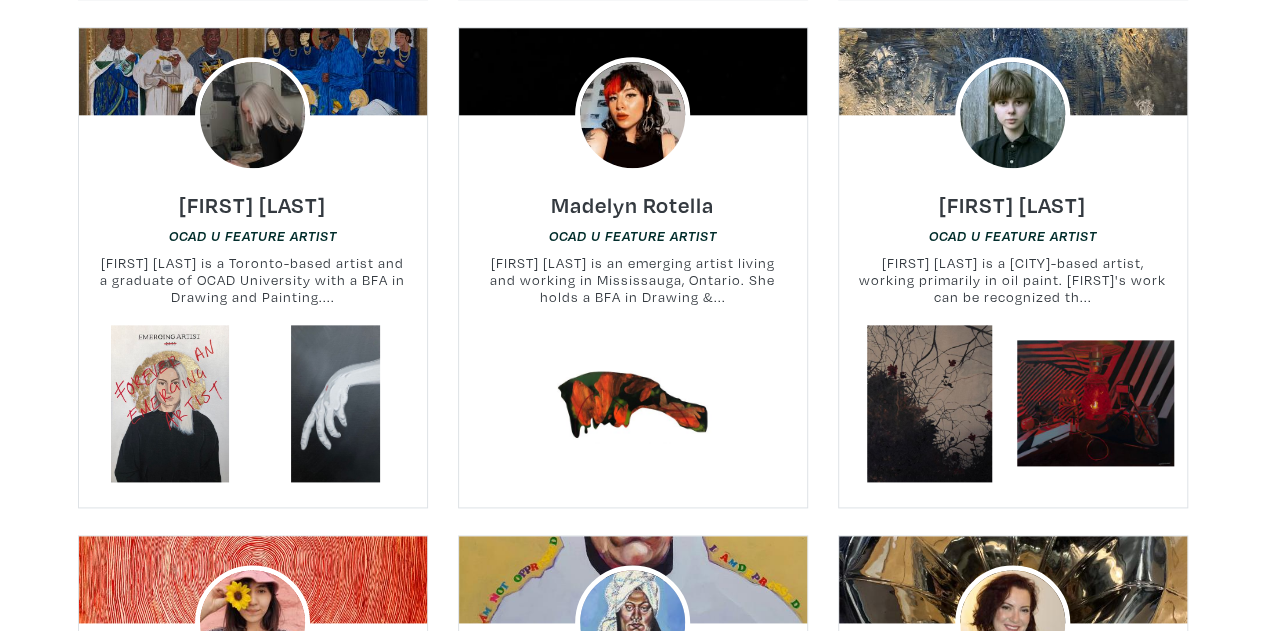 scroll, scrollTop: 12423, scrollLeft: 0, axis: vertical 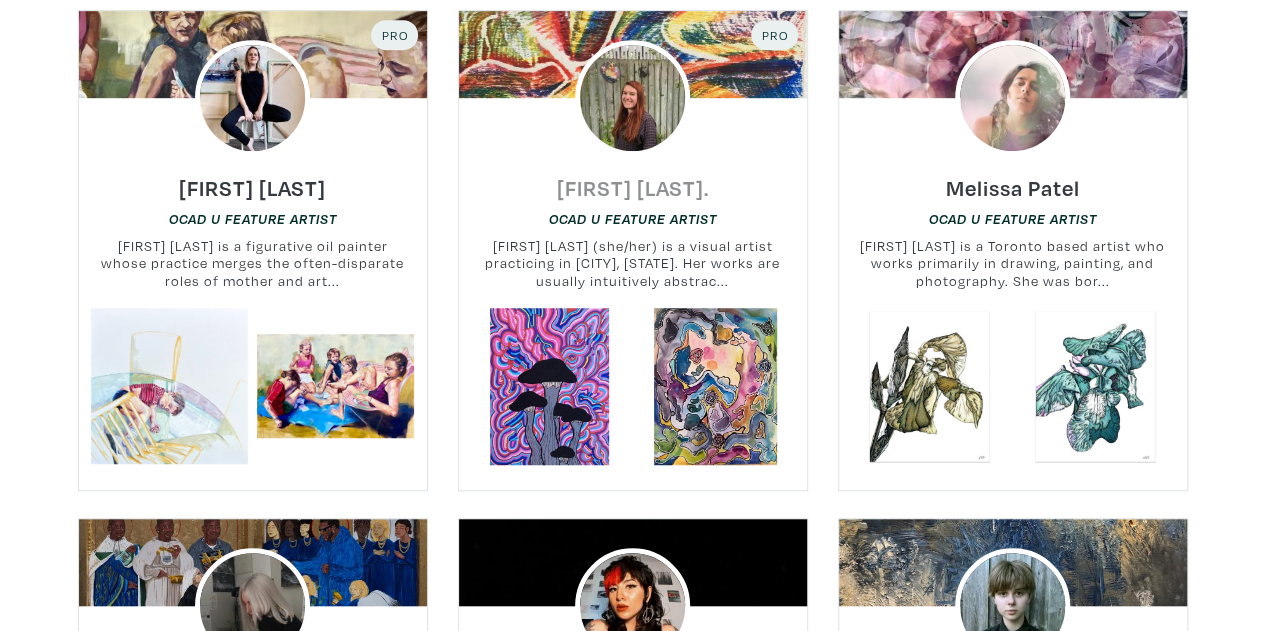drag, startPoint x: 597, startPoint y: 200, endPoint x: 629, endPoint y: 181, distance: 37.215588 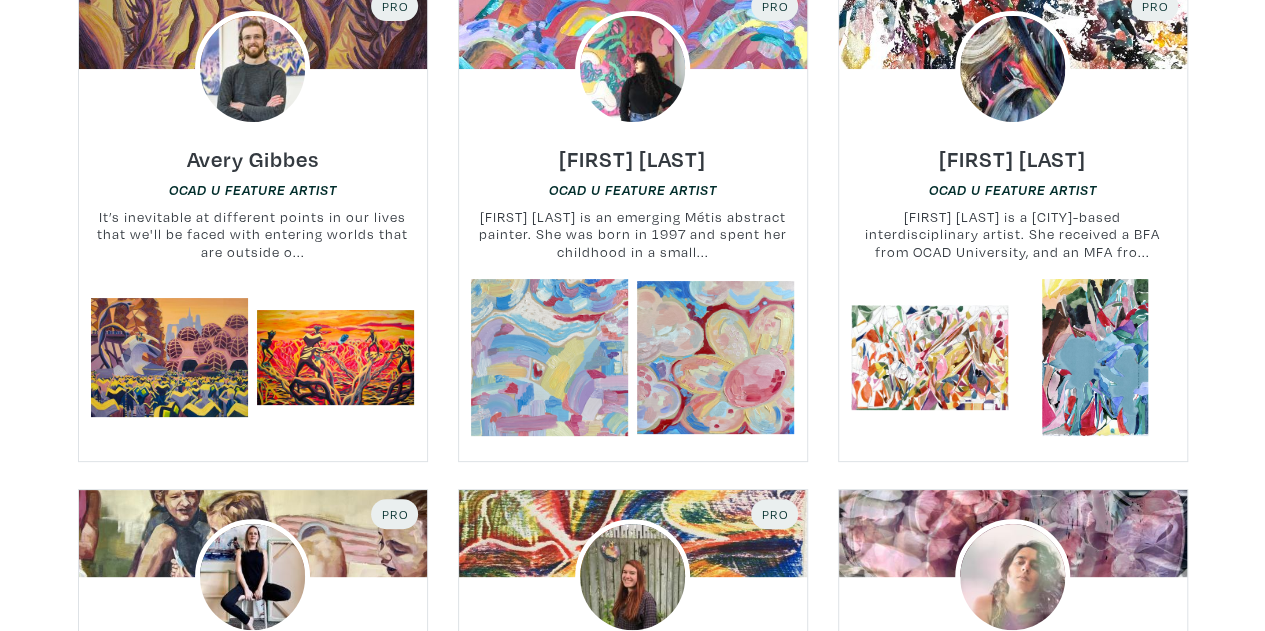 scroll, scrollTop: 11463, scrollLeft: 0, axis: vertical 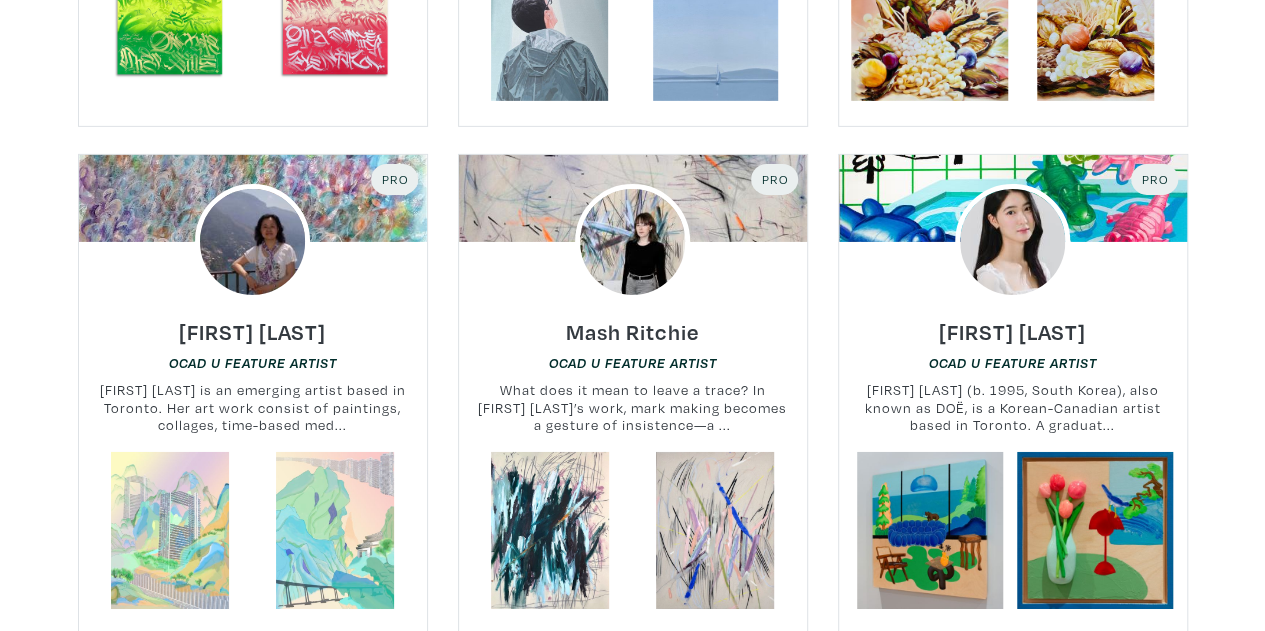 click on "Back to Main
Questions? Contact OCAD U CEAD
Welcome to the OCAD University Artist Showcase, where you can discover works available for rent or sale by current OCAD U students and recent graduates.
Browse by Art
Sort
Default
Most Viewed
Newest
A-Z
Z-A
Nancy Correia
OCAD U Feature Artist
Nancy Correia is a Tkaronto-based artist working in illustration, drawing, painting, and installation to explo..." at bounding box center (632, 839) 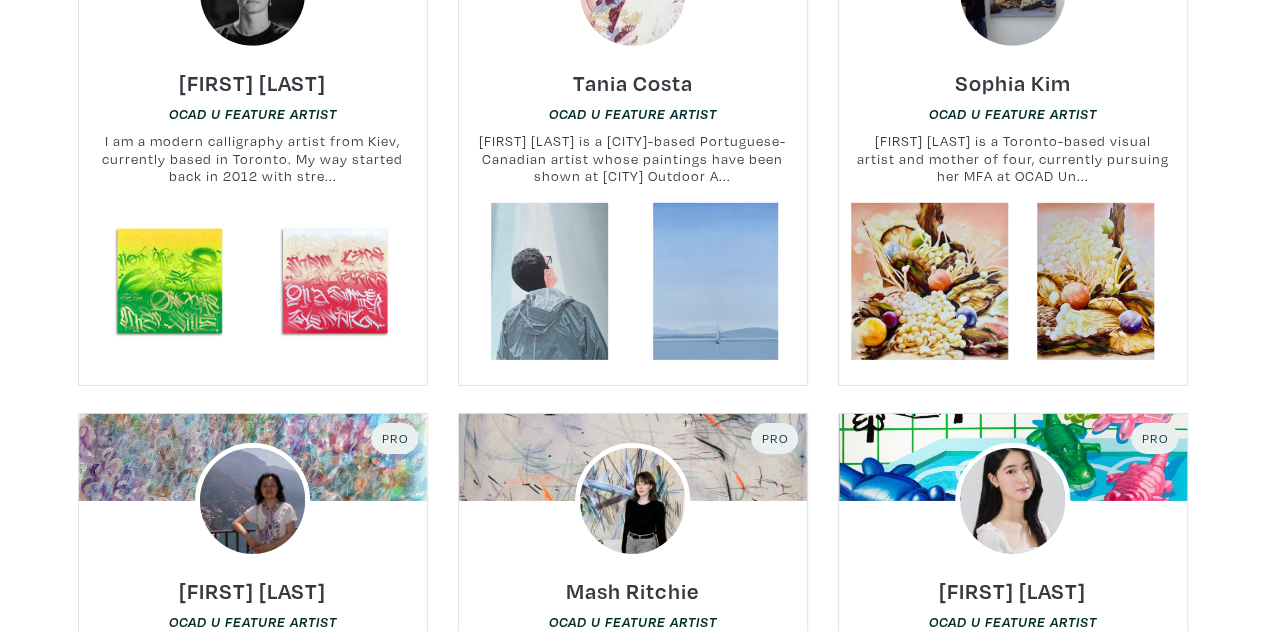 scroll, scrollTop: 10463, scrollLeft: 0, axis: vertical 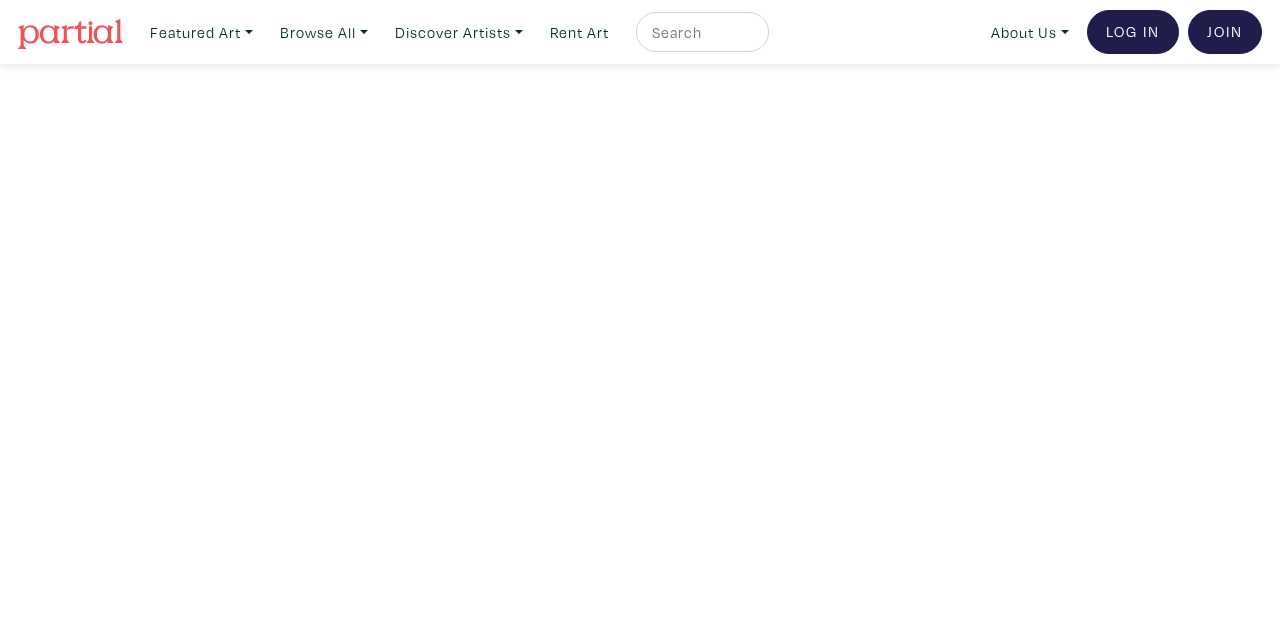 click on "Featured Art
Smalls
Landscapes
Abstracts
New Contemporary
The Minimalist
Bold Directions
For New Collectors
Guest Curators
Browse All
By medium / type
Painting
Photography
Sculpture
2D works
Drawing / Prints By size Smaller" at bounding box center [701, 32] 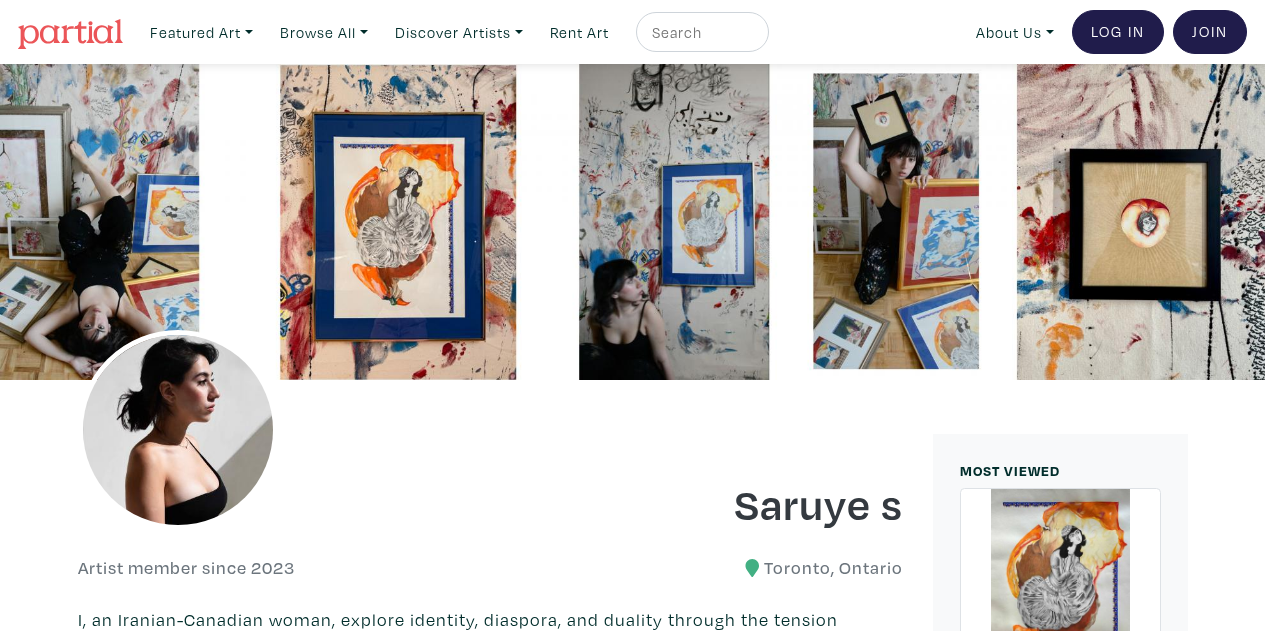 scroll, scrollTop: 0, scrollLeft: 0, axis: both 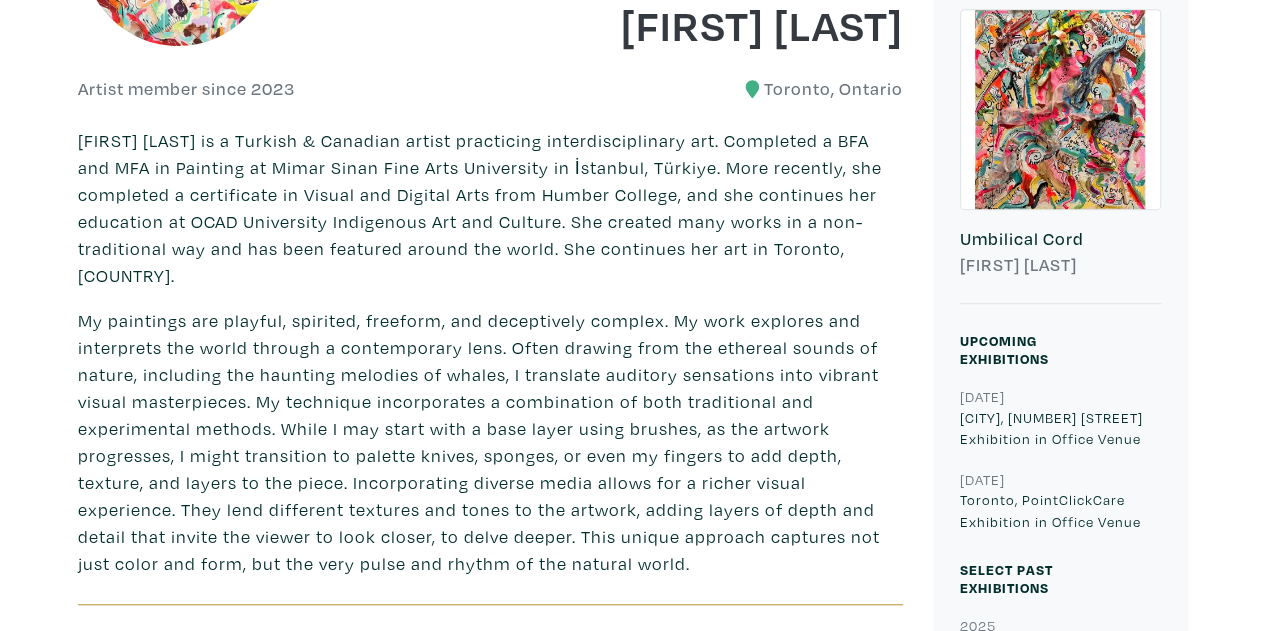 click on "My paintings are playful, spirited, freeform, and deceptively complex. My work explores and interprets the world through a contemporary lens. Often drawing from the ethereal sounds of nature, including the haunting melodies of whales, I translate auditory sensations into vibrant visual masterpieces.
My technique incorporates a combination of both traditional and experimental methods. While I may start with a base layer using brushes, as the artwork progresses, I might transition to palette knives, sponges, or even my fingers to add depth, texture, and layers to the piece. Incorporating diverse media allows for a richer visual experience. They lend different textures and tones to the artwork, adding layers of depth and detail that invite the viewer to look closer, to delve deeper. This unique approach captures not just color and form, but the very pulse and rhythm of the natural world." at bounding box center [490, 442] 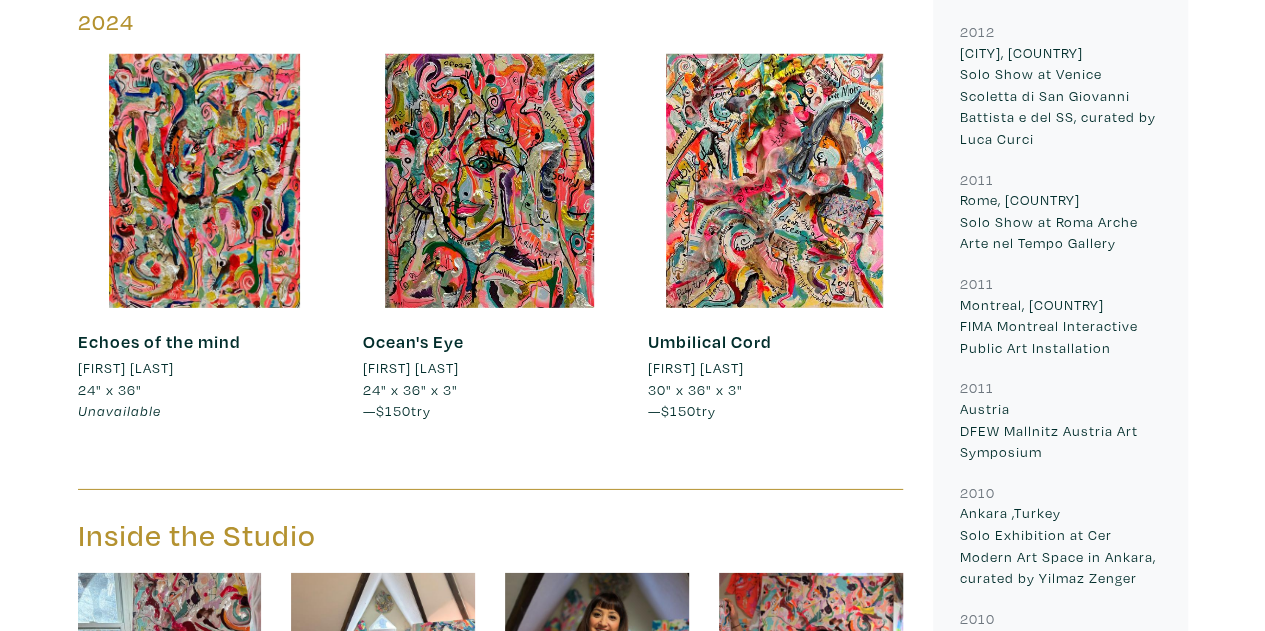 scroll, scrollTop: 2879, scrollLeft: 0, axis: vertical 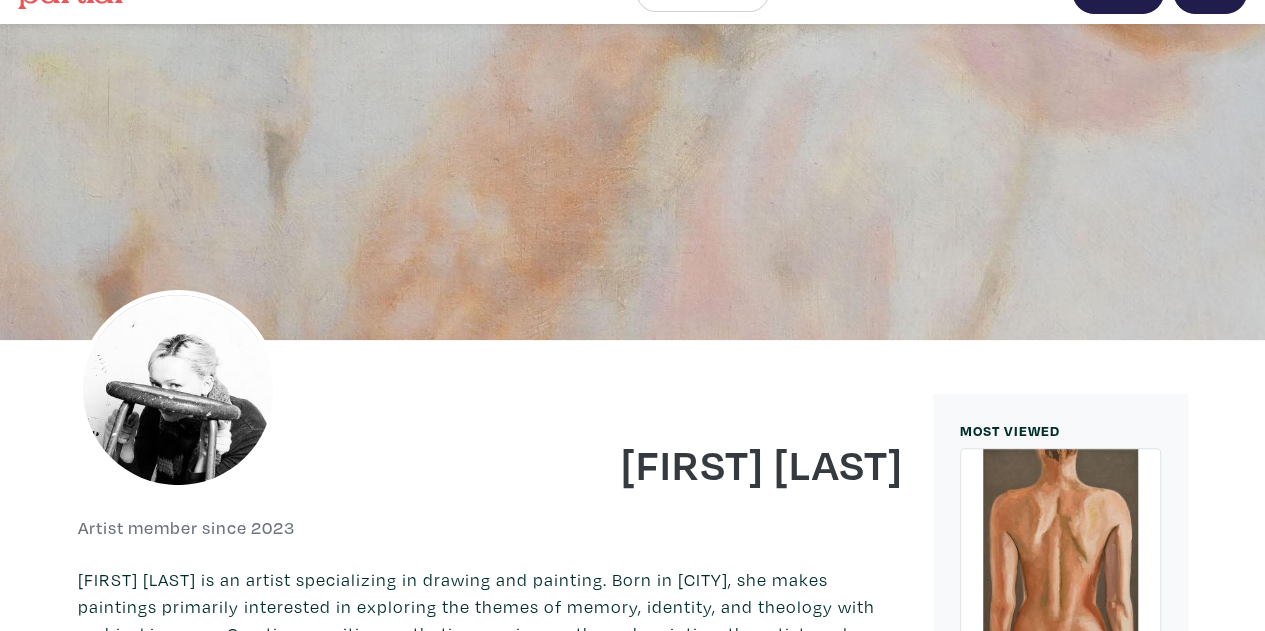 click at bounding box center [277, 415] 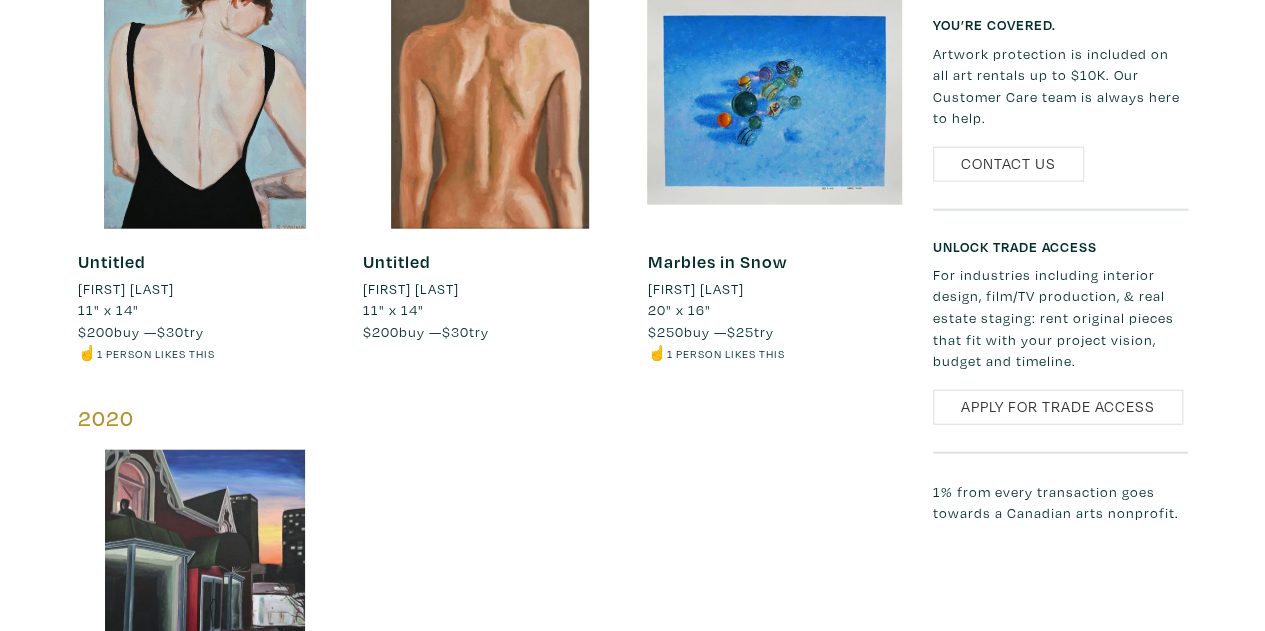 scroll, scrollTop: 2400, scrollLeft: 0, axis: vertical 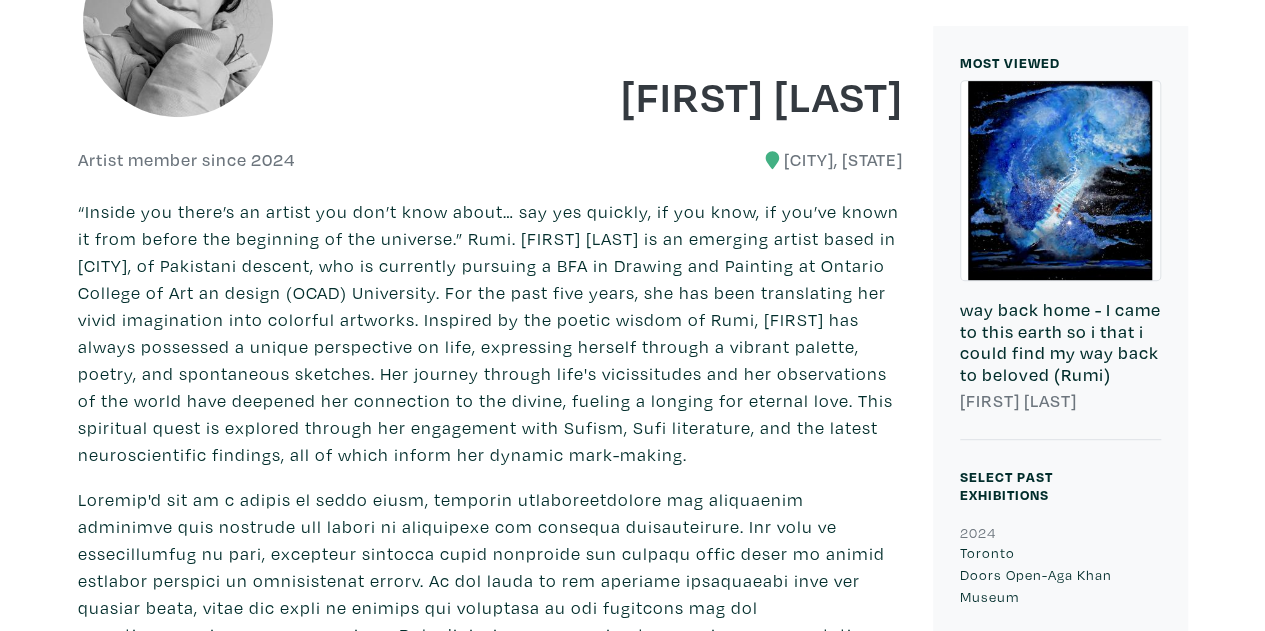 click on "“Inside you there’s an artist you don’t know about… say yes quickly, if you know, if you’ve known it from before the beginning of the universe.” Rumi.
[FIRST] [LAST] is an emerging artist based in [CITY], of Pakistani descent, who is currently pursuing a BFA in Drawing and Painting at Ontario College of Art an design (OCAD) University. For the past five years, she has been translating her vivid imagination into colorful artworks. Inspired by the poetic wisdom of Rumi, [FIRST] has always possessed a unique perspective on life, expressing herself through a vibrant palette, poetry, and spontaneous sketches. Her journey through life's vicissitudes and her observations of the world have deepened her connection to the divine, fueling a longing for eternal love. This spiritual quest is explored through her engagement with Sufism, Sufi literature, and the latest neuroscientific findings, all of which inform her dynamic mark-making." at bounding box center (490, 333) 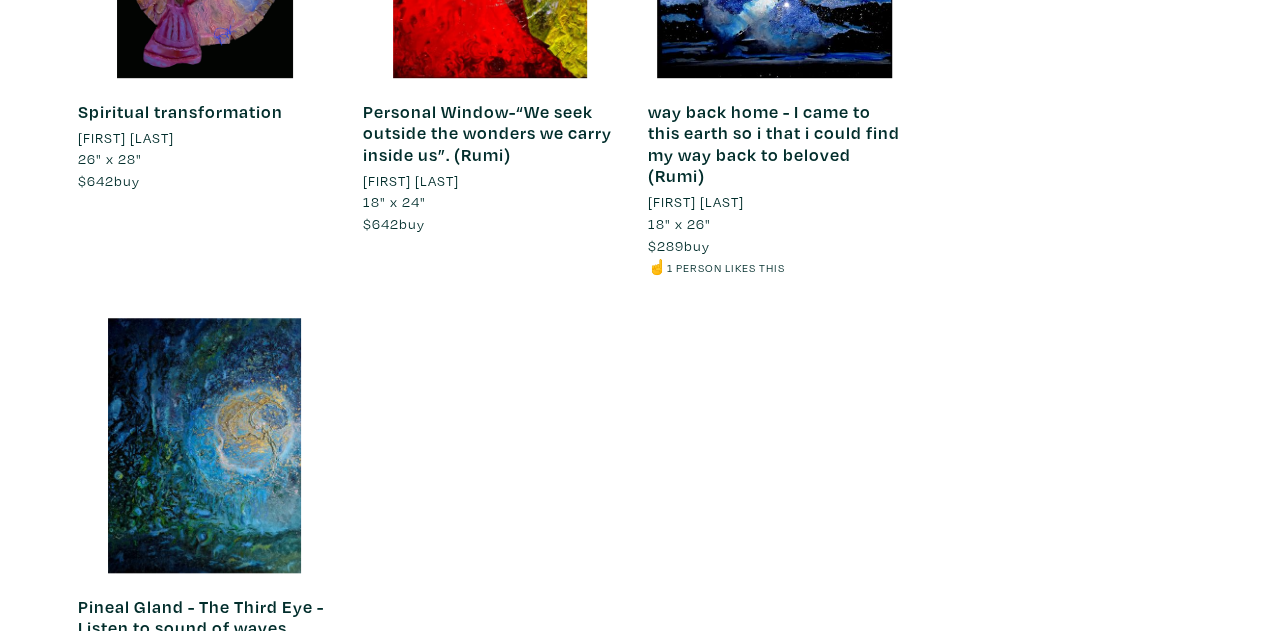 scroll, scrollTop: 4440, scrollLeft: 0, axis: vertical 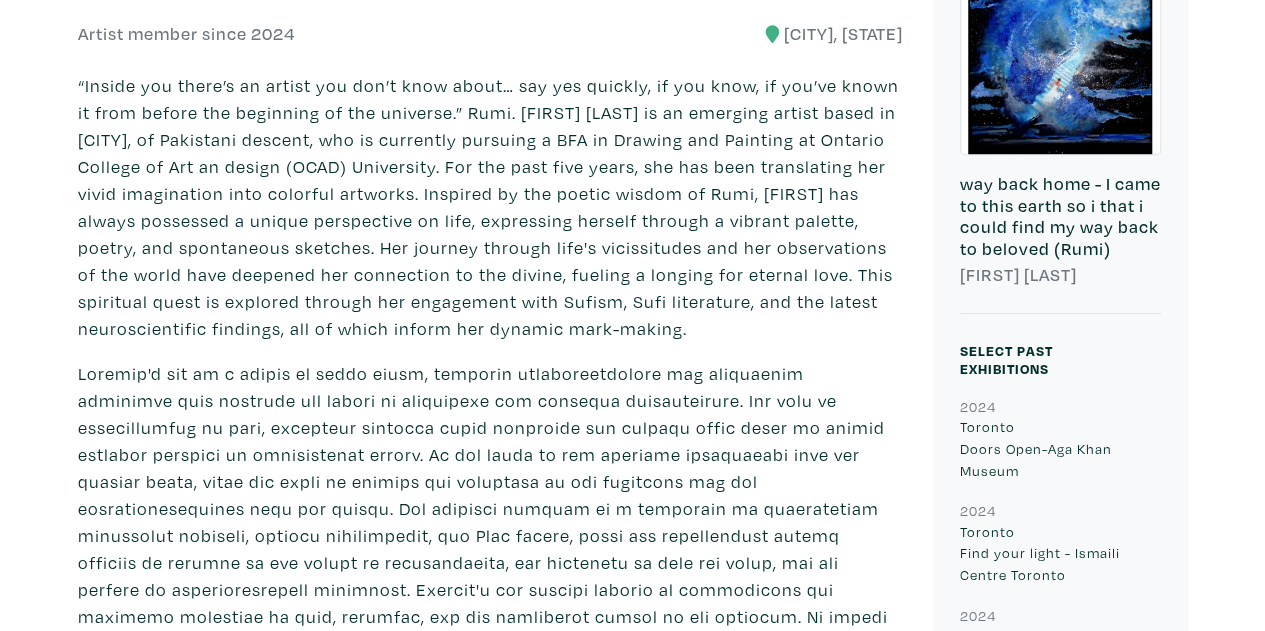 click at bounding box center [490, 630] 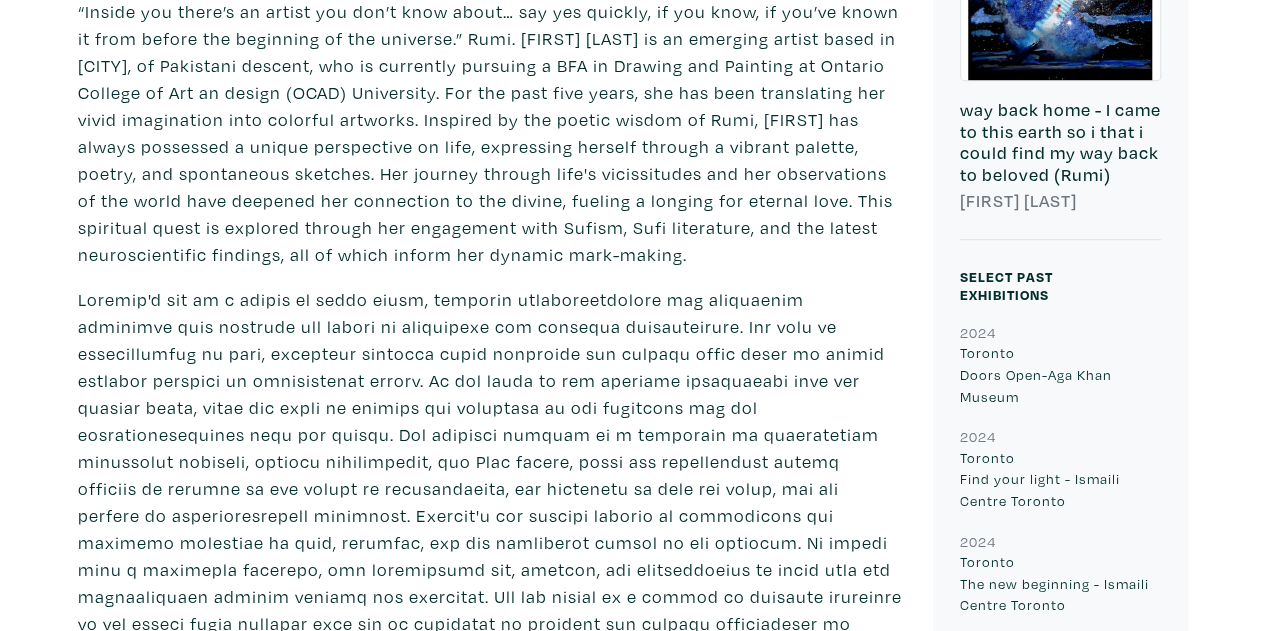 scroll, scrollTop: 614, scrollLeft: 0, axis: vertical 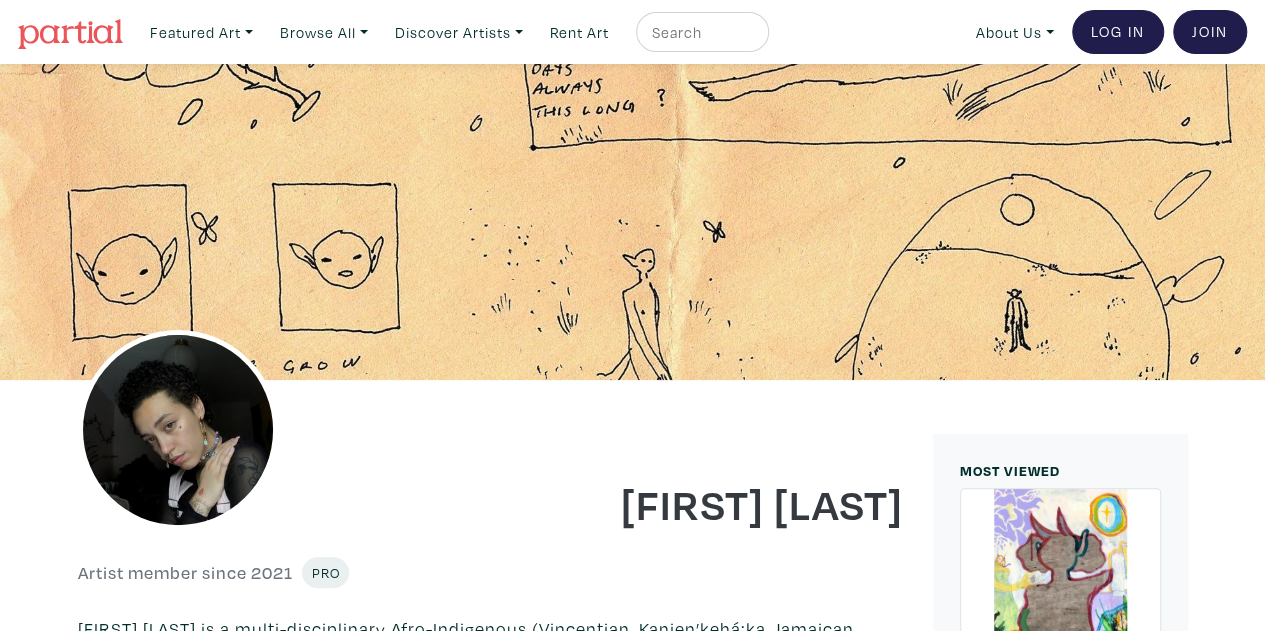 click at bounding box center (704, 572) 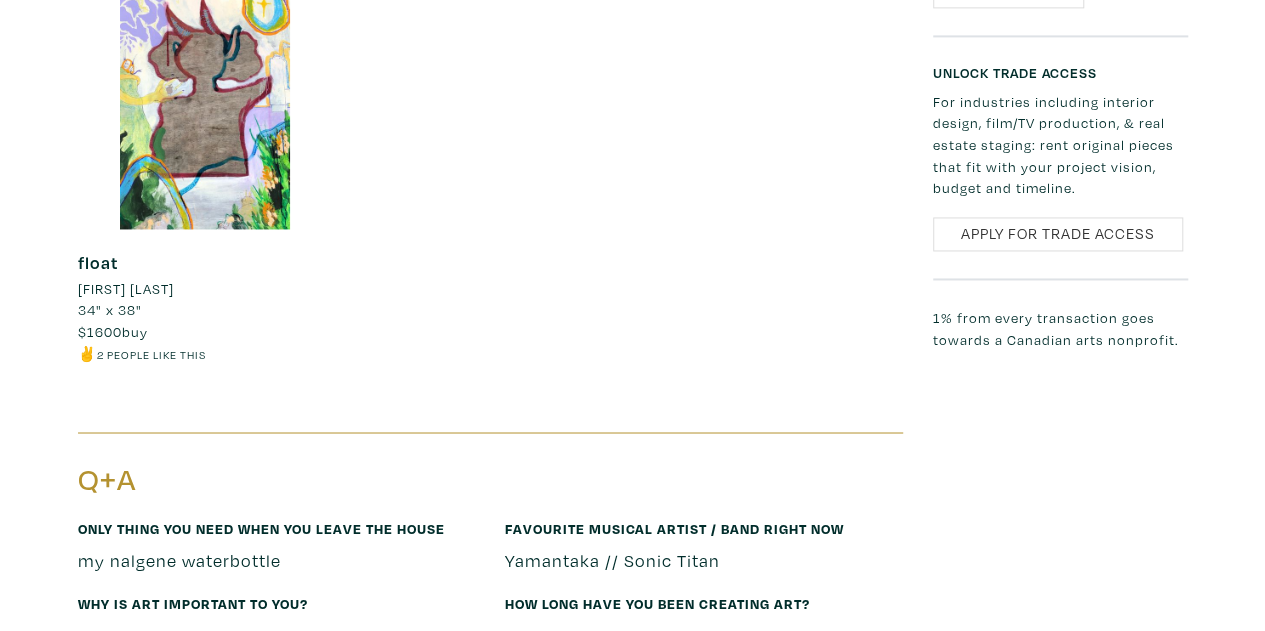 scroll, scrollTop: 1520, scrollLeft: 0, axis: vertical 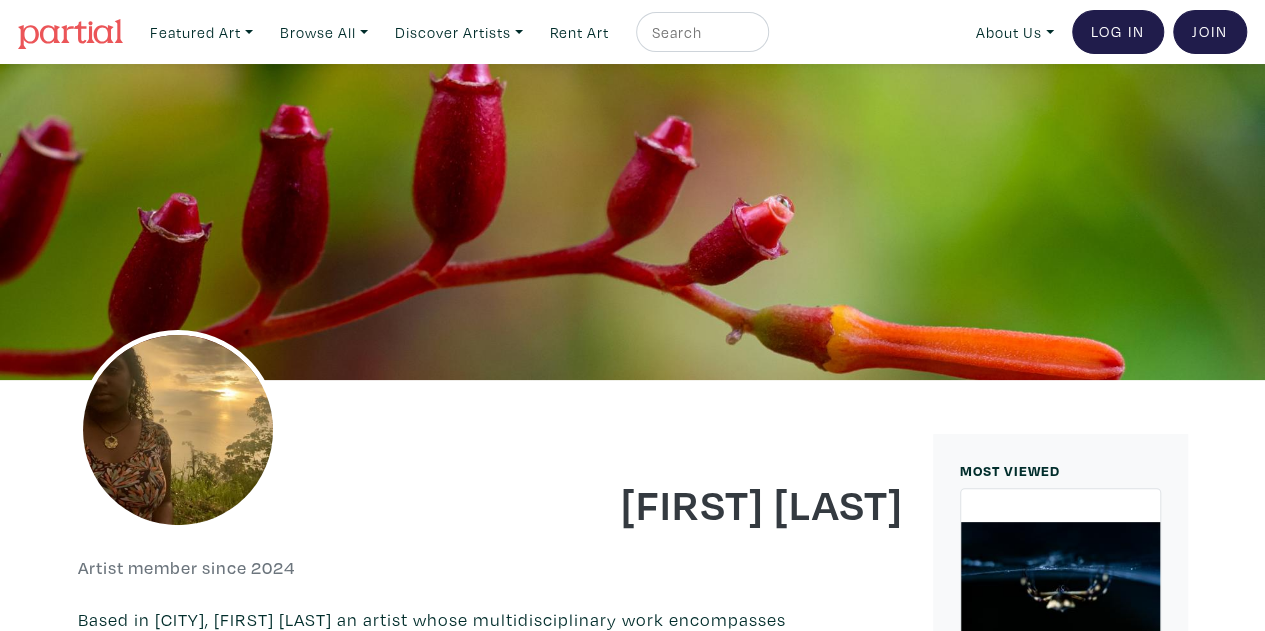 drag, startPoint x: 1271, startPoint y: 29, endPoint x: 1279, endPoint y: 95, distance: 66.48308 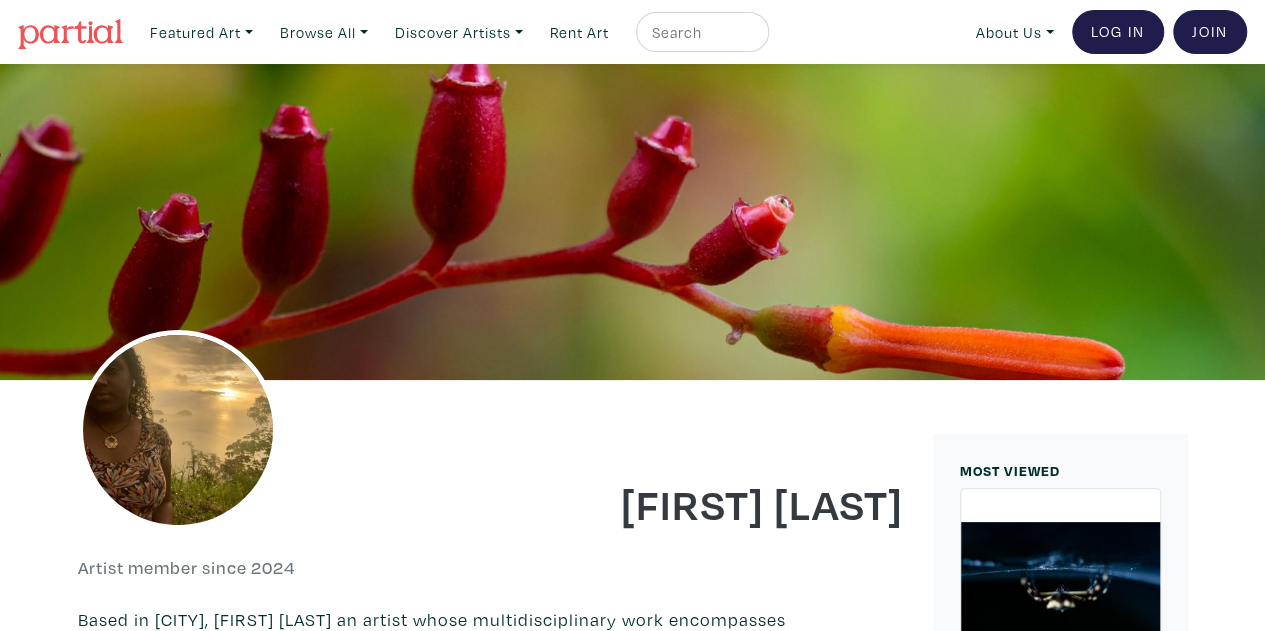 drag, startPoint x: 1279, startPoint y: 95, endPoint x: 717, endPoint y: 424, distance: 651.2181 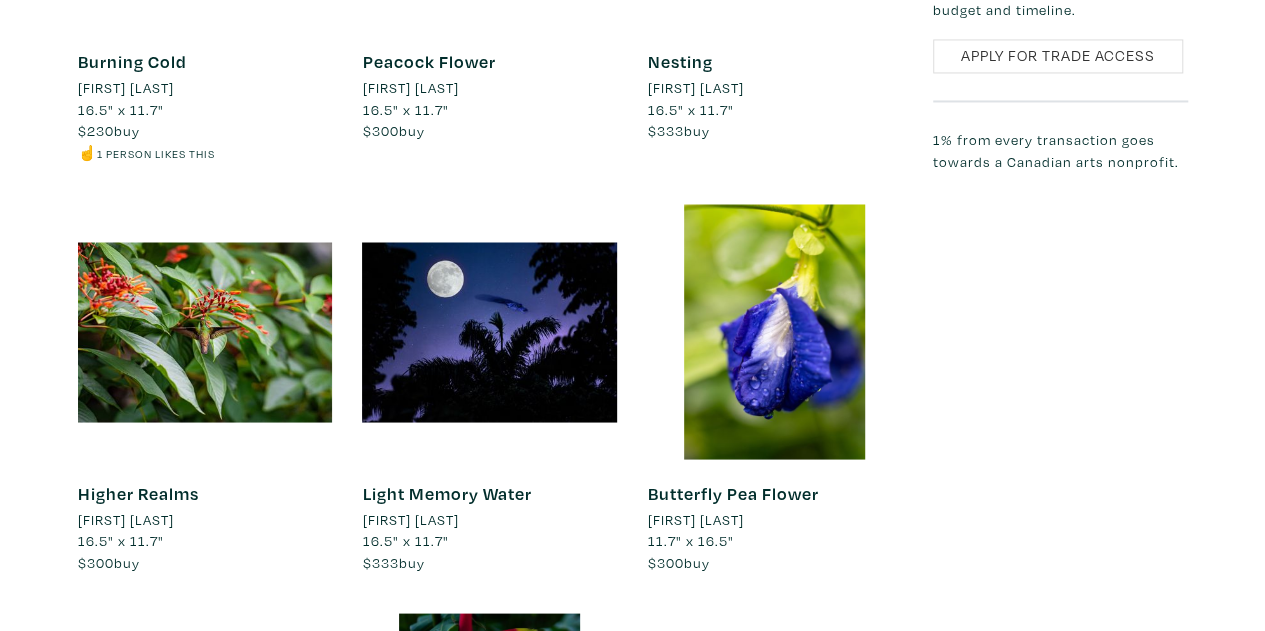 scroll, scrollTop: 1680, scrollLeft: 0, axis: vertical 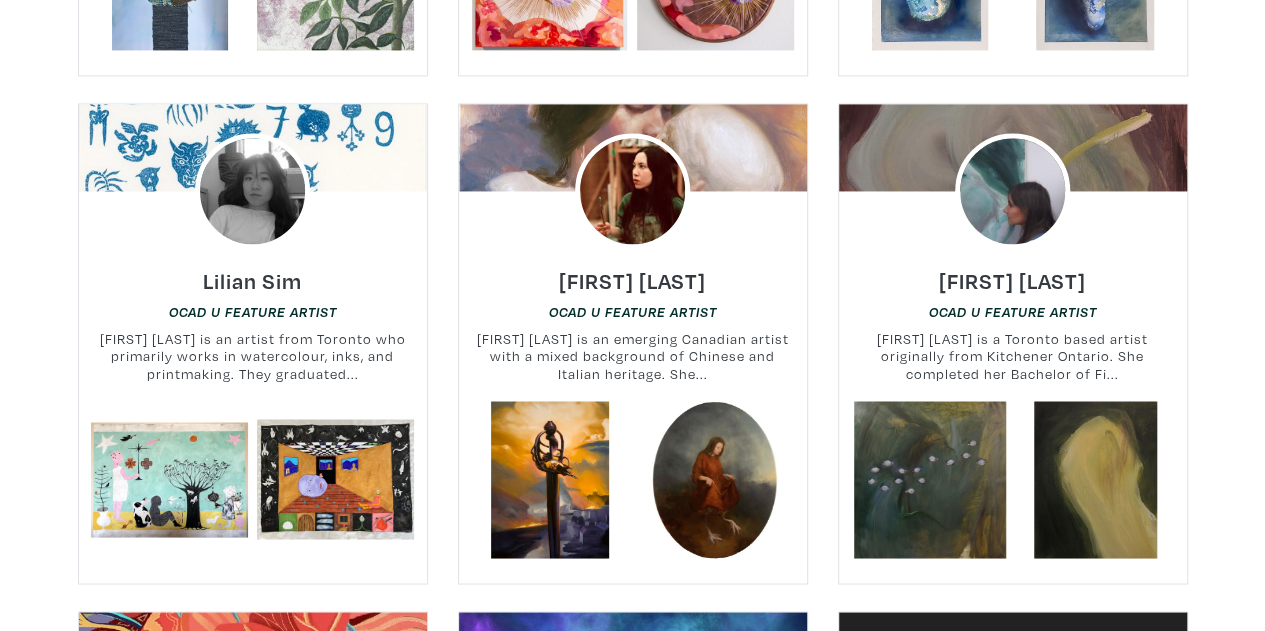 click on "Back to Main
Questions? Contact OCAD U CEAD
Welcome to the OCAD University Artist Showcase, where you can discover works available for rent or sale by current OCAD U students and recent graduates.
Browse by Art
Sort
Default
Most Viewed
Newest
A-Z
Z-A
Nancy Correia
OCAD U Feature Artist
Nancy Correia is a Tkaronto-based artist working in illustration, drawing, painting, and installation to explo..." at bounding box center [632, -8862] 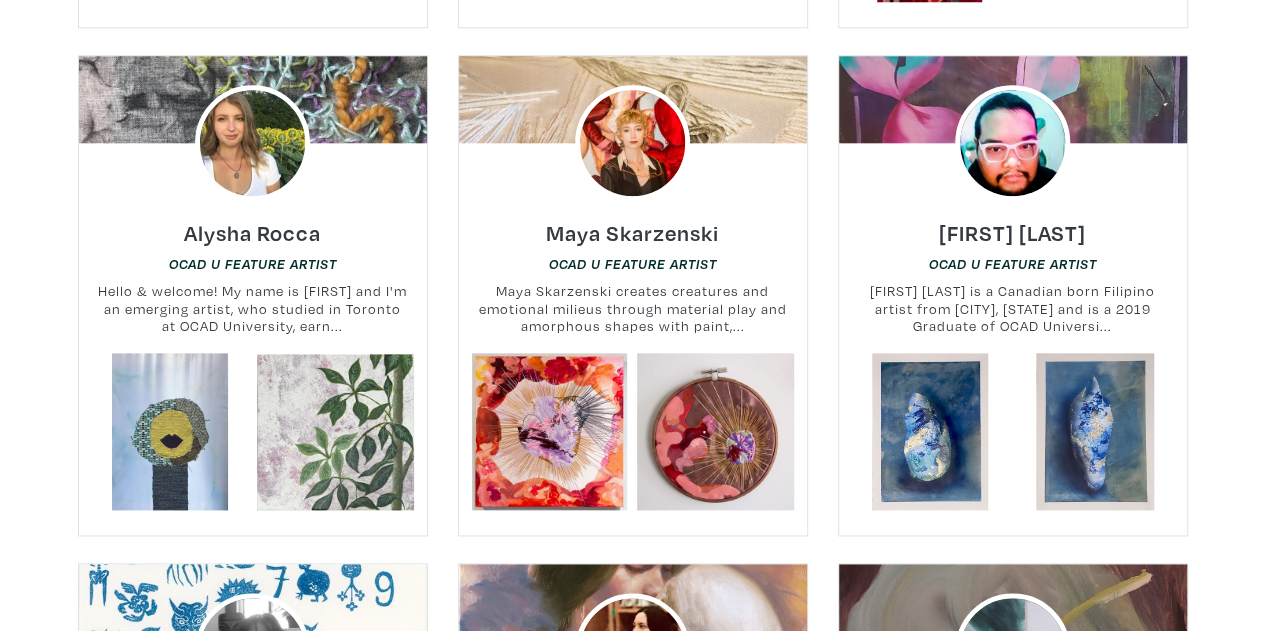 scroll, scrollTop: 19964, scrollLeft: 0, axis: vertical 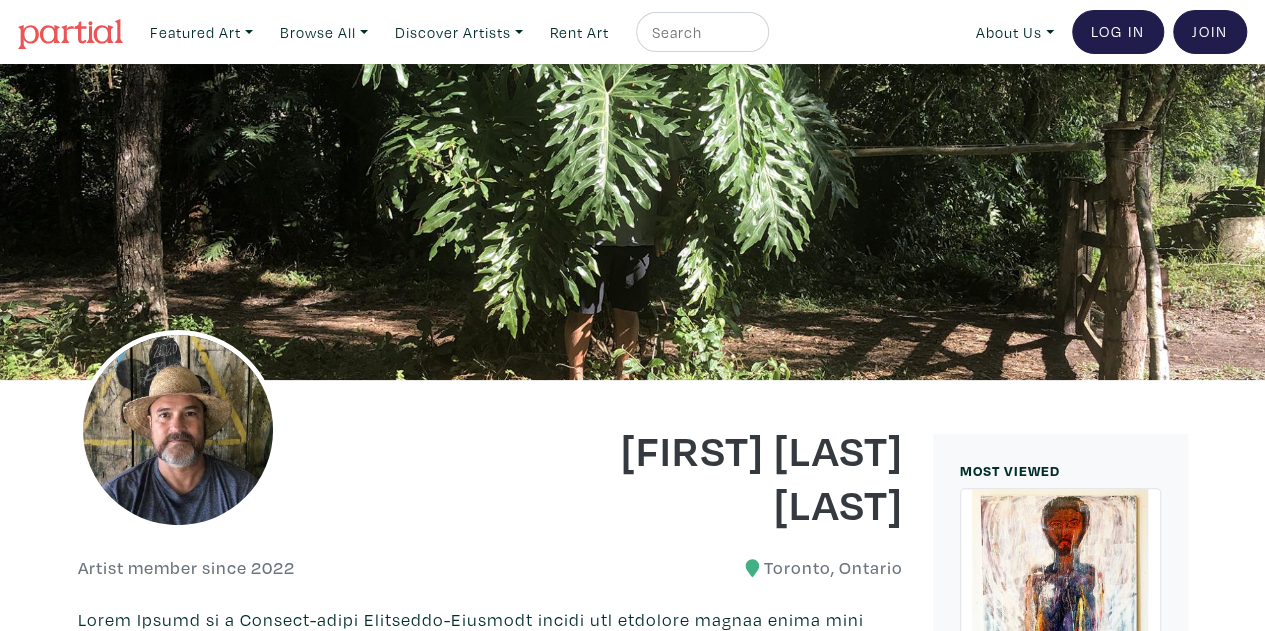 click on "Artist member since 2022" at bounding box center (277, 568) 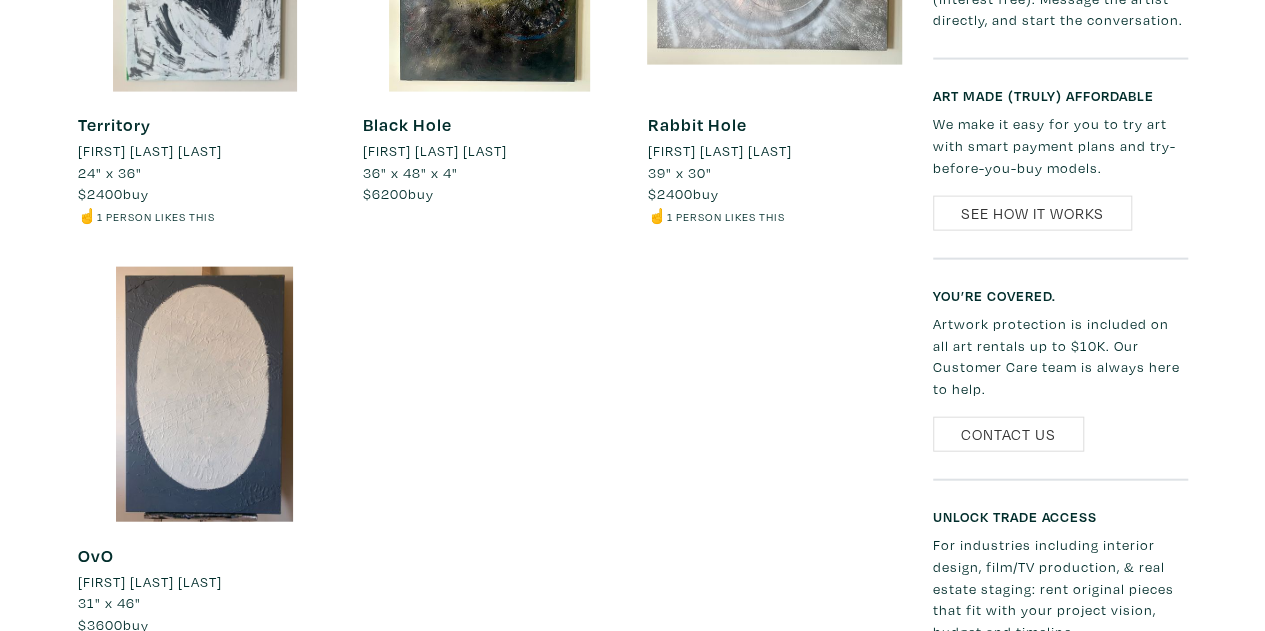 scroll, scrollTop: 2160, scrollLeft: 0, axis: vertical 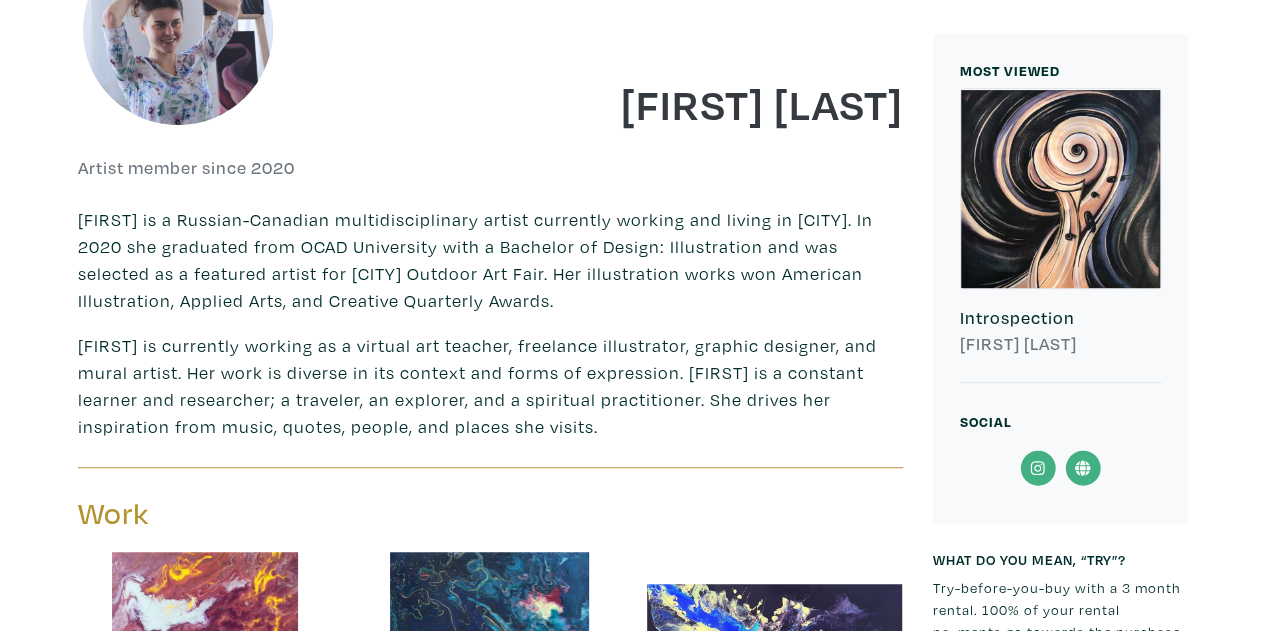click on "Anastasia is a Russian-Canadian multidisciplinary artist currently working and living in Toronto. In 2020 she graduated from OCAD University with a Bachelor of Design: Illustration and was selected as a featured artist for Toronto Outdoor Art Fair. Her illustration works won American Illustration, Applied Arts, and Creative Quarterly Awards.
Anastasia is currently working as a virtual art teacher, freelance illustrator, graphic designer, and mural artist. Her work is diverse in its context and forms of expression. Anastasia is a constant learner and researcher; a traveler, an explorer, and a spiritual practitioner. She drives her inspiration from music, quotes, people, and places she visits.
Work
Interference" at bounding box center (490, 1648) 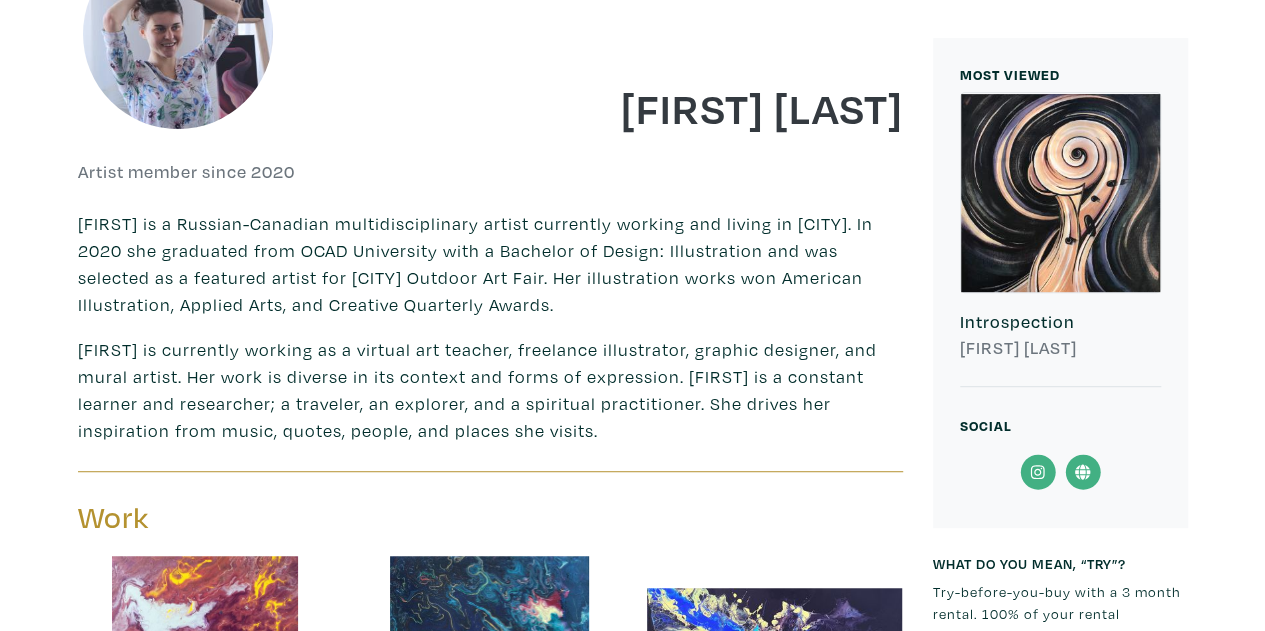 scroll, scrollTop: 400, scrollLeft: 0, axis: vertical 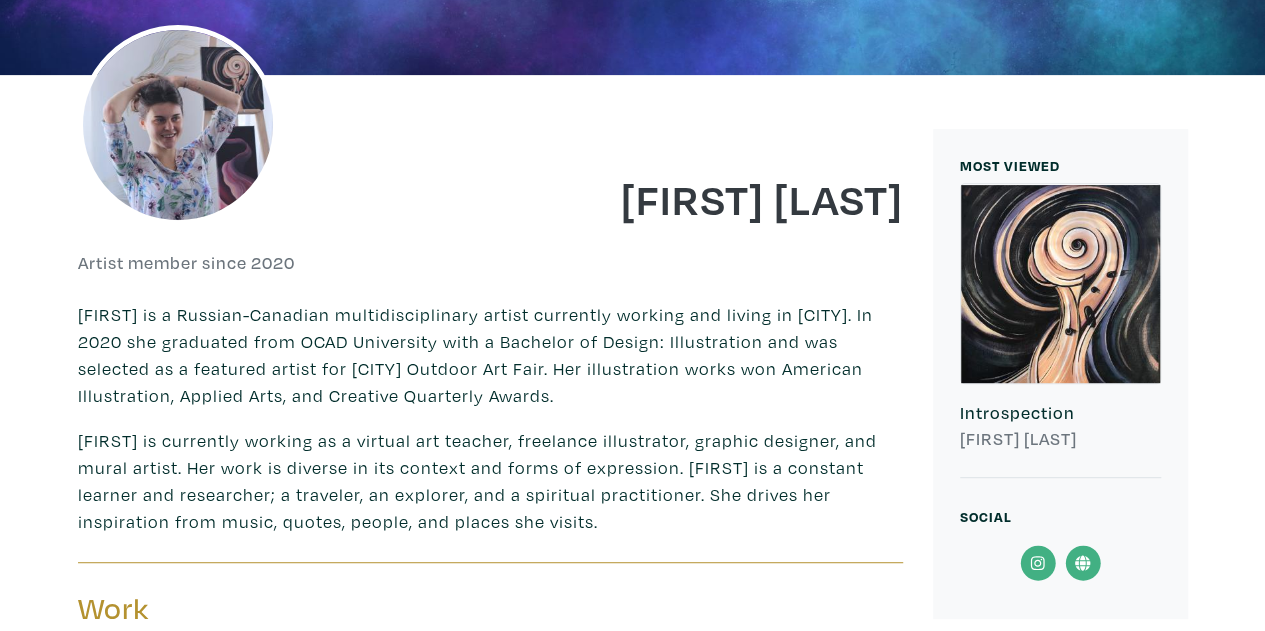 click on "Anastasia is a Russian-Canadian multidisciplinary artist currently working and living in Toronto. In 2020 she graduated from OCAD University with a Bachelor of Design: Illustration and was selected as a featured artist for Toronto Outdoor Art Fair. Her illustration works won American Illustration, Applied Arts, and Creative Quarterly Awards." at bounding box center [490, 355] 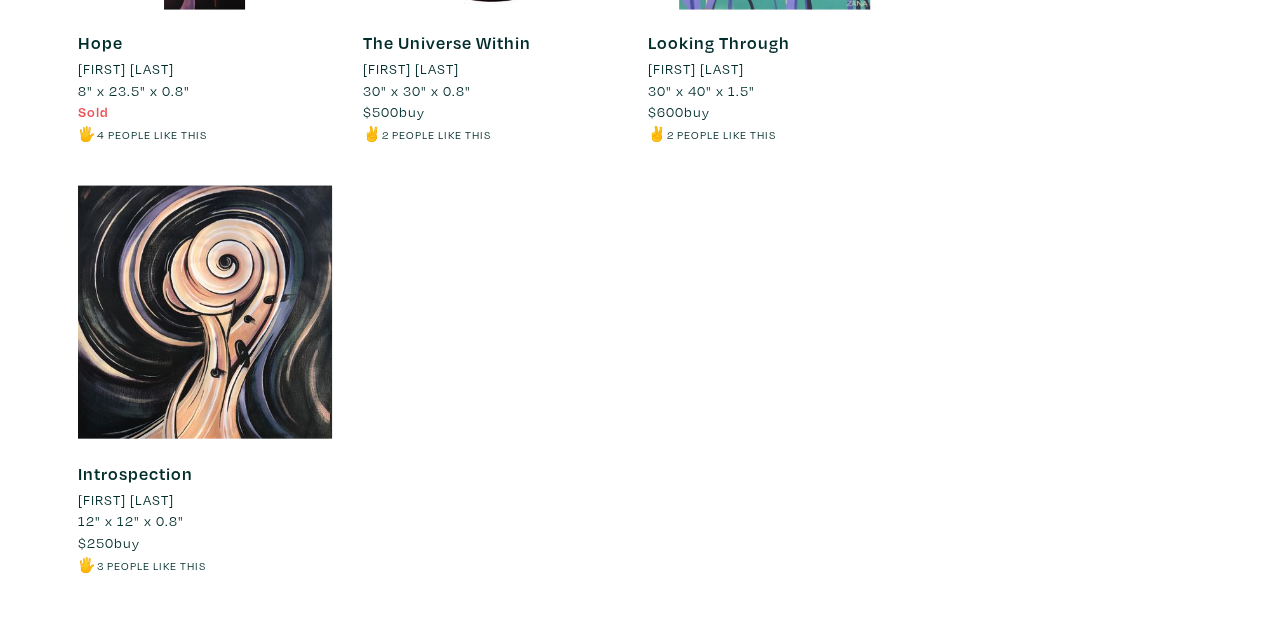scroll, scrollTop: 2067, scrollLeft: 0, axis: vertical 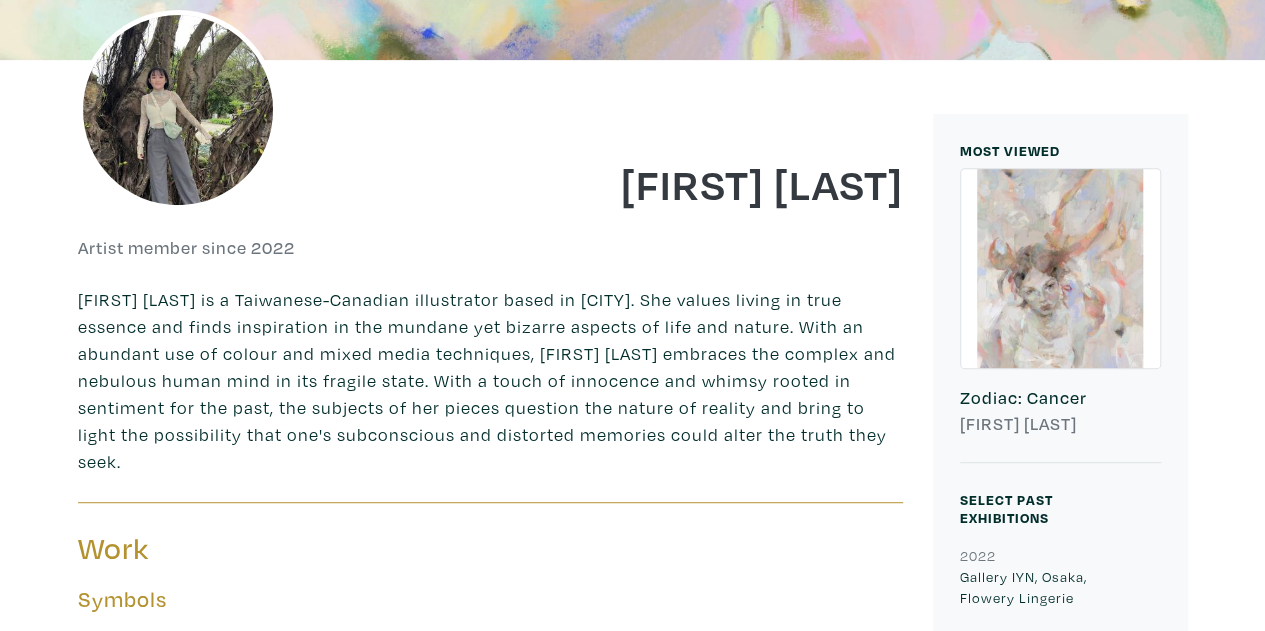 click on "Ellie Hsu is a Taiwanese-Canadian illustrator based in Toronto. She values living in true essence and finds inspiration in the mundane yet bizarre aspects of life and nature. With an abundant use of colour and mixed media techniques, Ellie embraces the complex and nebulous human mind in its fragile state. With a touch of innocence and whimsy rooted in sentiment for the past, the subjects of her pieces question the nature of reality and bring to light the possibility that one's subconscious and distorted memories could alter the truth they seek." at bounding box center [490, 380] 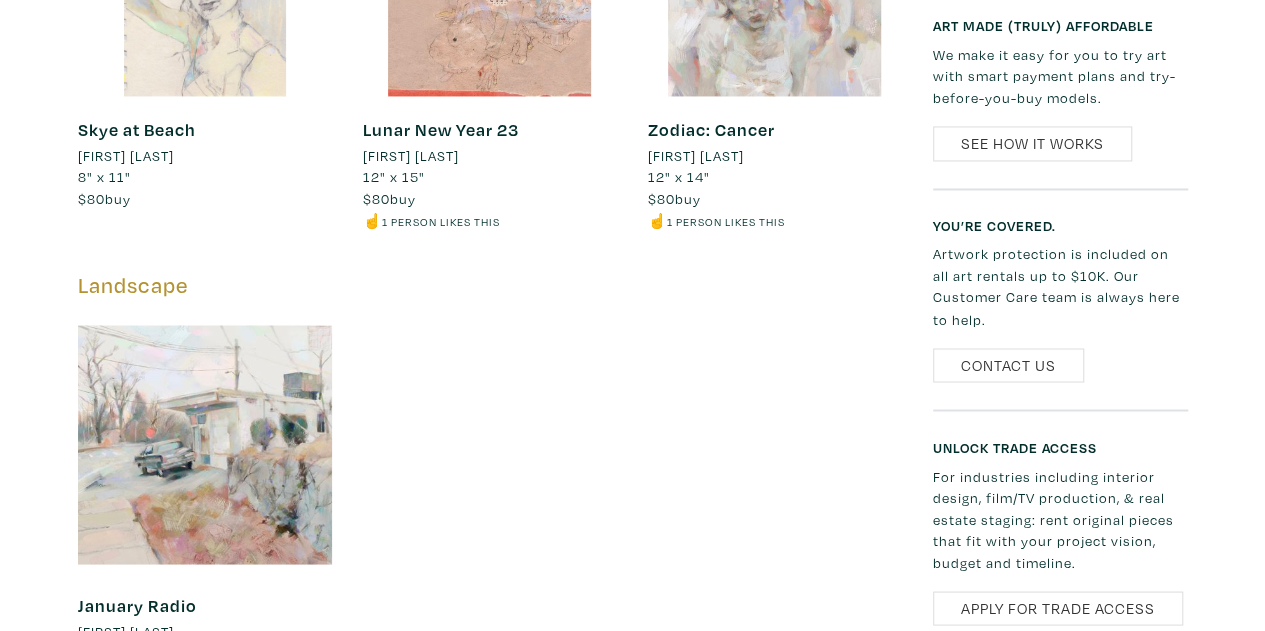 scroll, scrollTop: 1612, scrollLeft: 0, axis: vertical 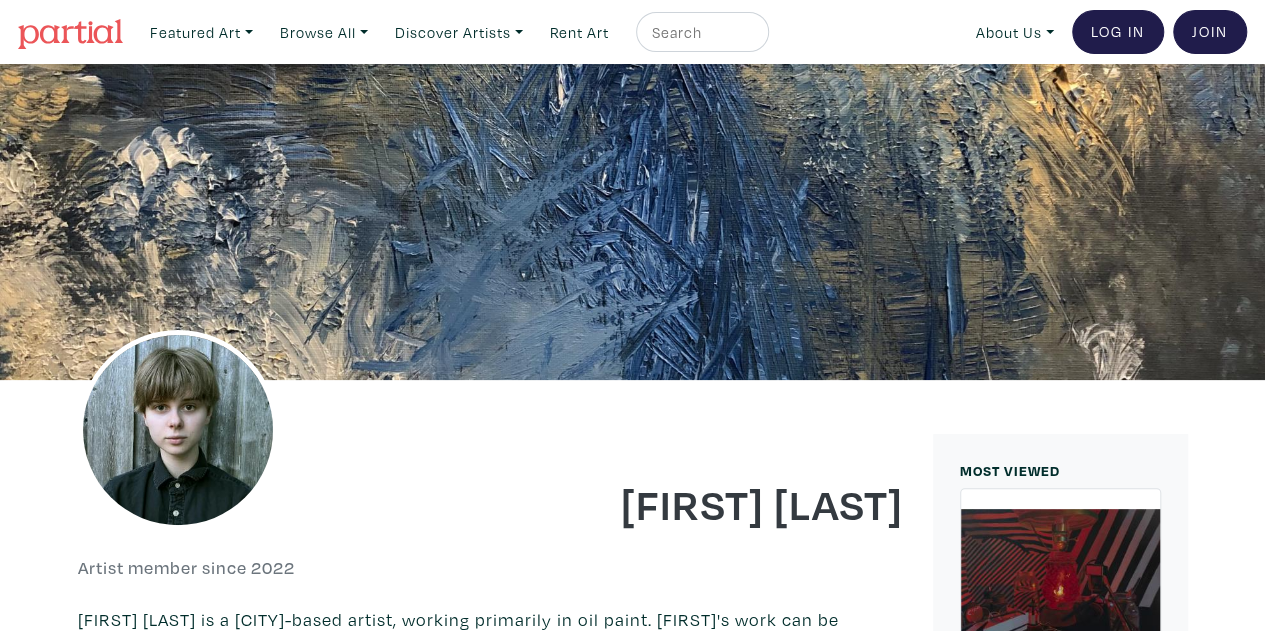 click on "Artist member since 2022" at bounding box center (277, 568) 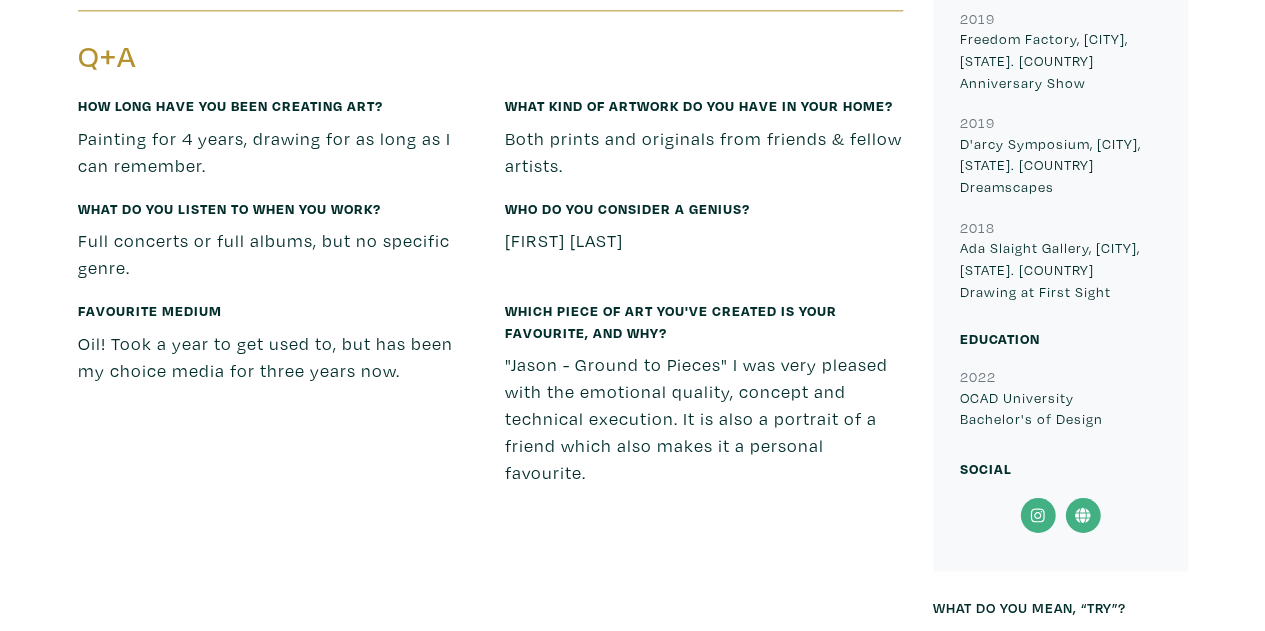 scroll, scrollTop: 1320, scrollLeft: 0, axis: vertical 